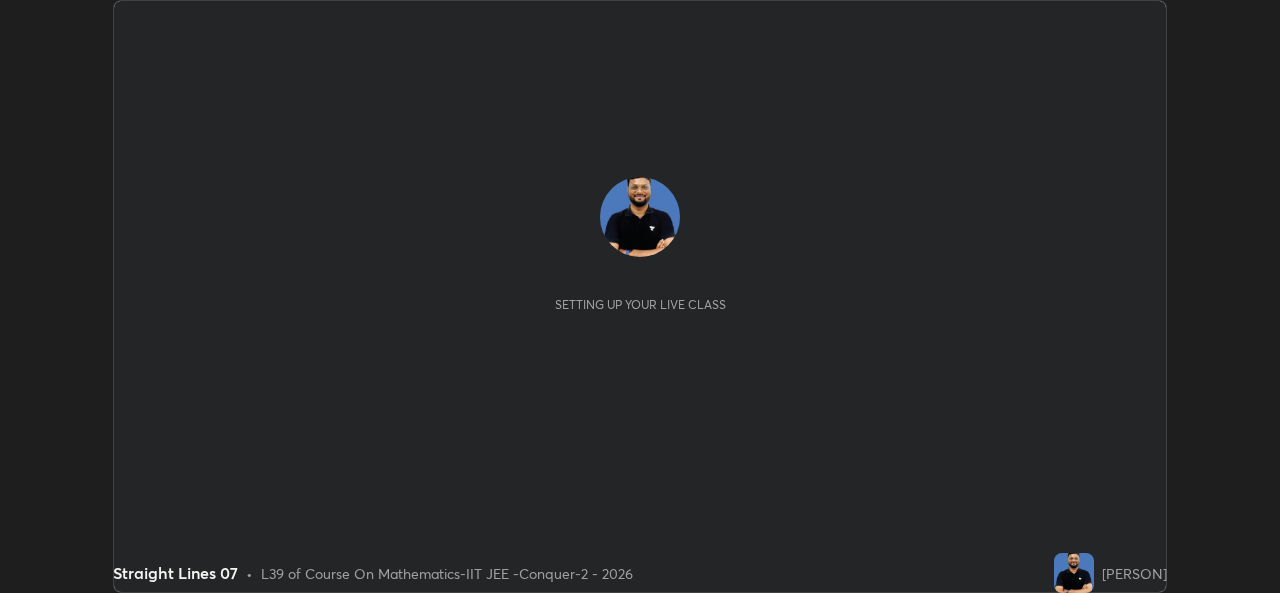 scroll, scrollTop: 0, scrollLeft: 0, axis: both 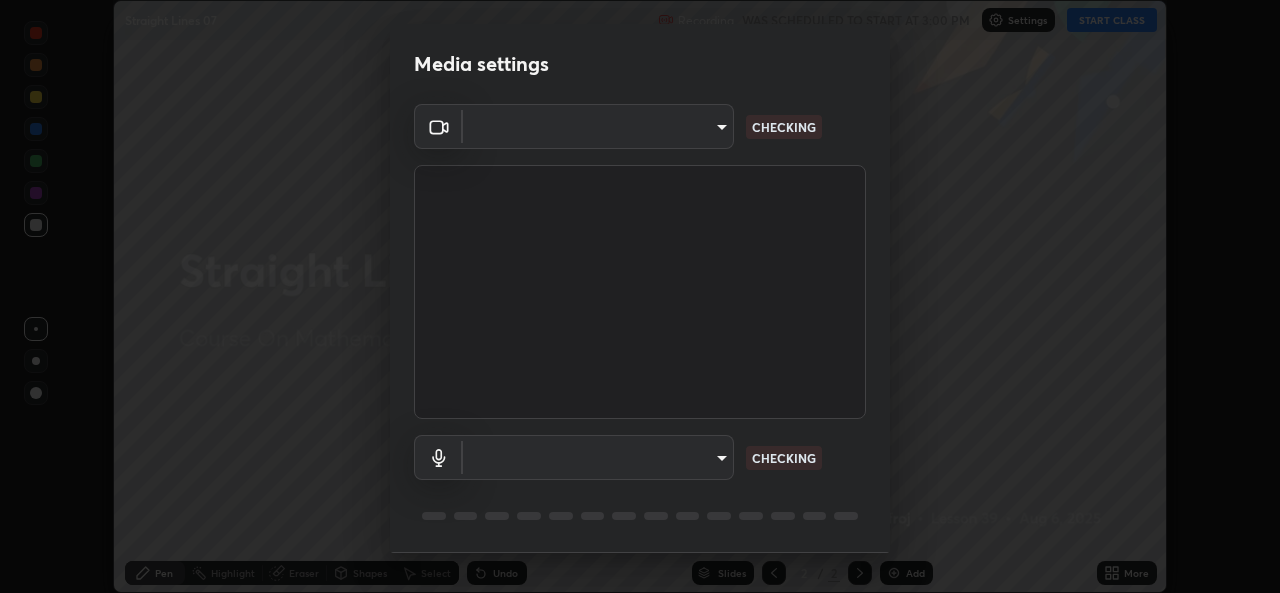 type on "05e0618f62b054dcc40553c7fbd7031c96524e68235480b96fb1515208e4dd7f" 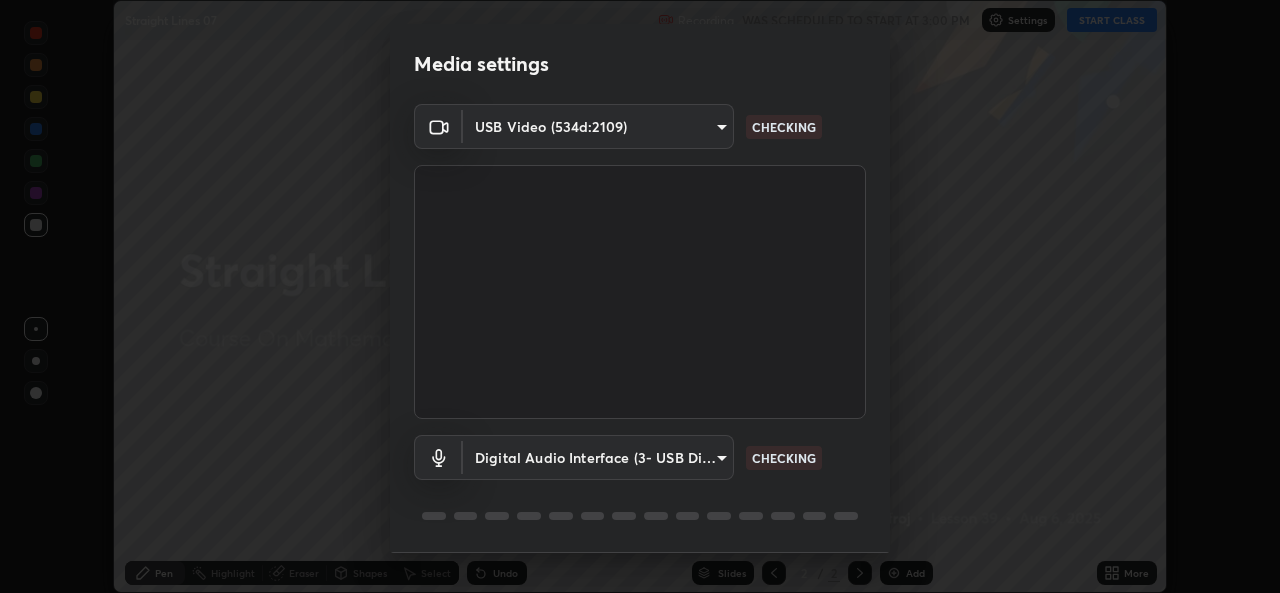scroll, scrollTop: 63, scrollLeft: 0, axis: vertical 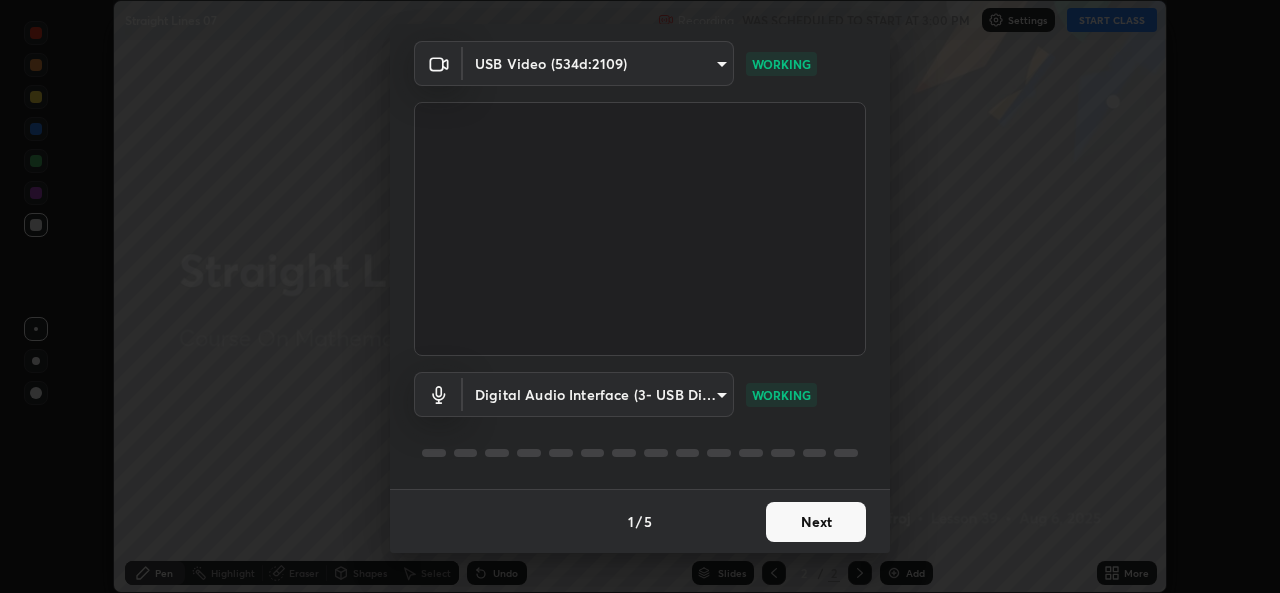 click on "Next" at bounding box center (816, 522) 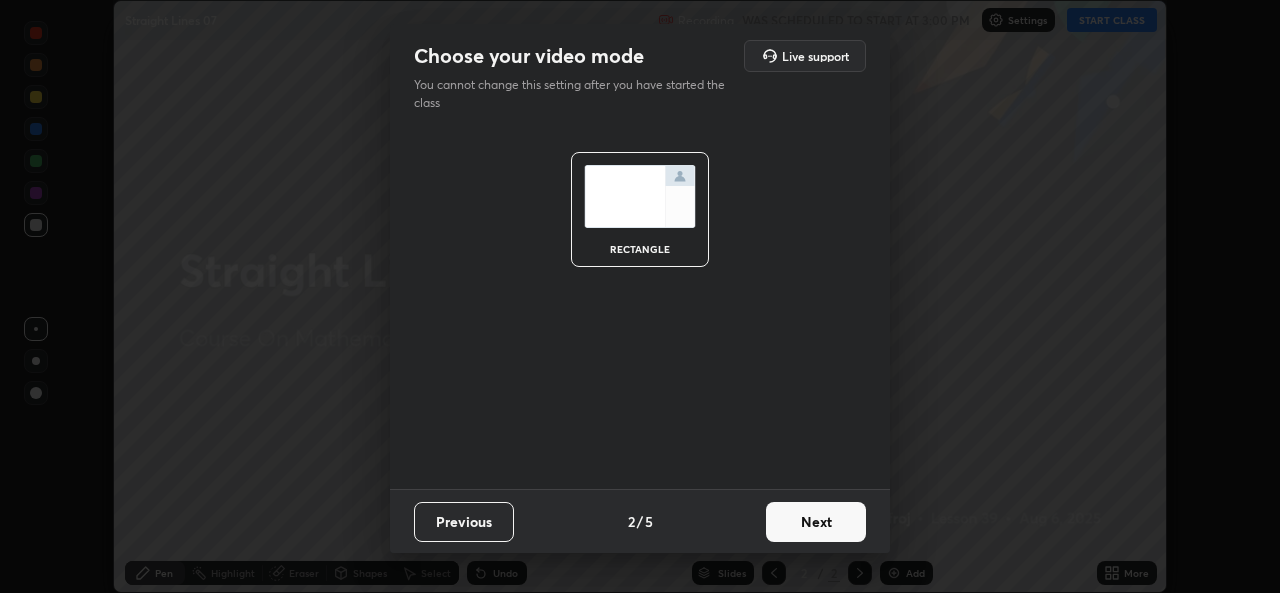 scroll, scrollTop: 0, scrollLeft: 0, axis: both 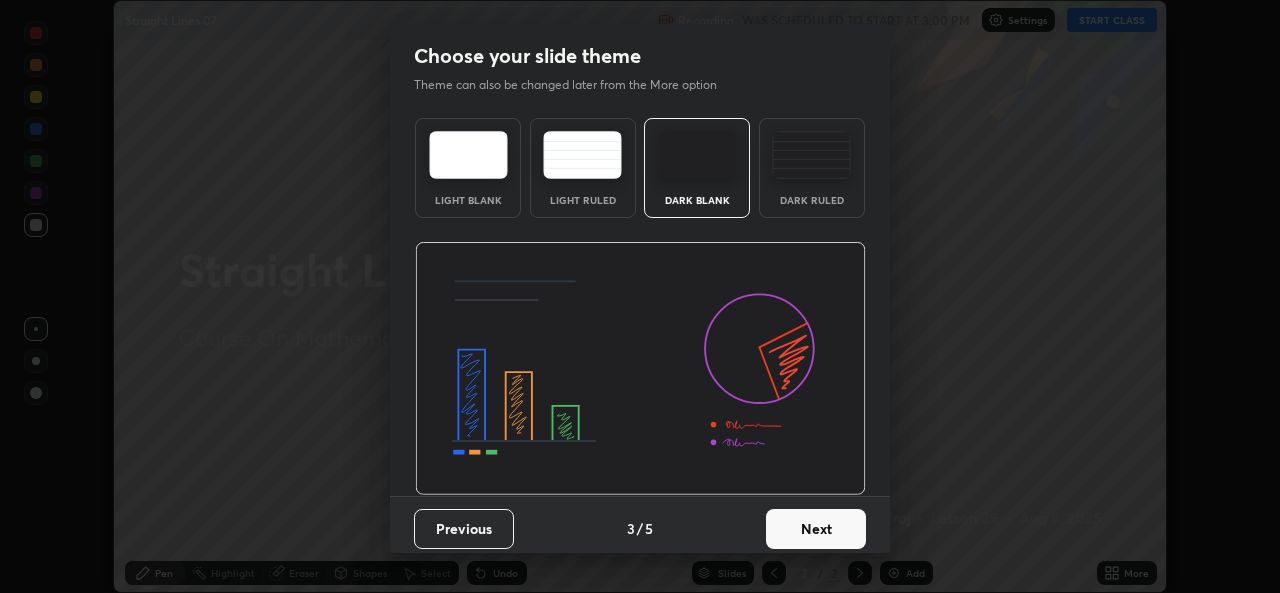 click on "Next" at bounding box center (816, 529) 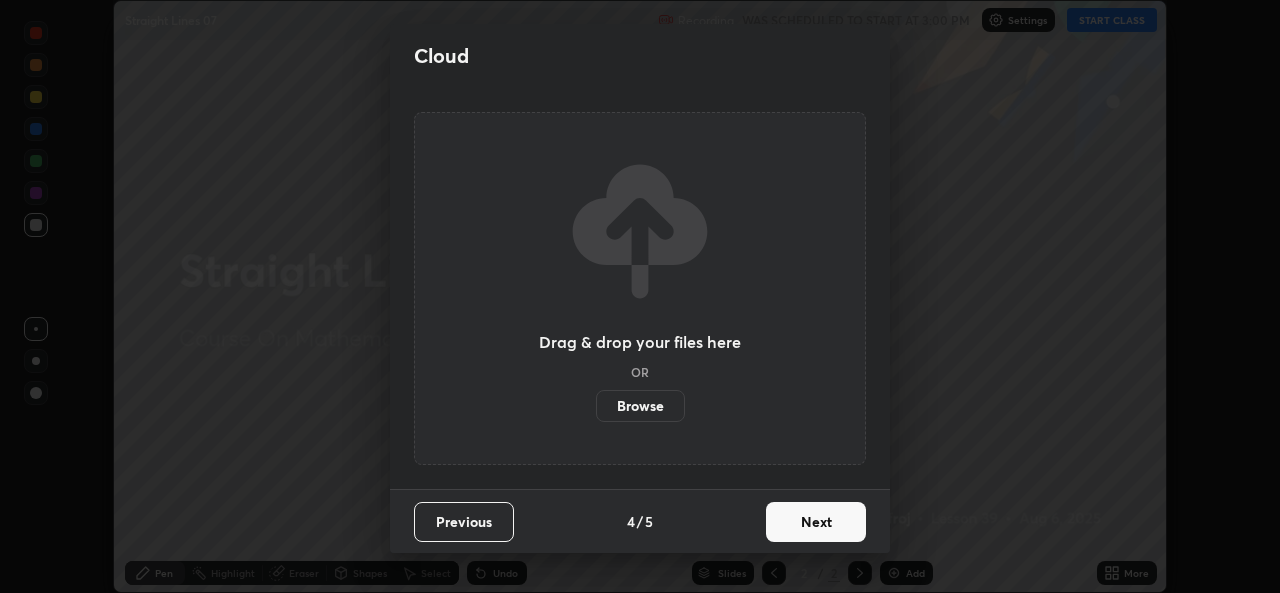 click on "Next" at bounding box center (816, 522) 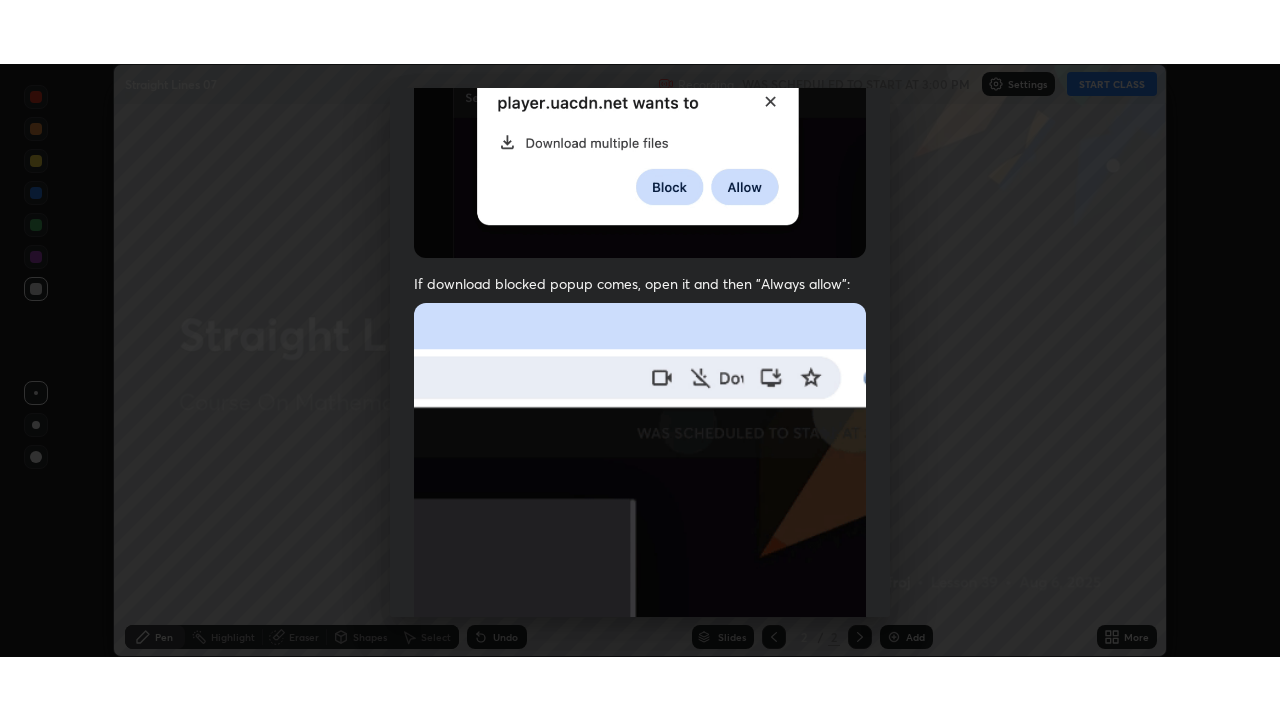 scroll, scrollTop: 471, scrollLeft: 0, axis: vertical 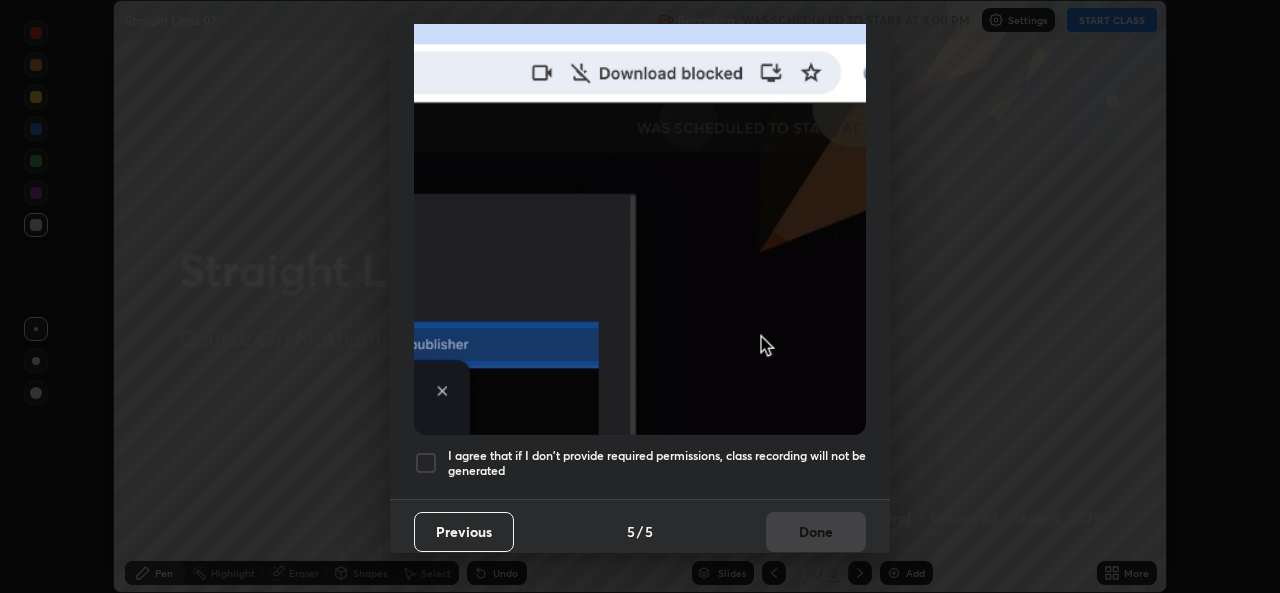 click at bounding box center (426, 463) 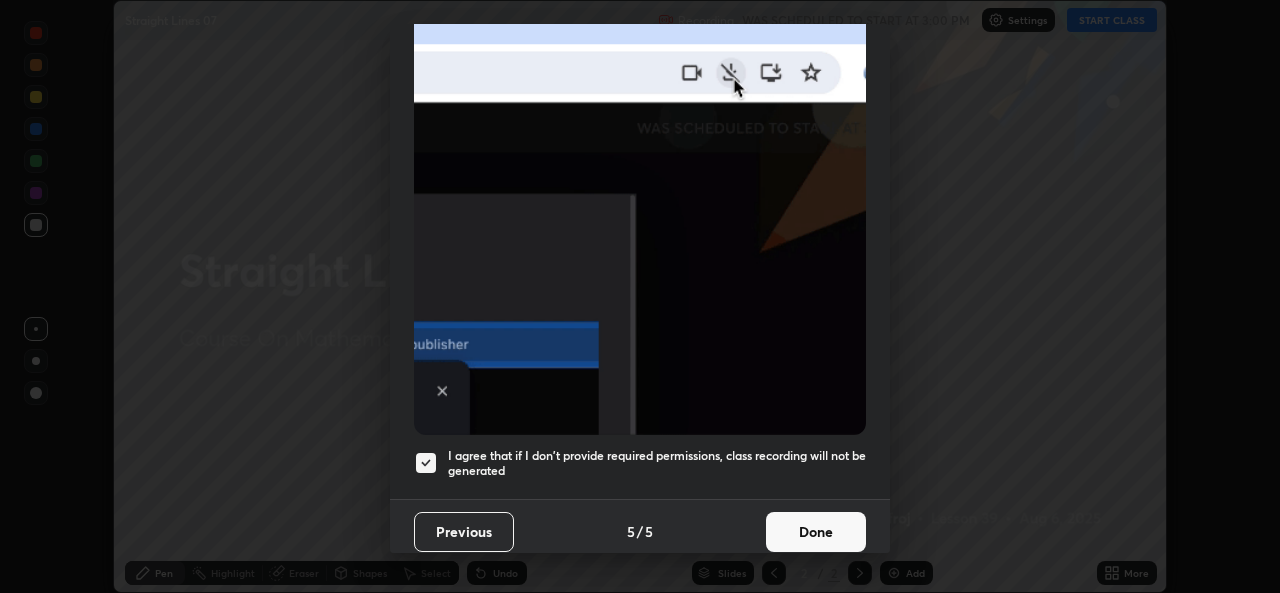 click on "Done" at bounding box center (816, 532) 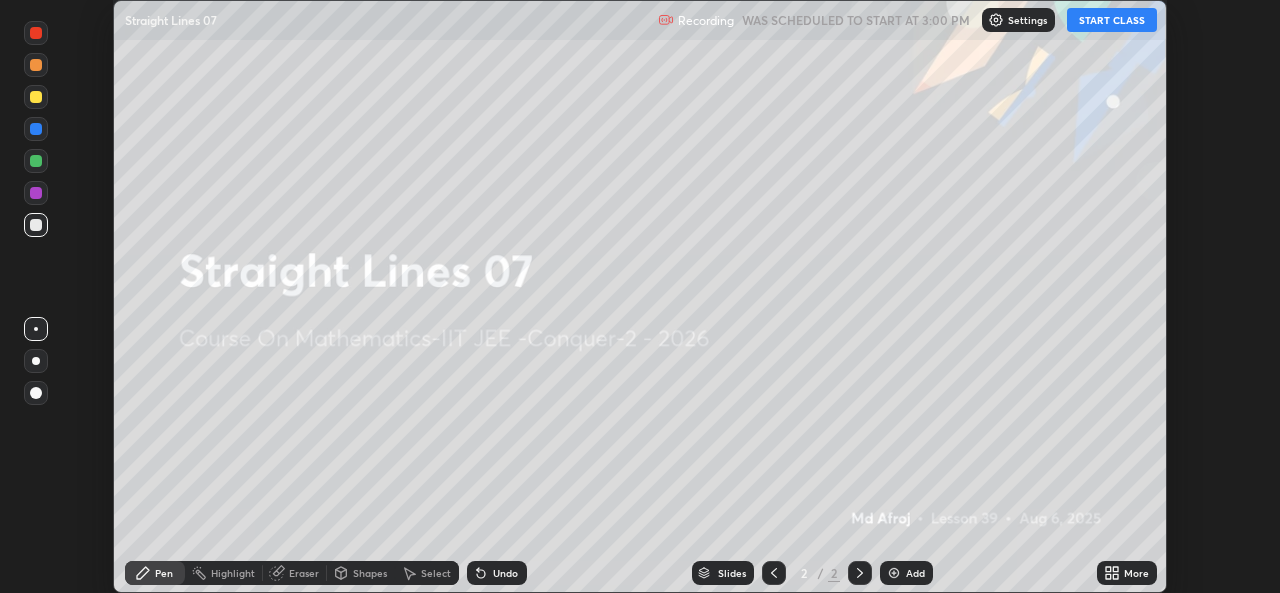 click on "More" at bounding box center (1136, 573) 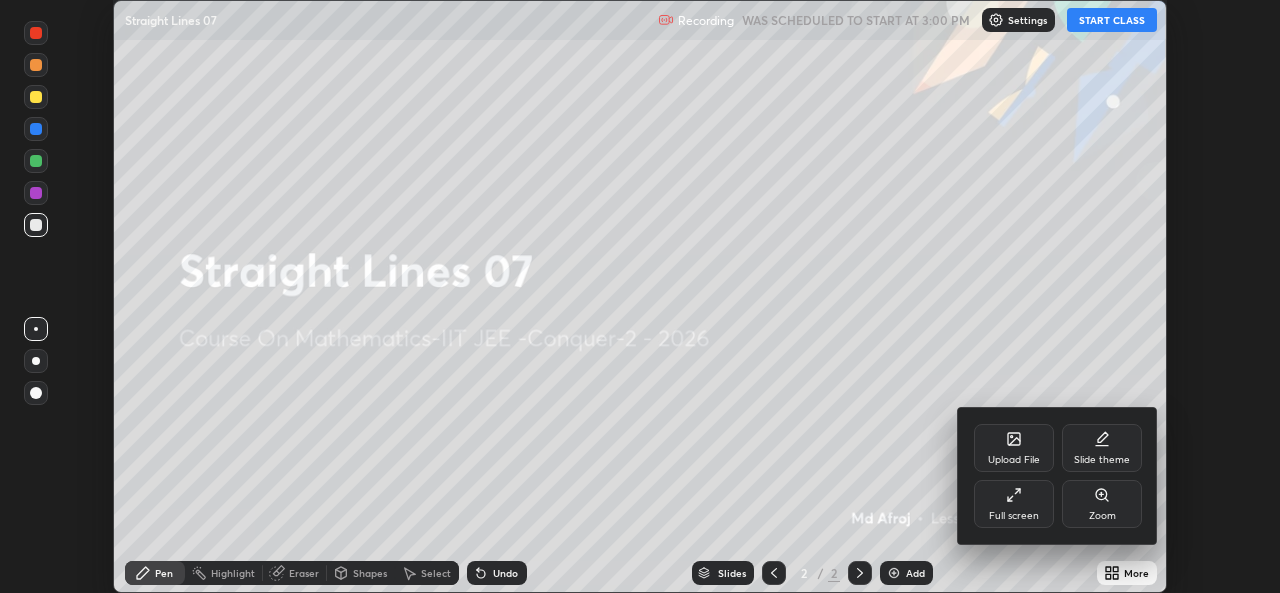 click on "Full screen" at bounding box center [1014, 504] 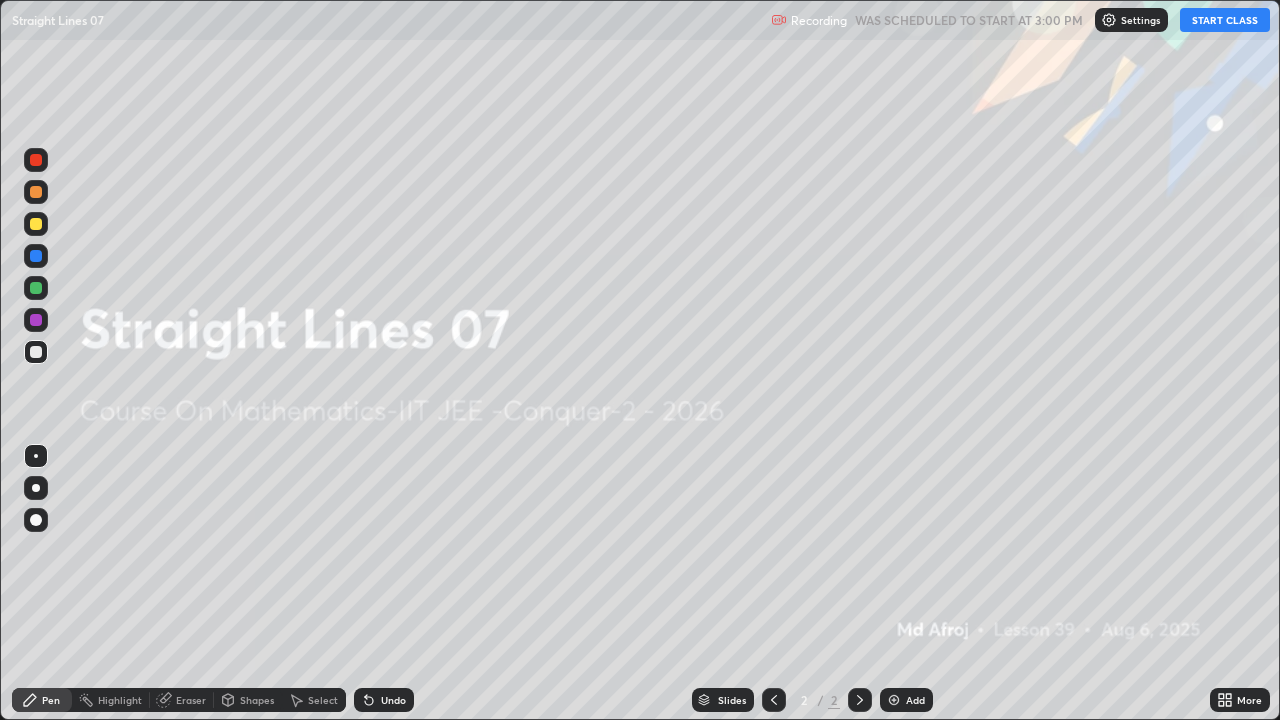 scroll, scrollTop: 99280, scrollLeft: 98720, axis: both 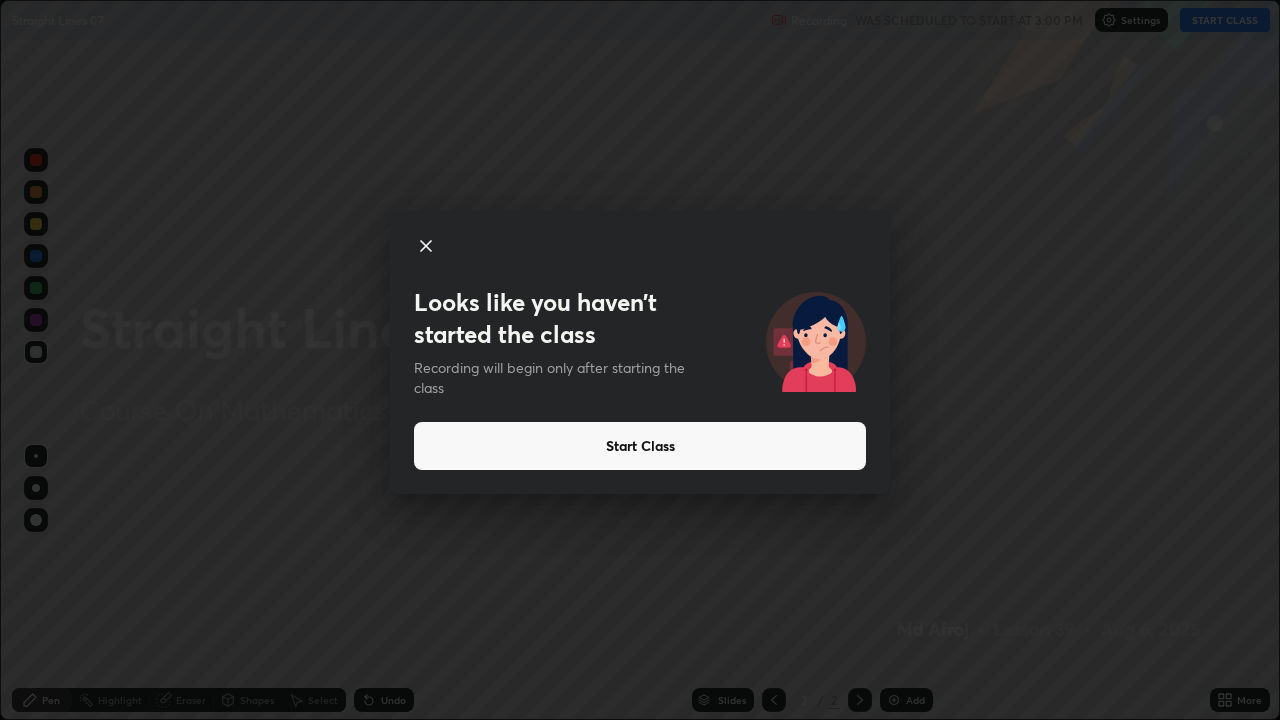 click 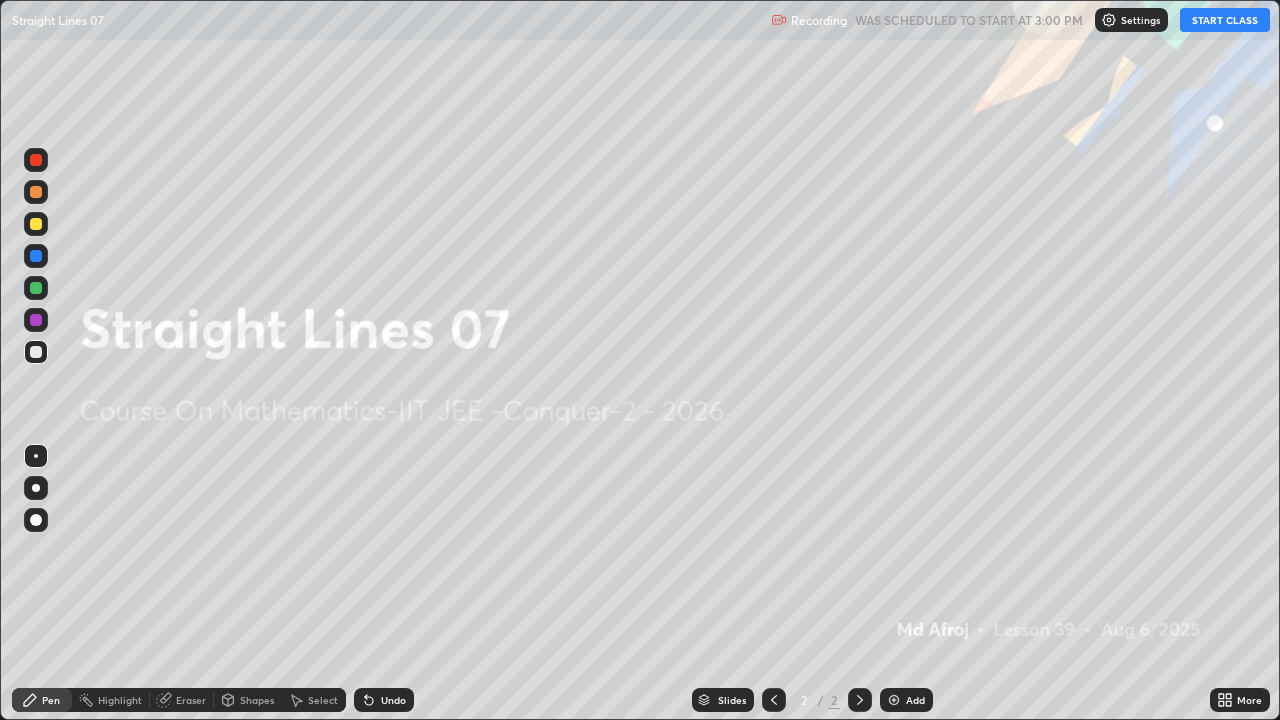 click on "START CLASS" at bounding box center (1225, 20) 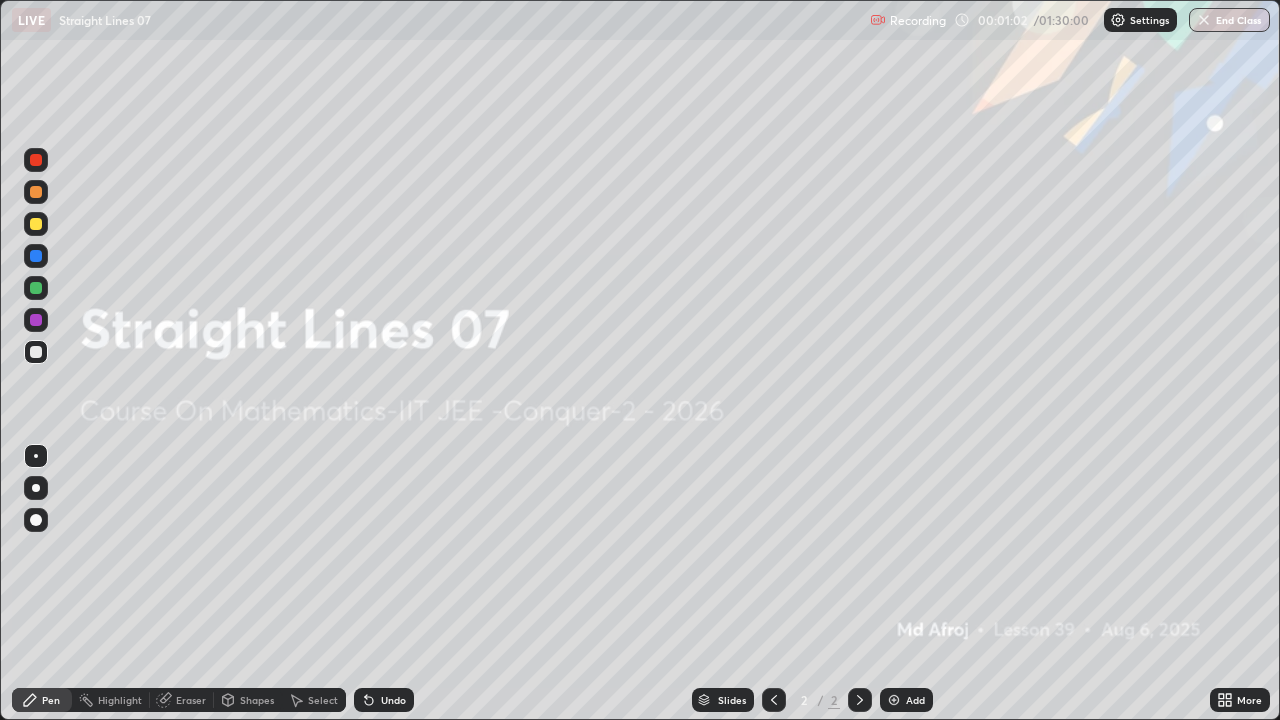 click on "Add" at bounding box center (915, 700) 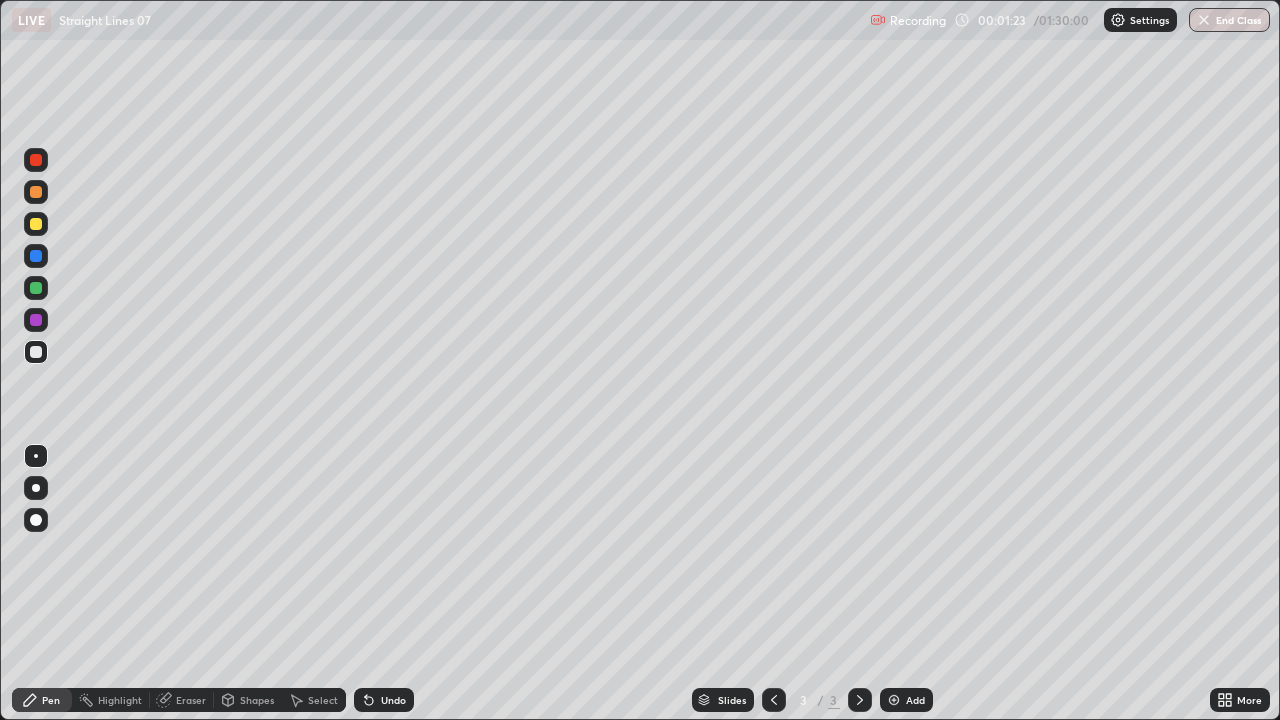 click at bounding box center (36, 160) 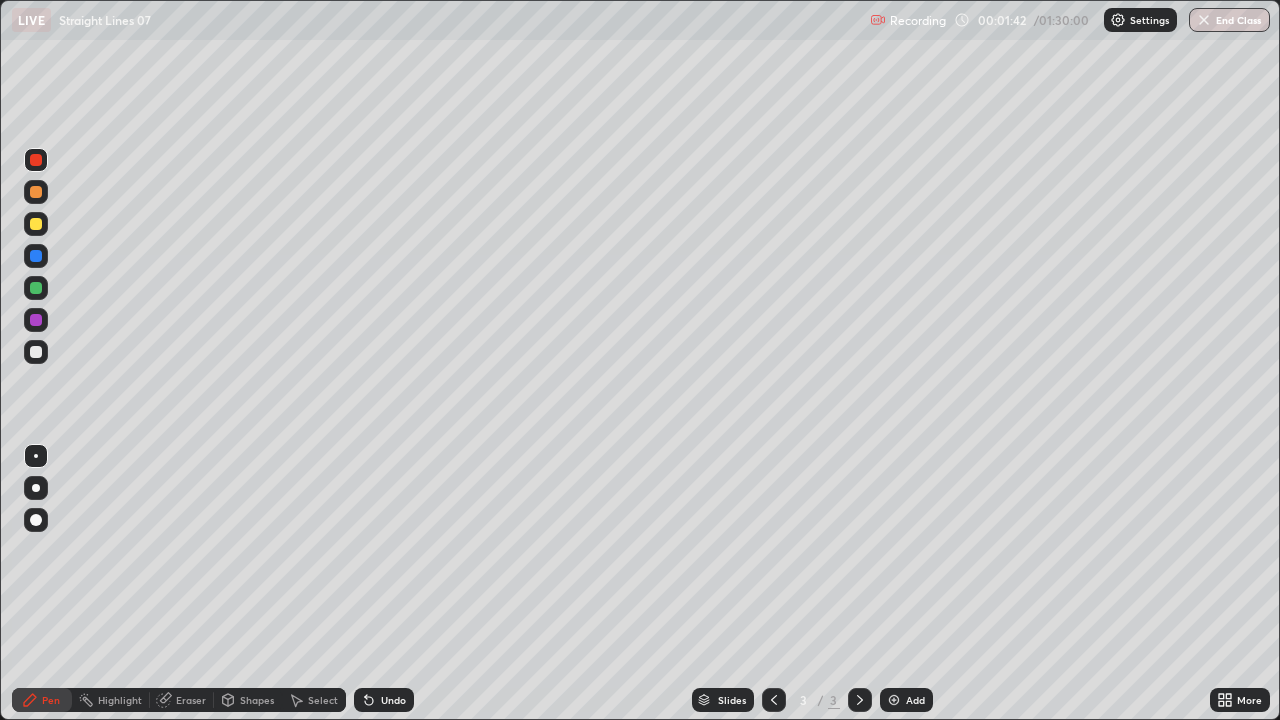 click at bounding box center (36, 352) 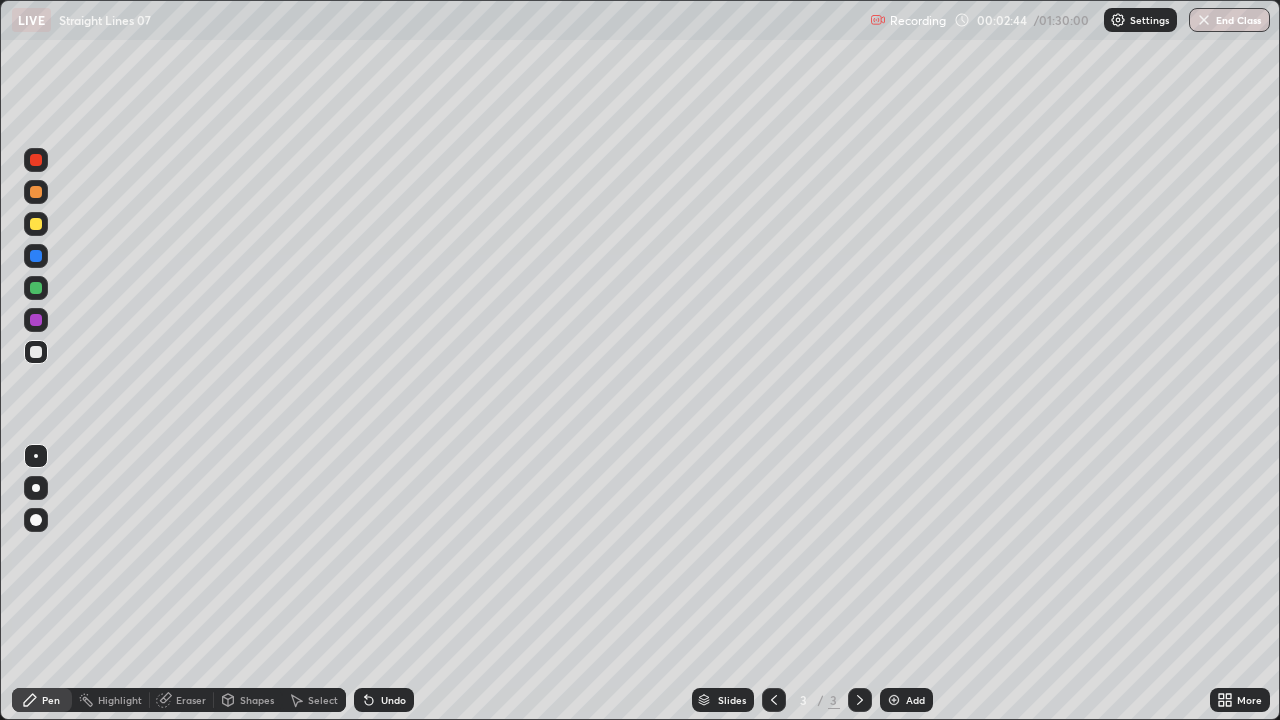 click on "Undo" at bounding box center [393, 700] 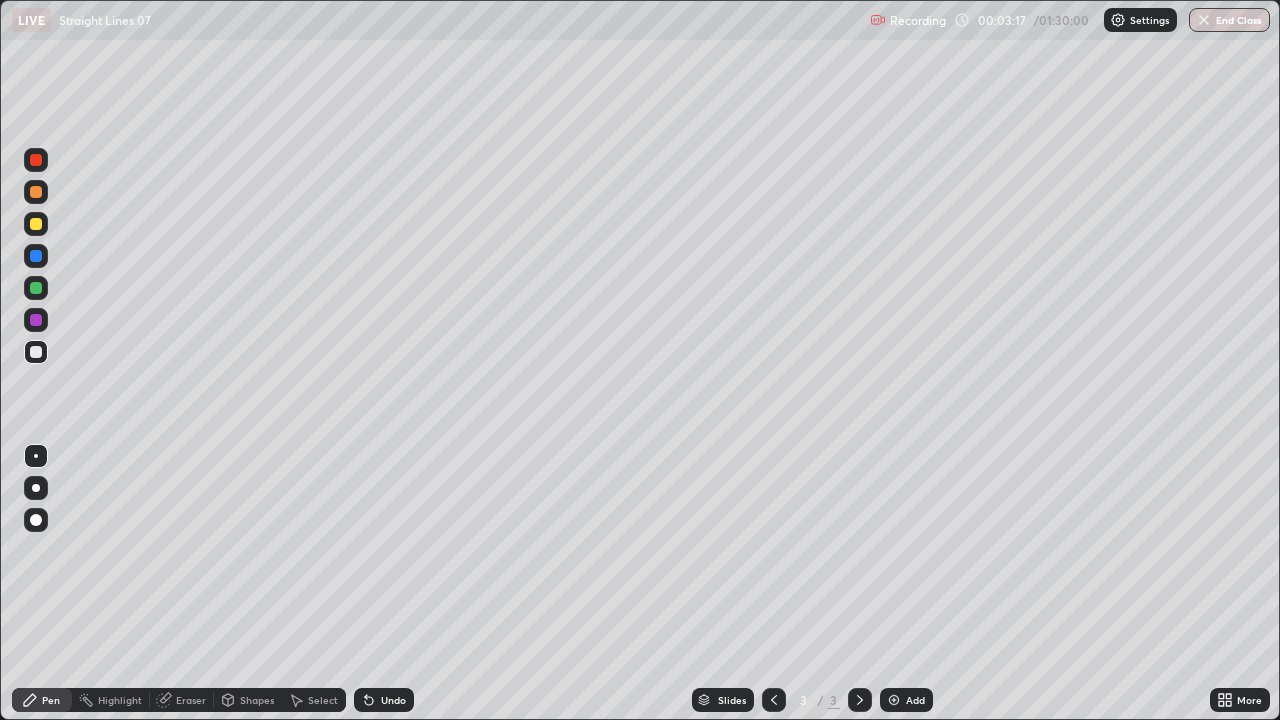 click at bounding box center [36, 320] 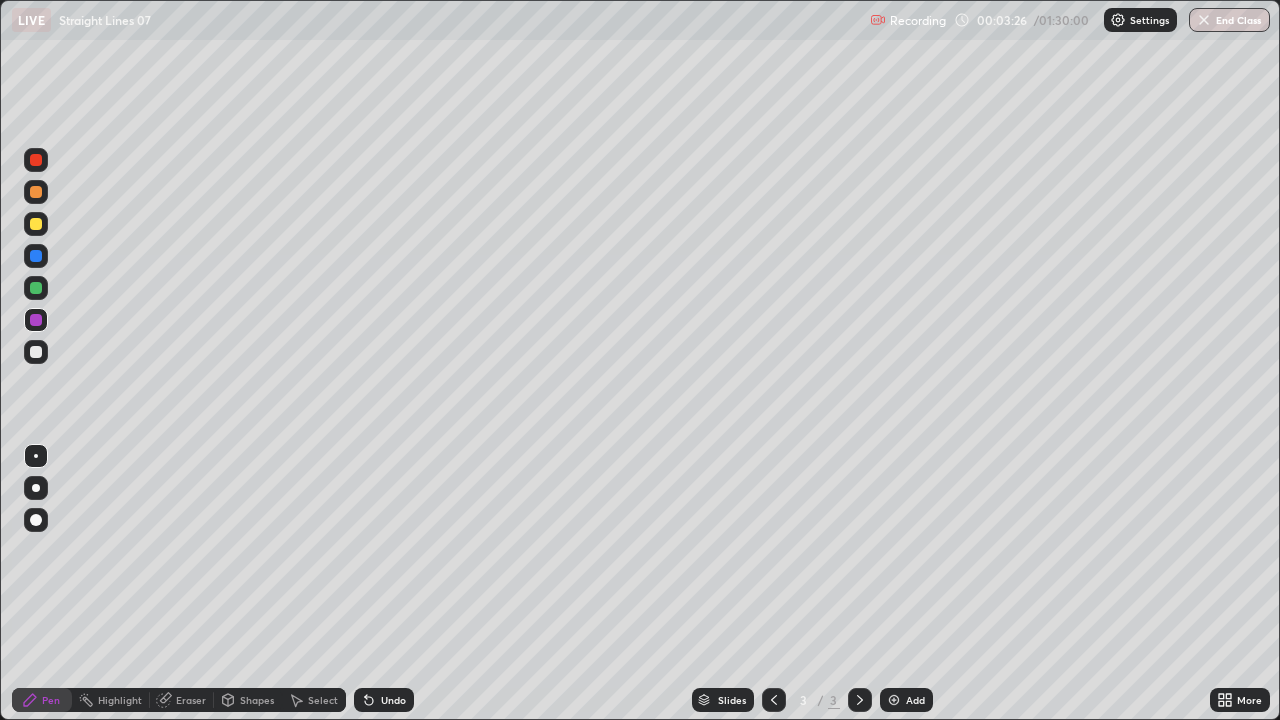 click 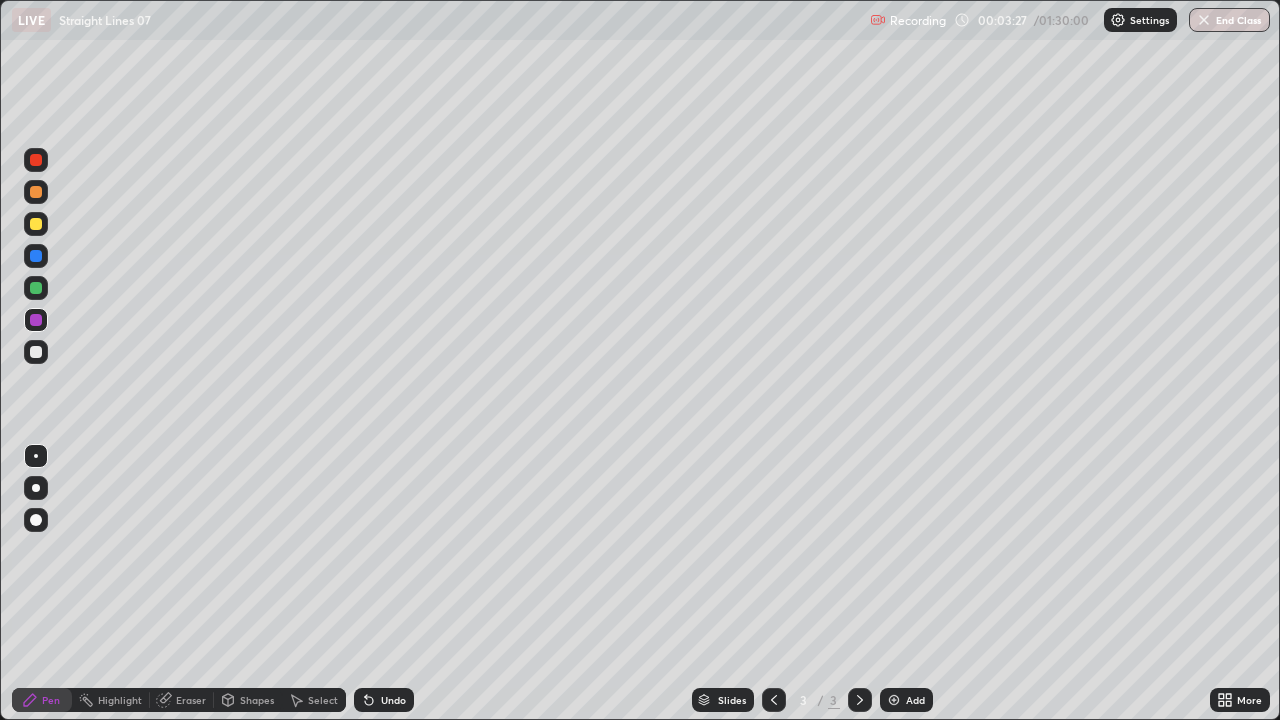 click on "Undo" at bounding box center (384, 700) 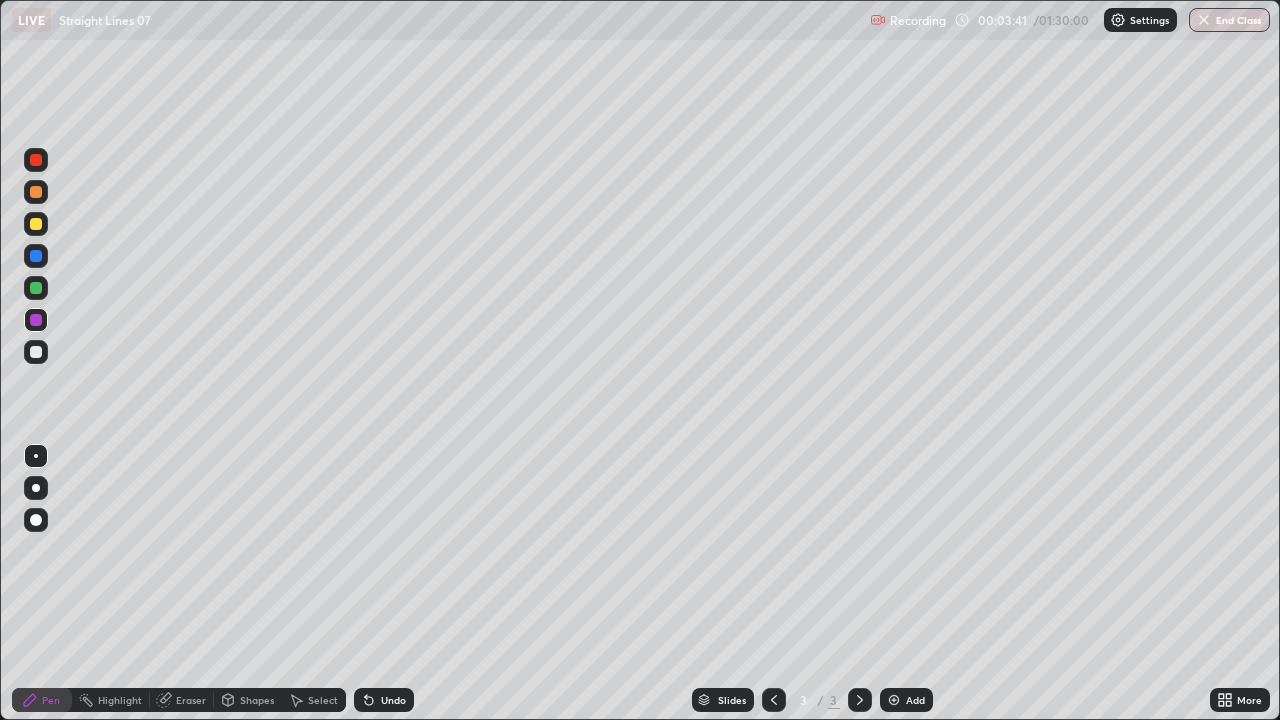 click at bounding box center (36, 352) 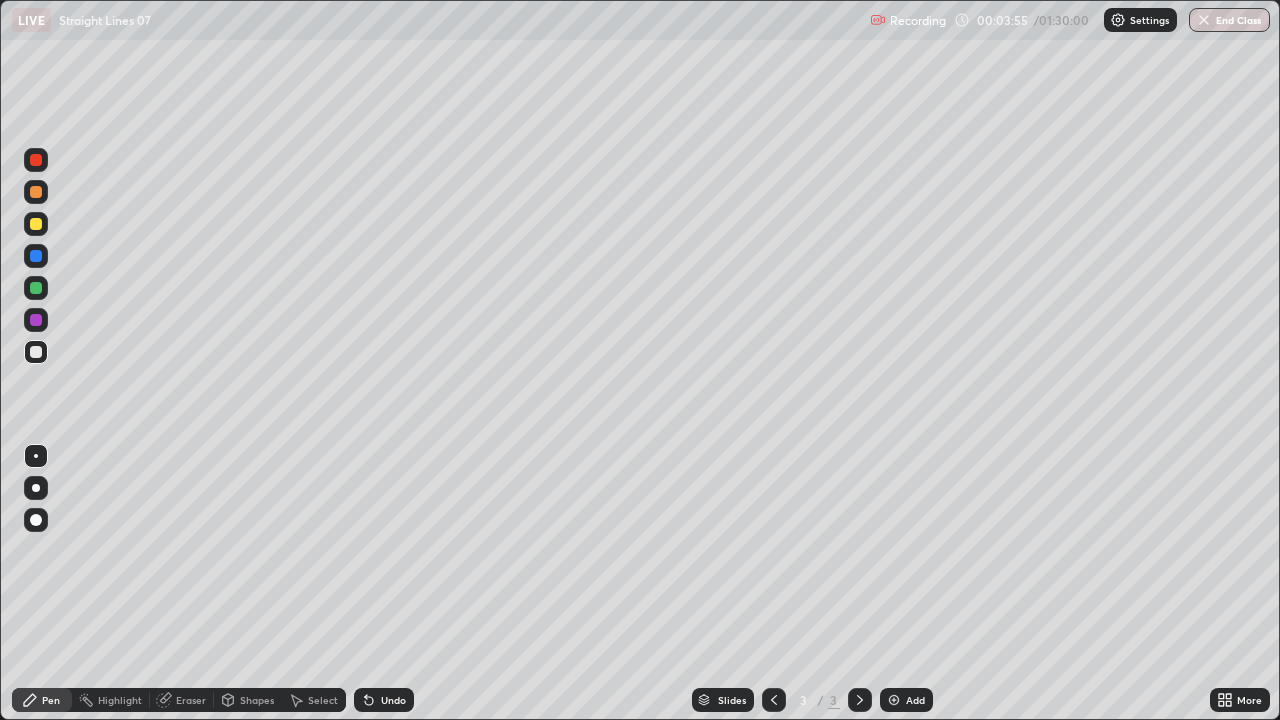 click on "Shapes" at bounding box center (257, 700) 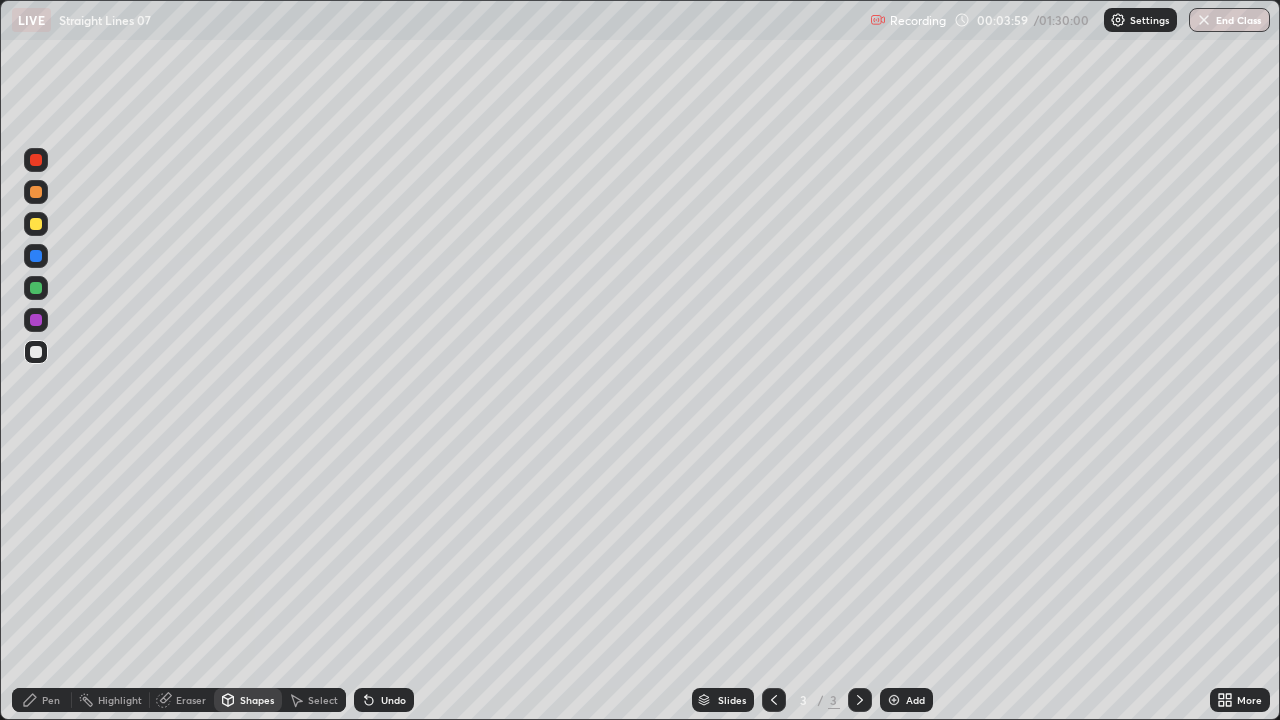 click on "Undo" at bounding box center [384, 700] 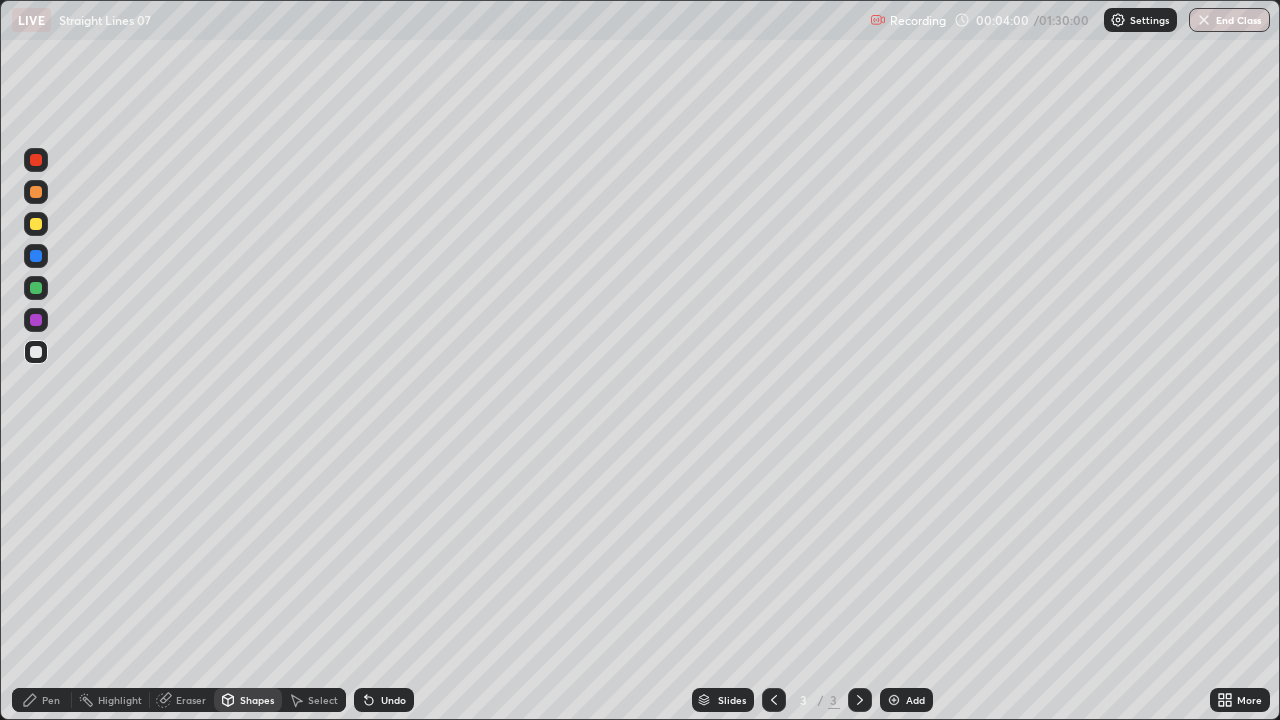click 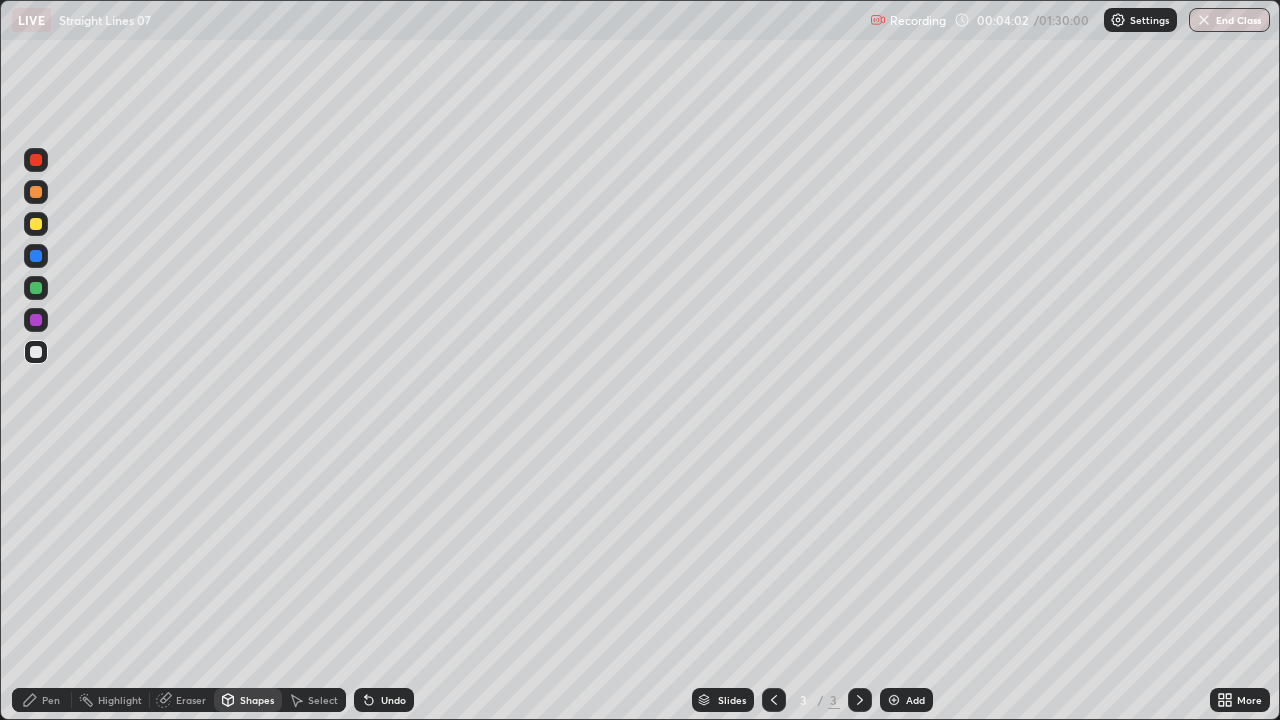 click on "Pen" at bounding box center [42, 700] 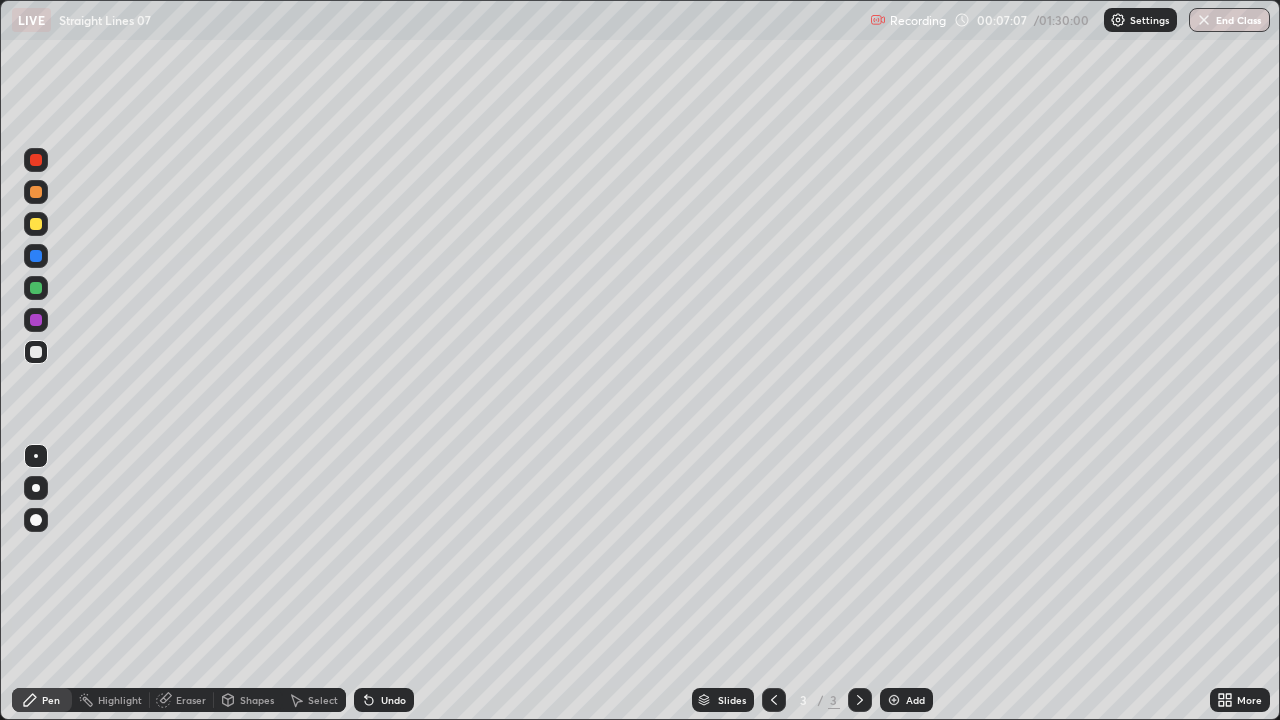 click on "Add" at bounding box center [906, 700] 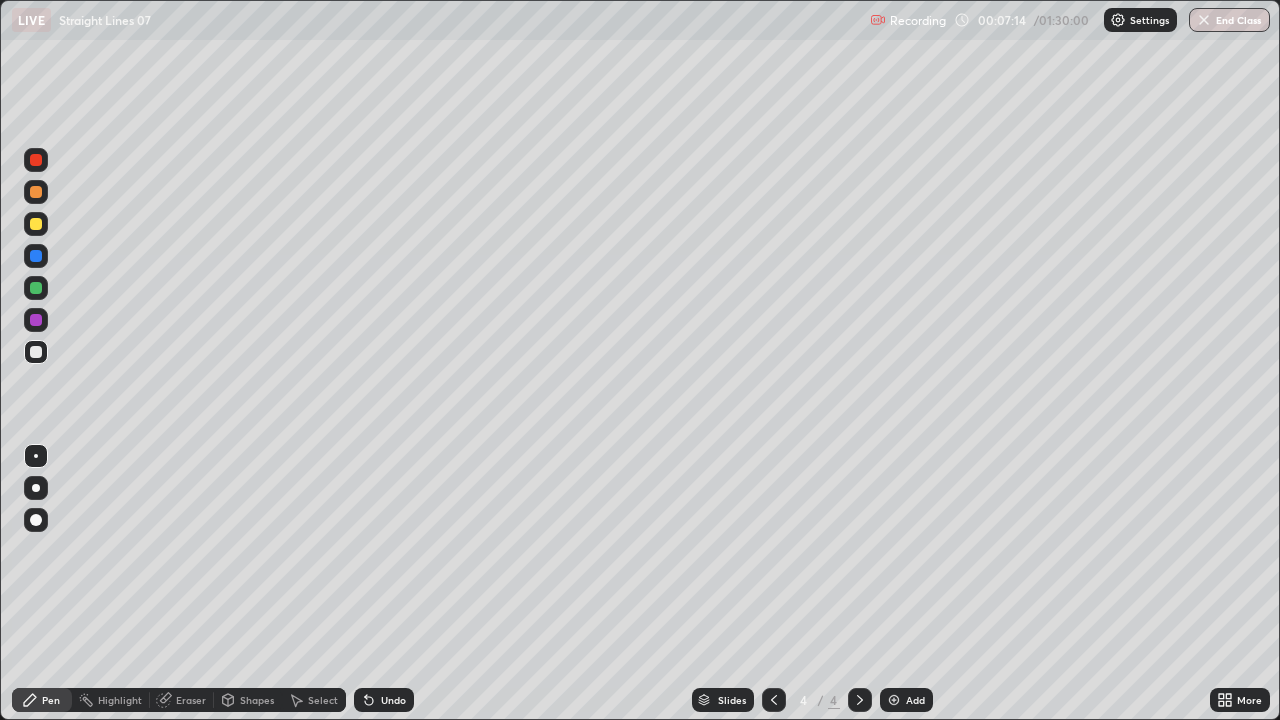 click at bounding box center [36, 288] 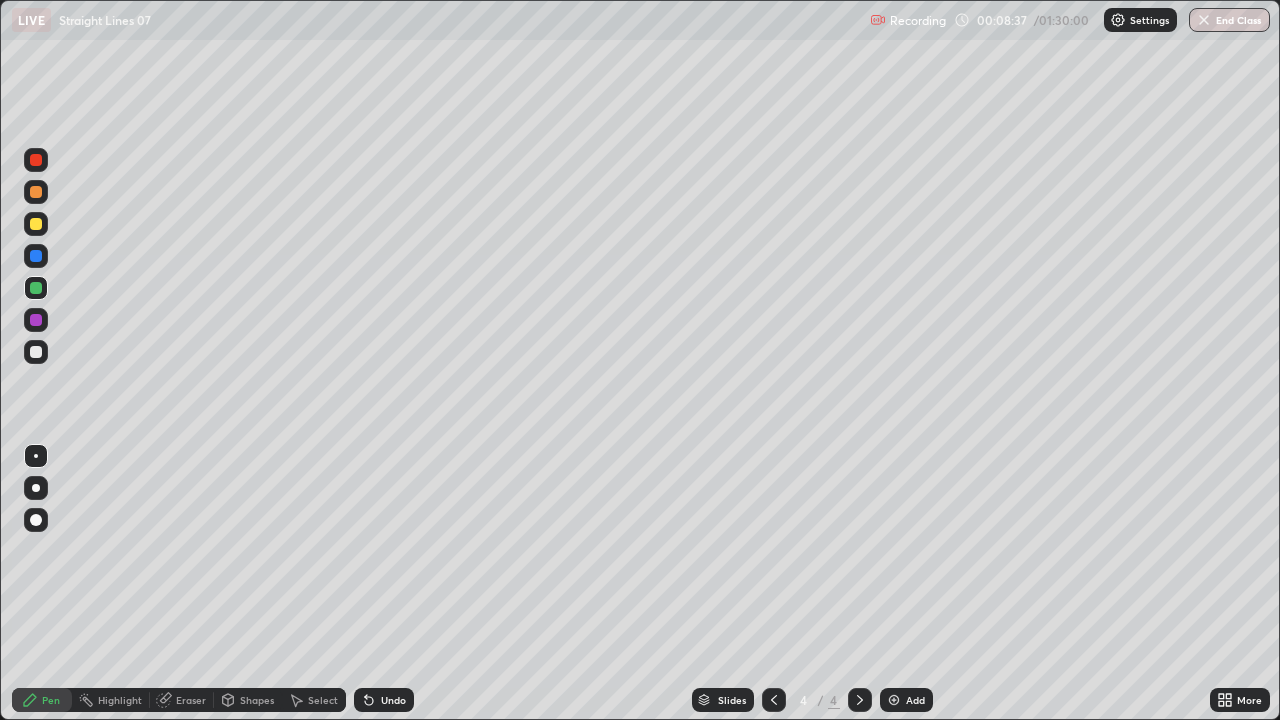 click 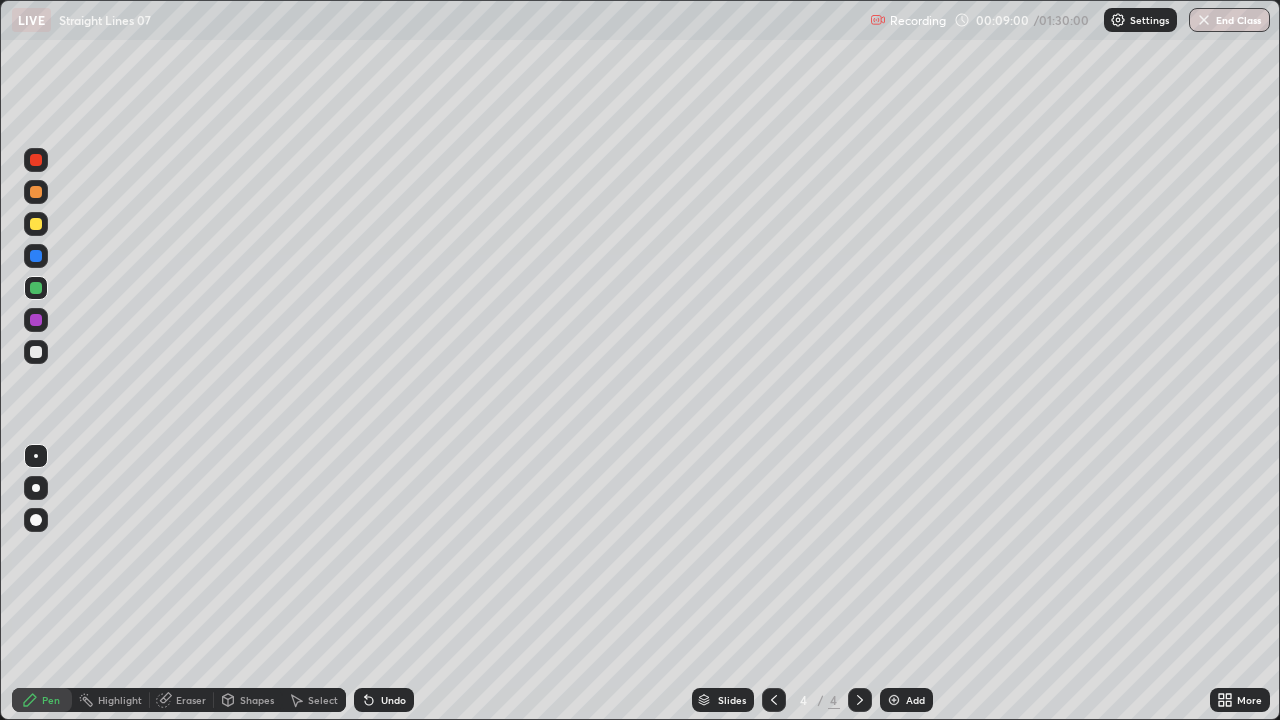 click on "Undo" at bounding box center (384, 700) 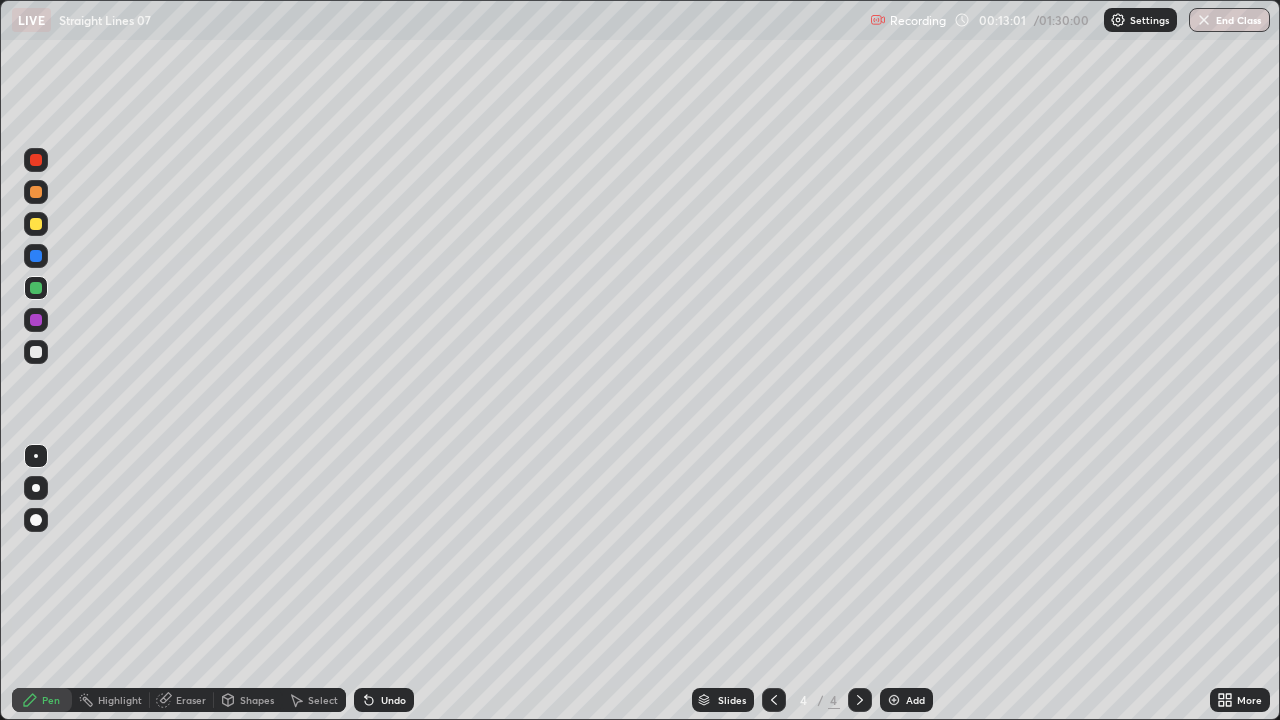 click at bounding box center (894, 700) 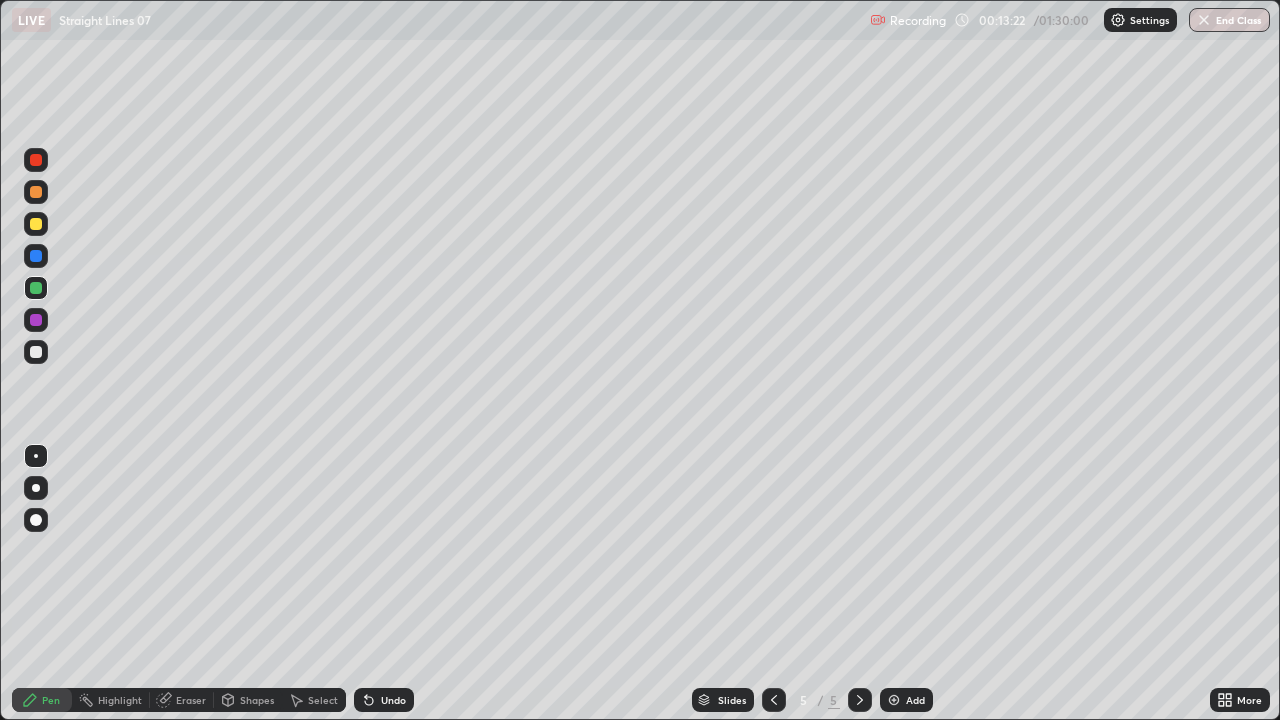 click 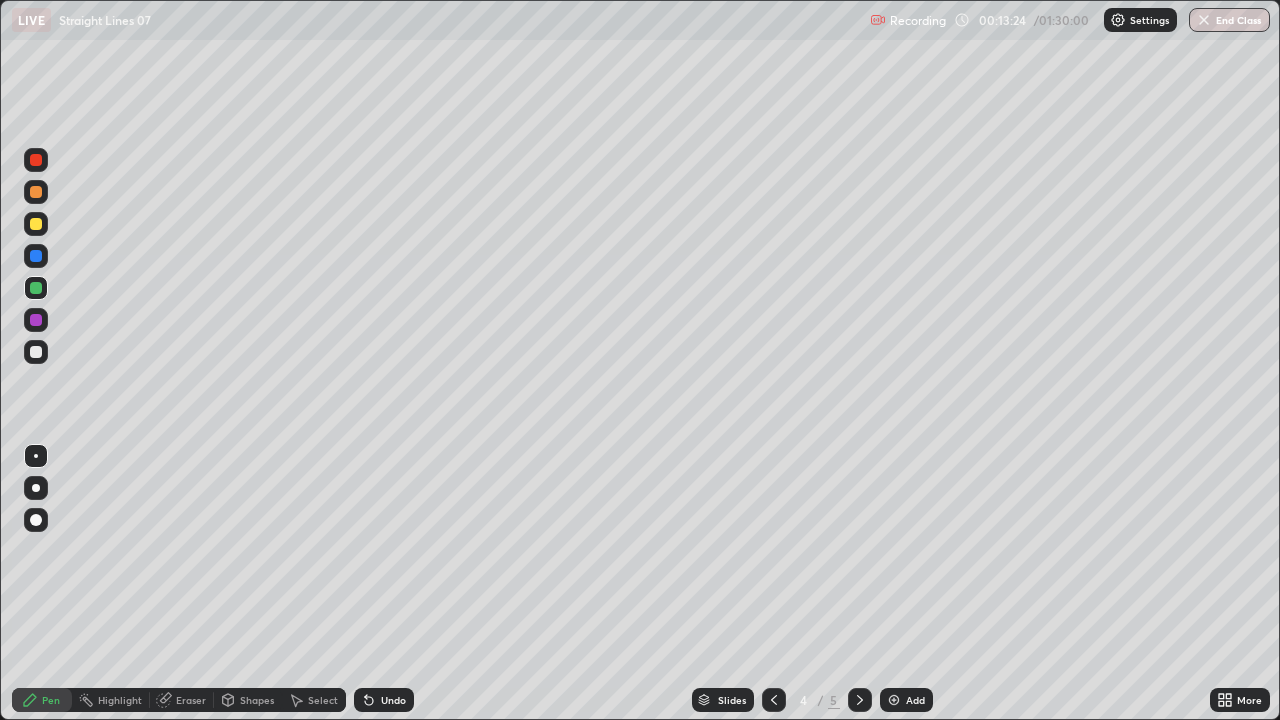 click 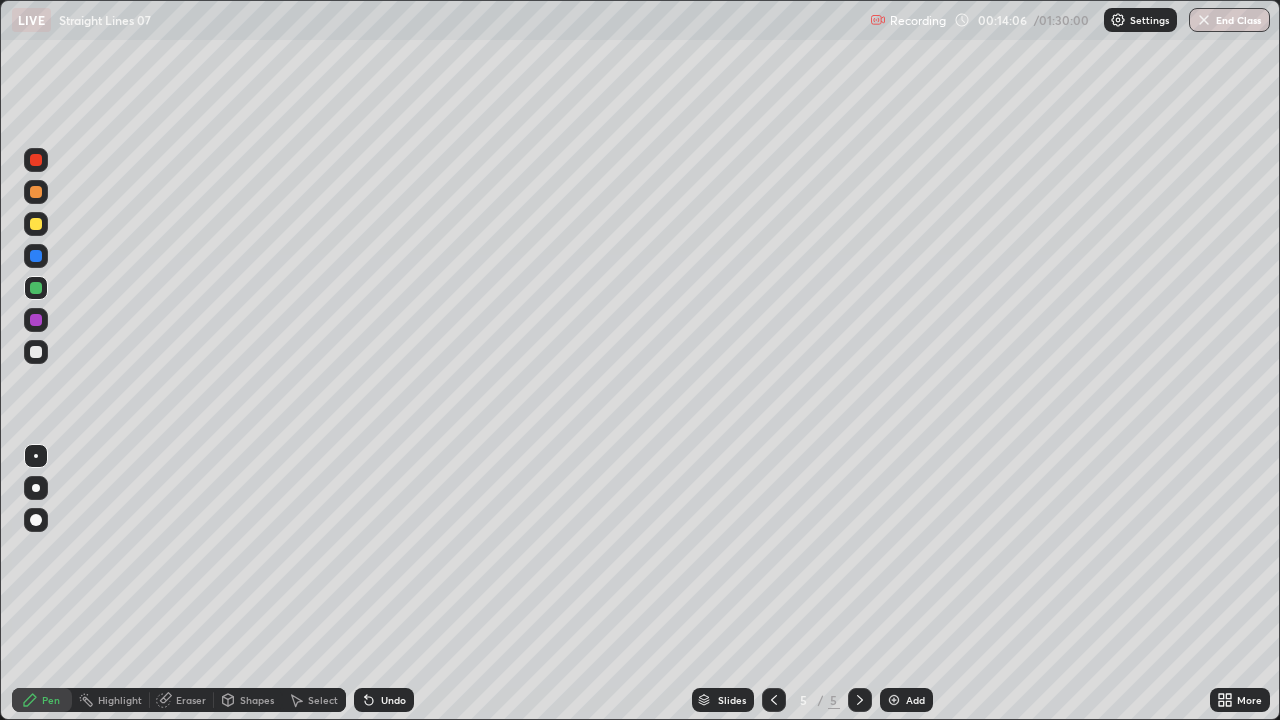 click on "Undo" at bounding box center (393, 700) 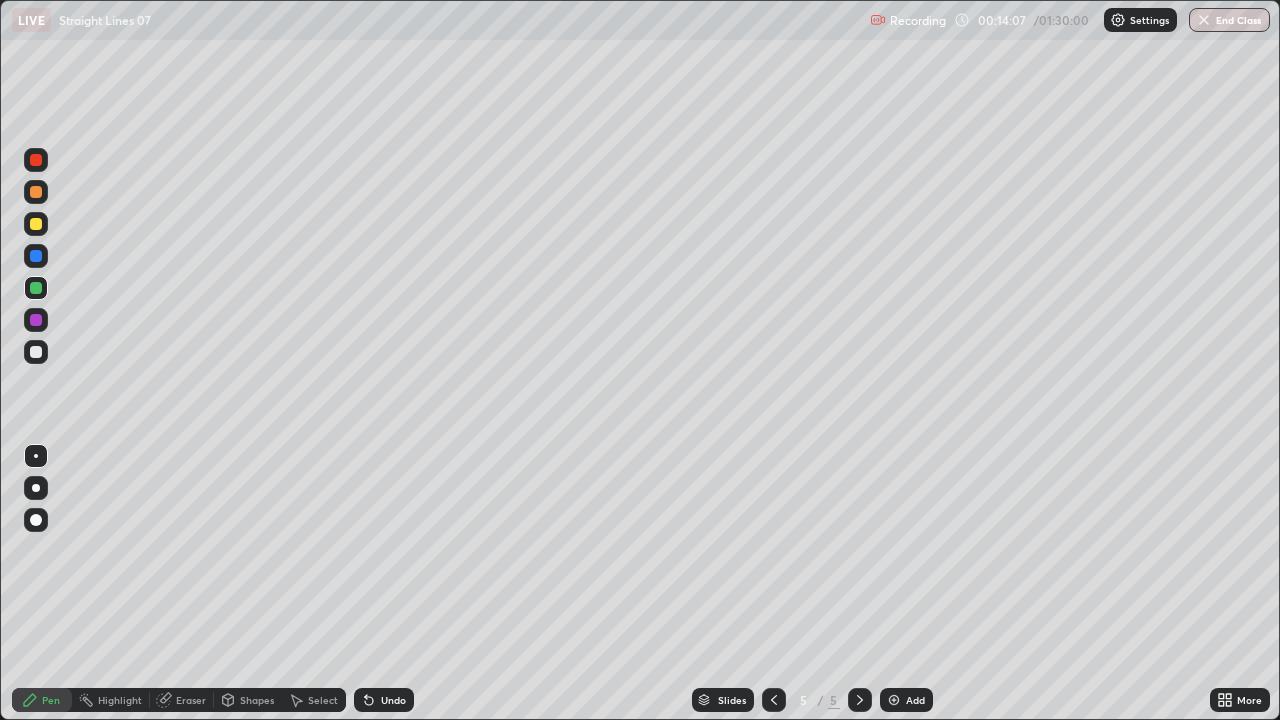 click on "Undo" at bounding box center [393, 700] 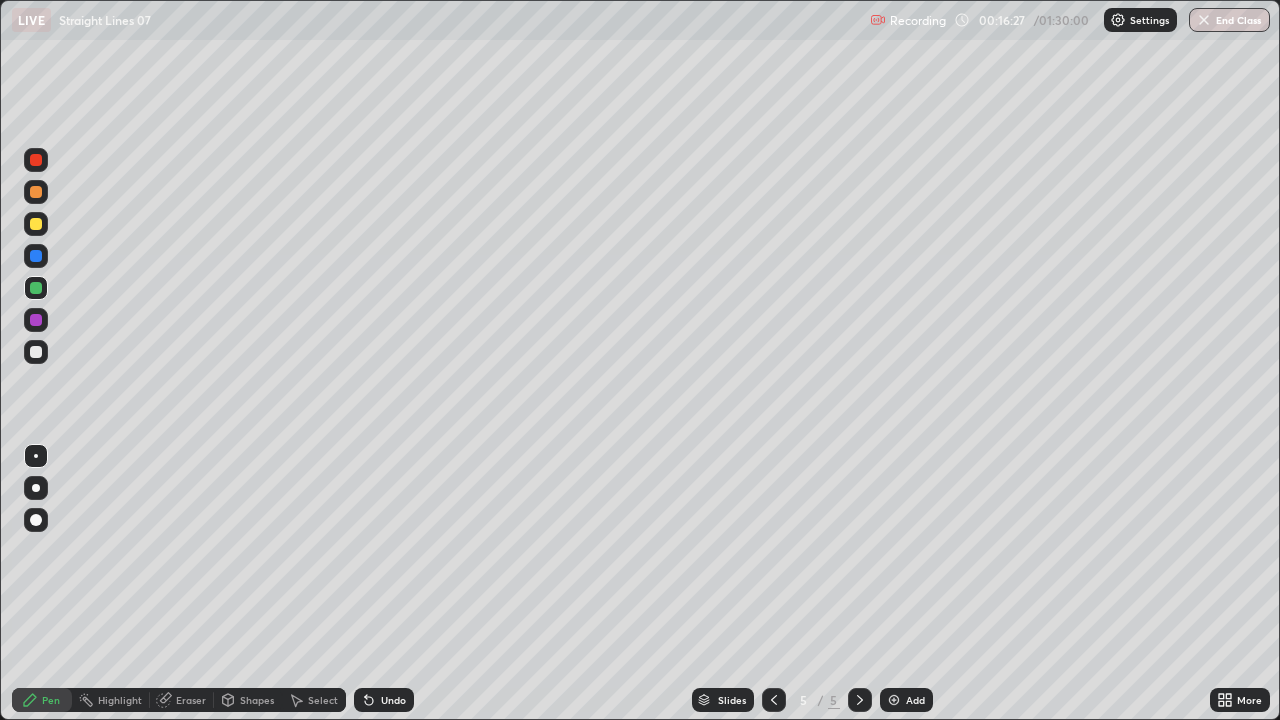 click on "Add" at bounding box center (906, 700) 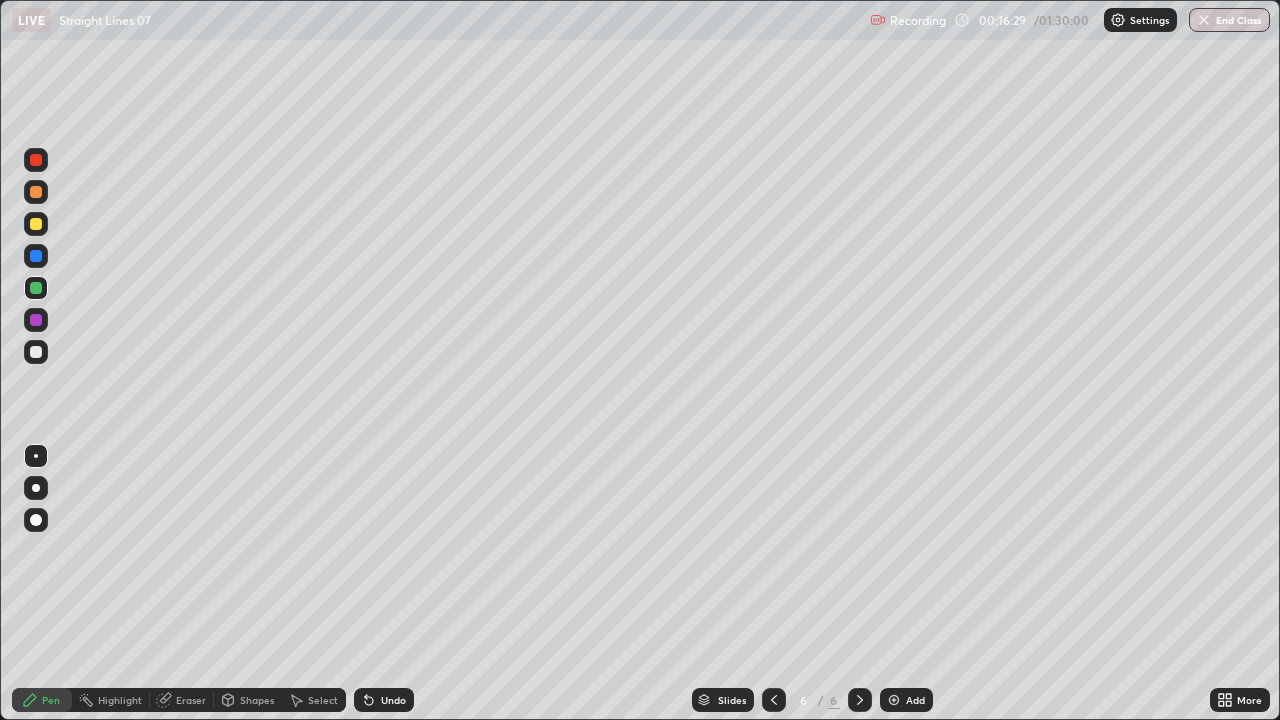 click at bounding box center (36, 224) 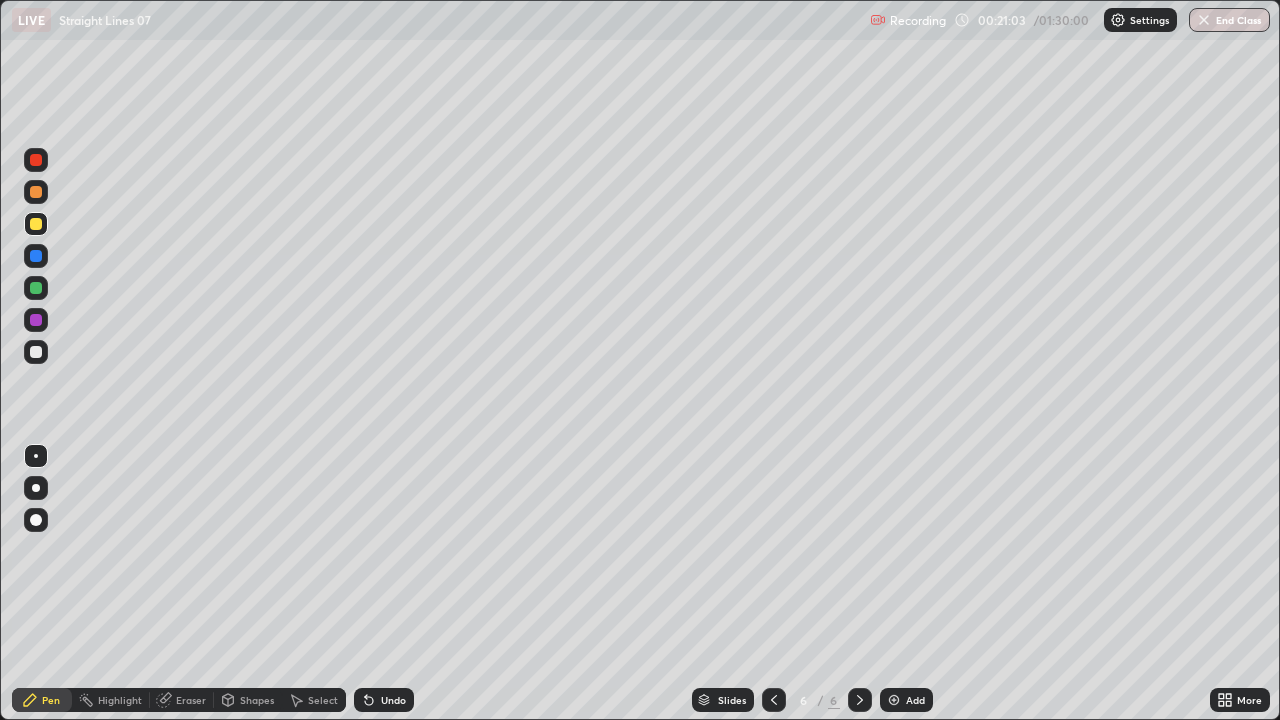 click on "Undo" at bounding box center [384, 700] 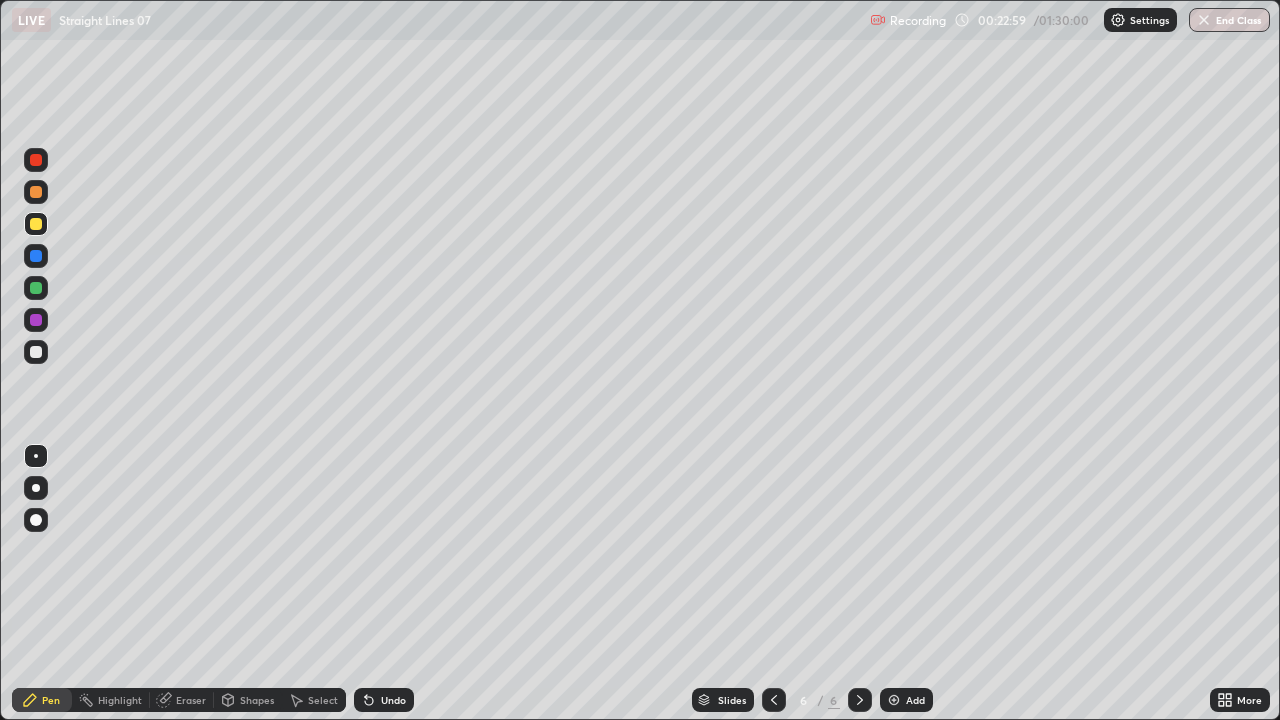 click on "Eraser" at bounding box center (191, 700) 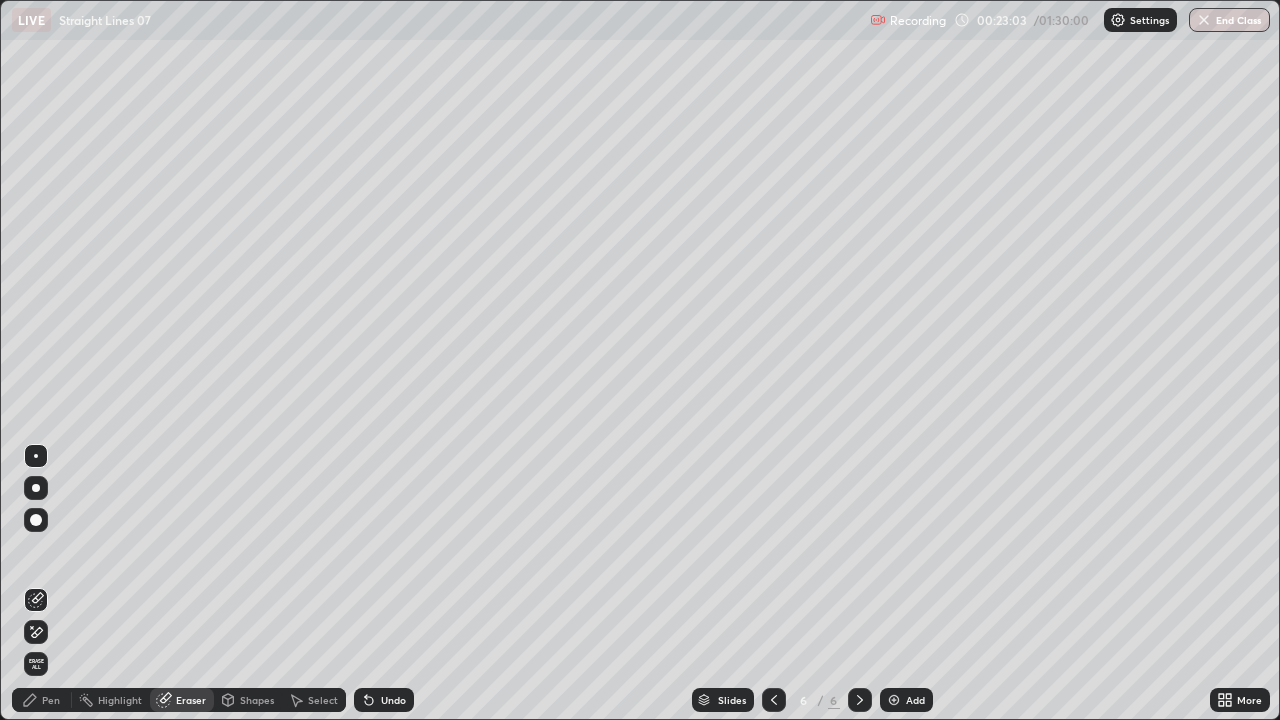 click on "Pen" at bounding box center (51, 700) 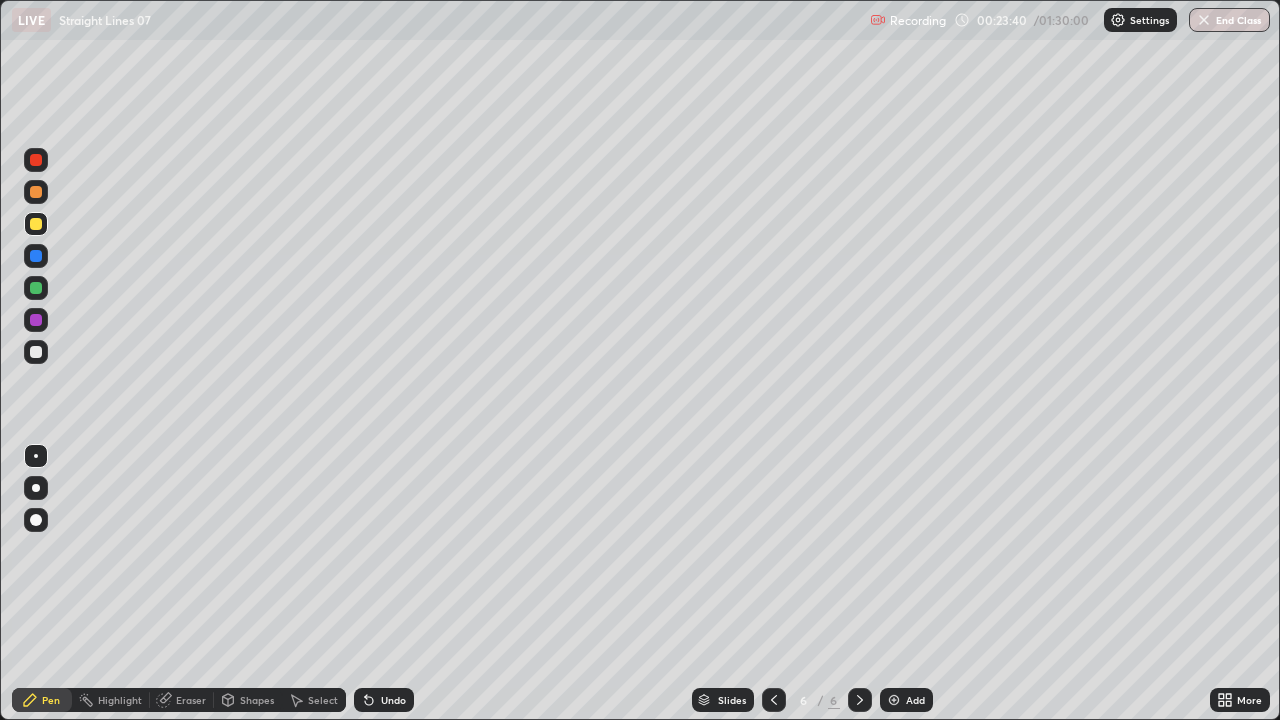 click at bounding box center (36, 320) 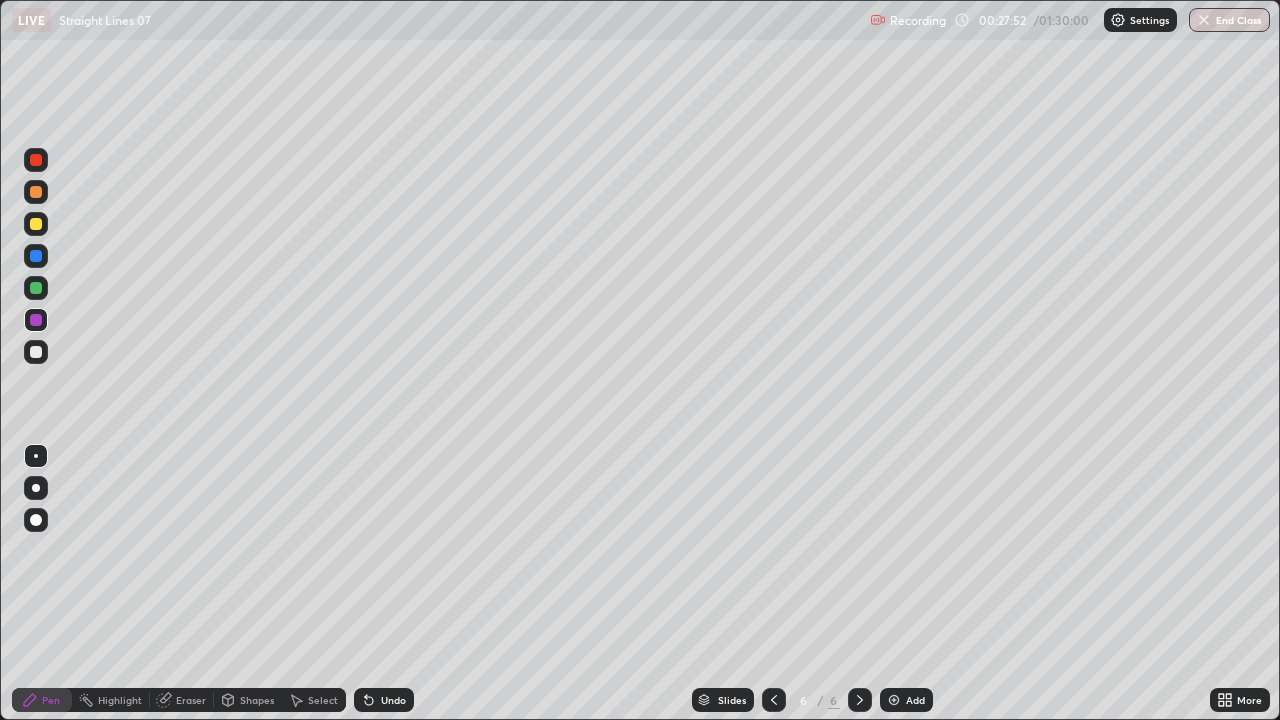 click on "Add" at bounding box center (915, 700) 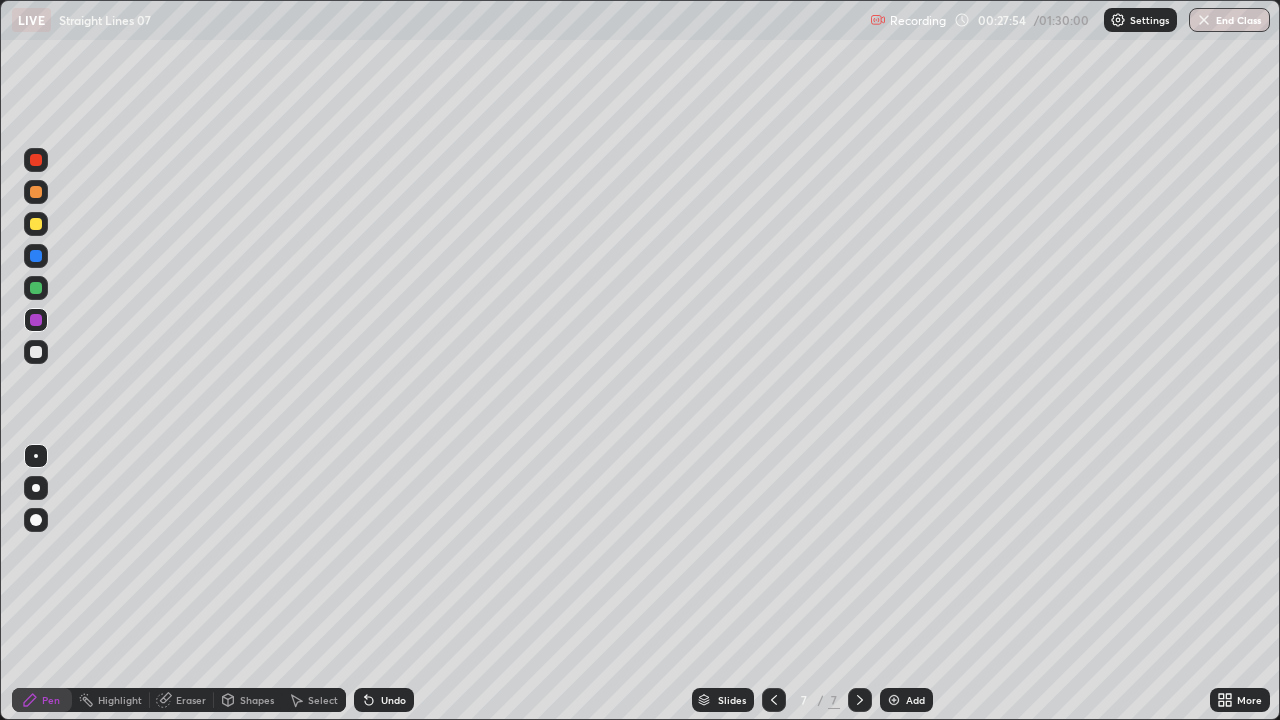 click at bounding box center [36, 224] 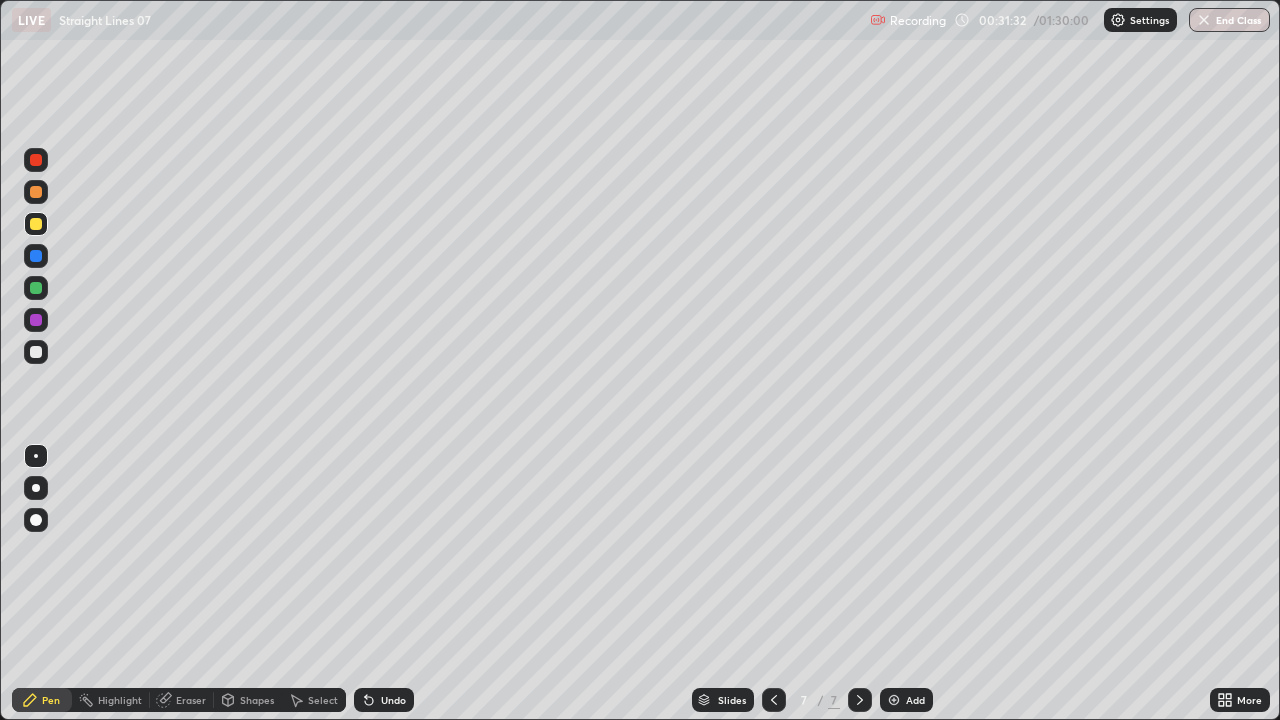 click on "Undo" at bounding box center [393, 700] 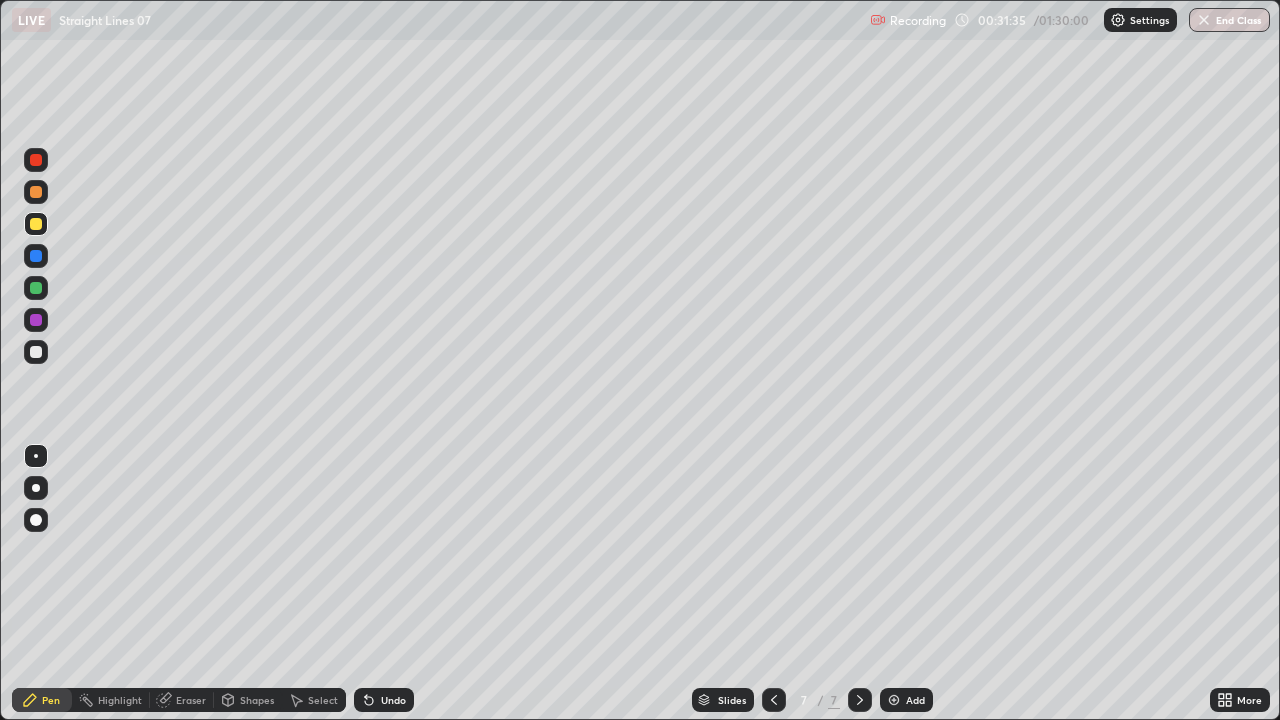 click on "Undo" at bounding box center [393, 700] 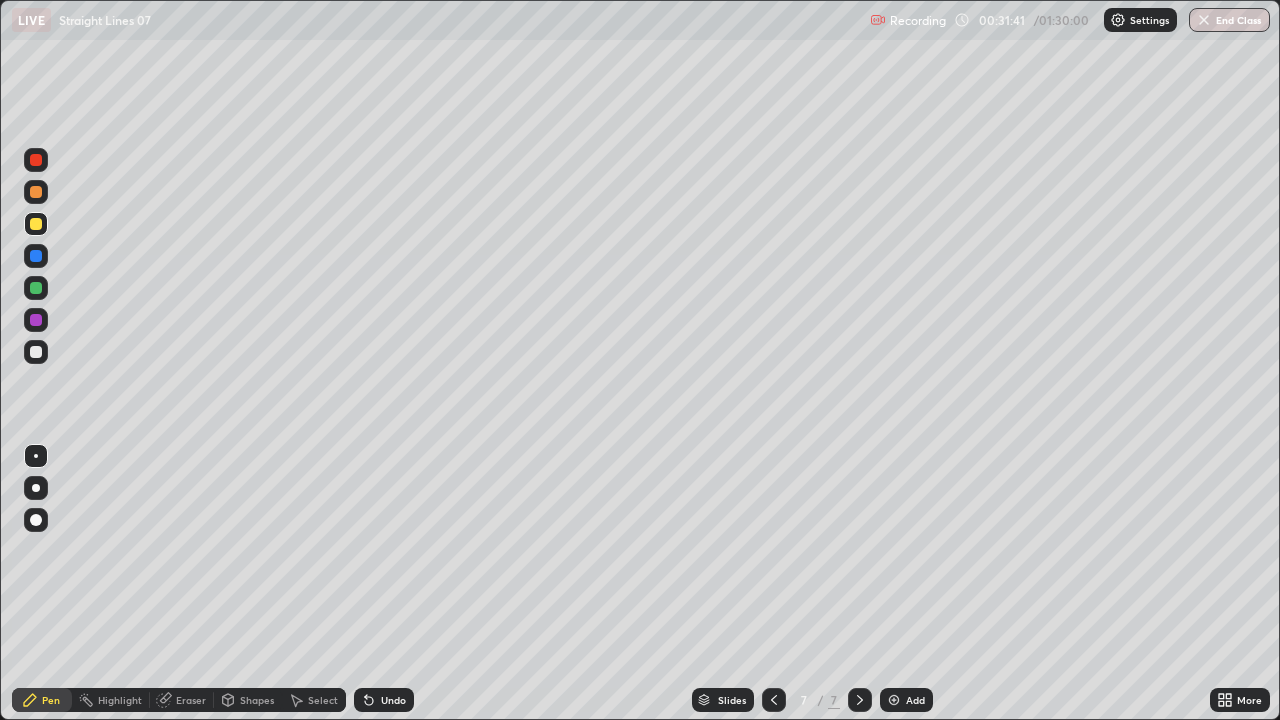 click at bounding box center (36, 320) 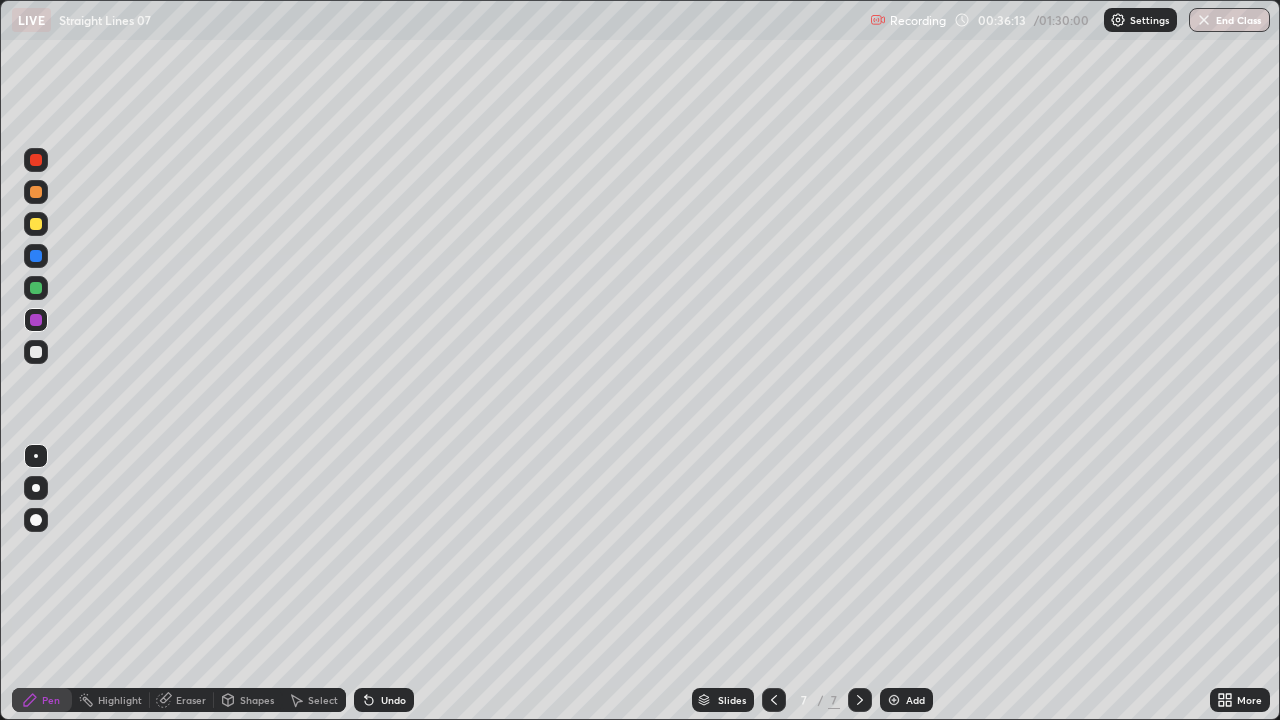 click 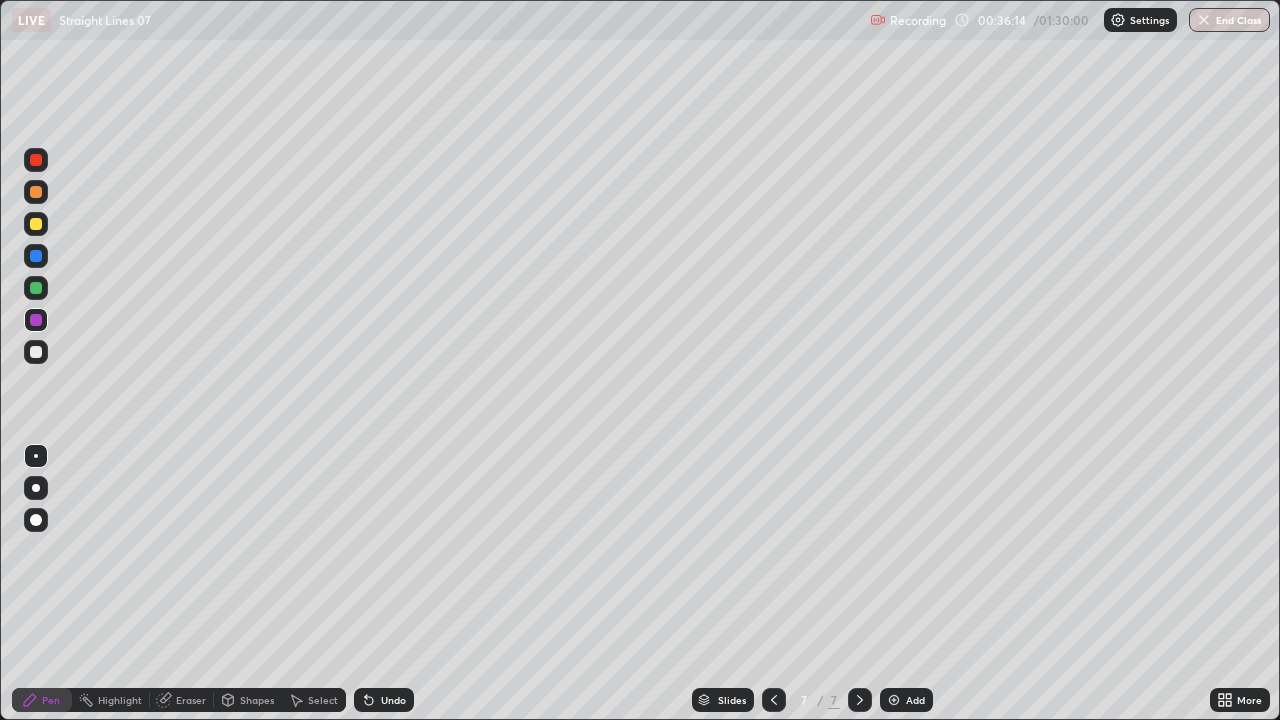 click on "Undo" at bounding box center (384, 700) 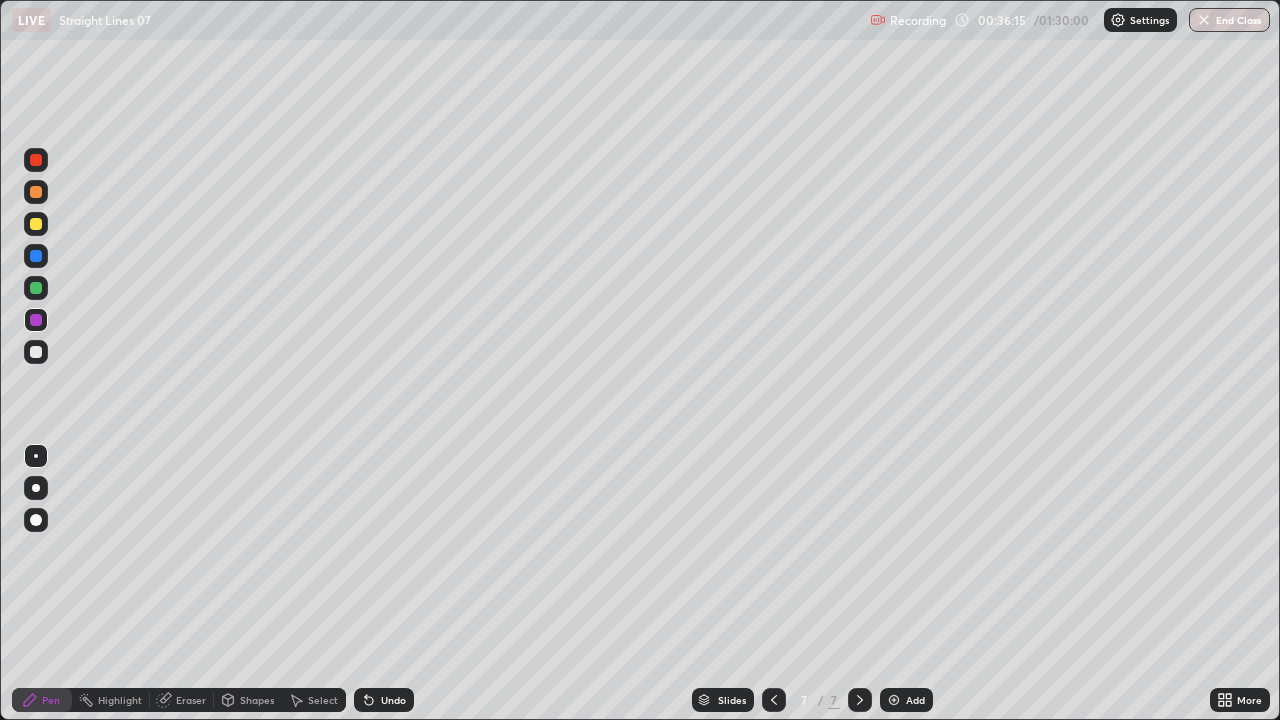 click 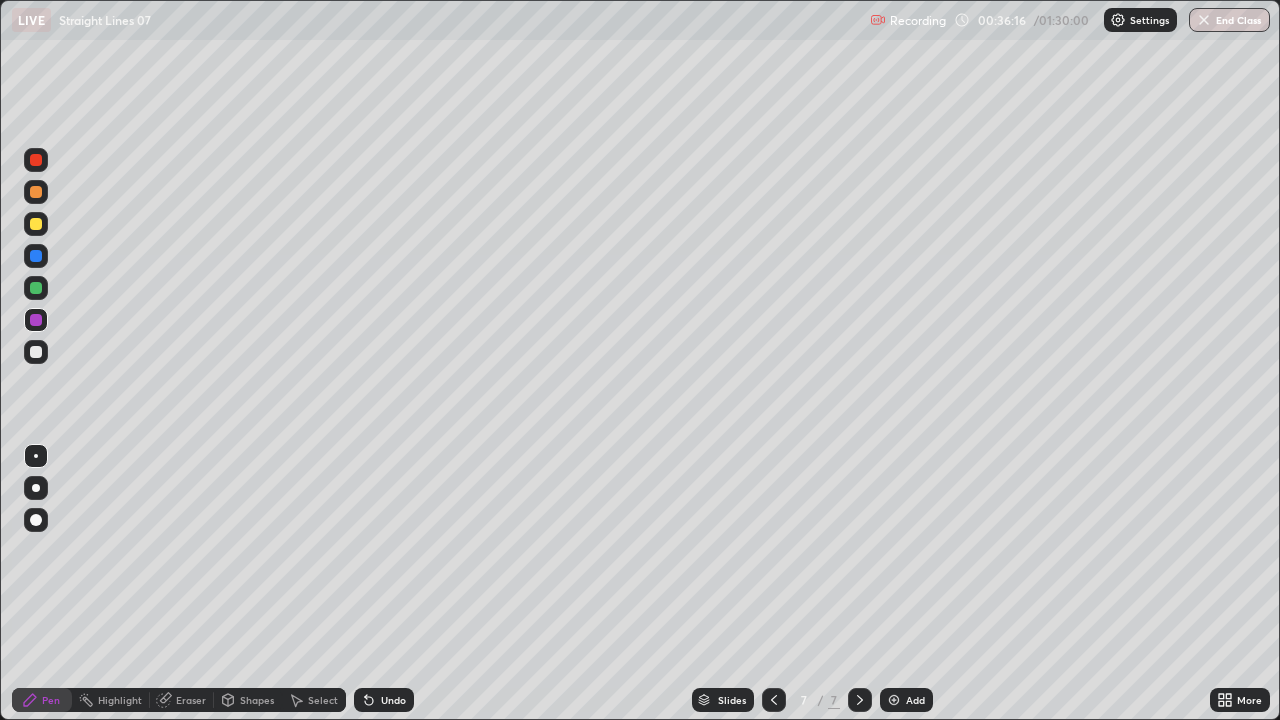 click on "Undo" at bounding box center [384, 700] 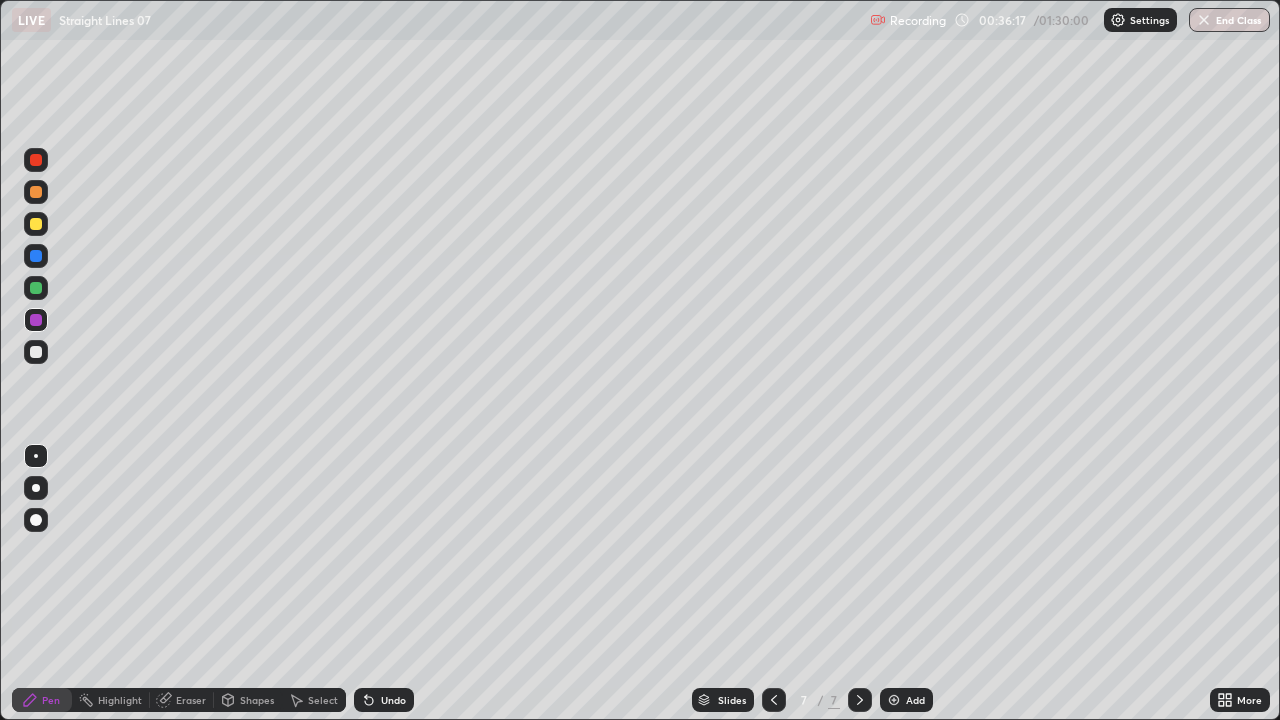 click on "Undo" at bounding box center (384, 700) 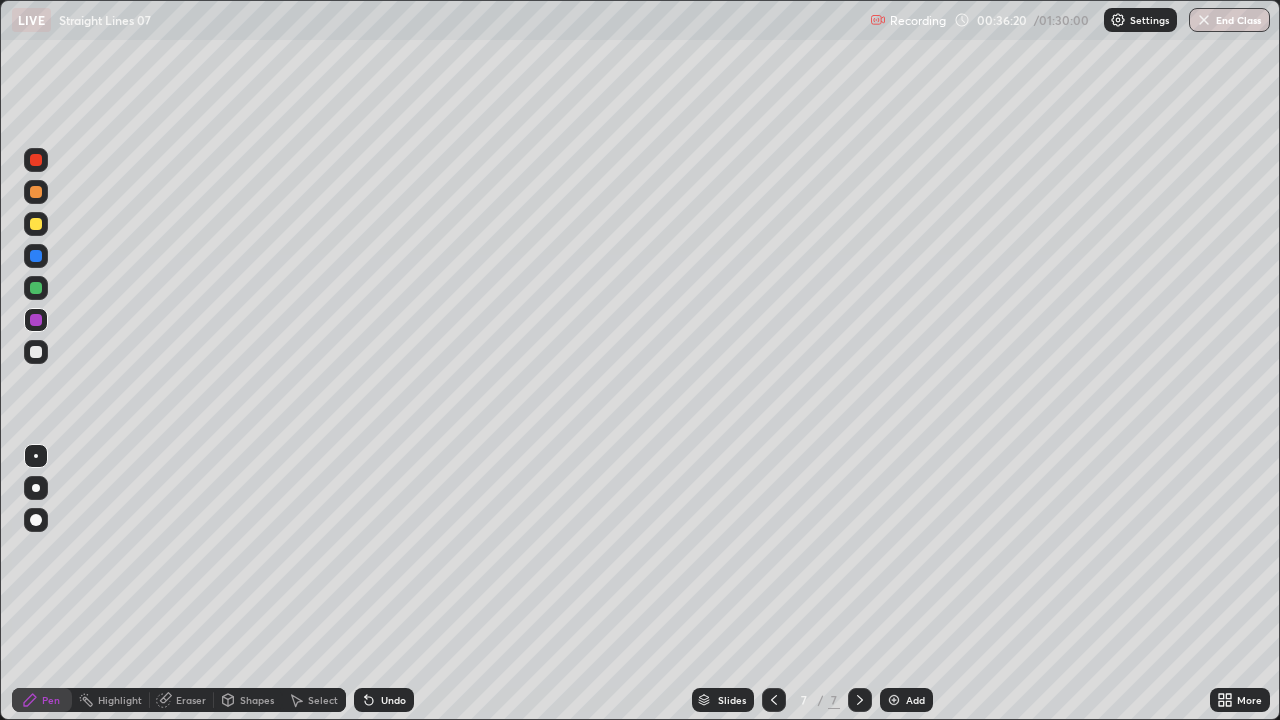 click 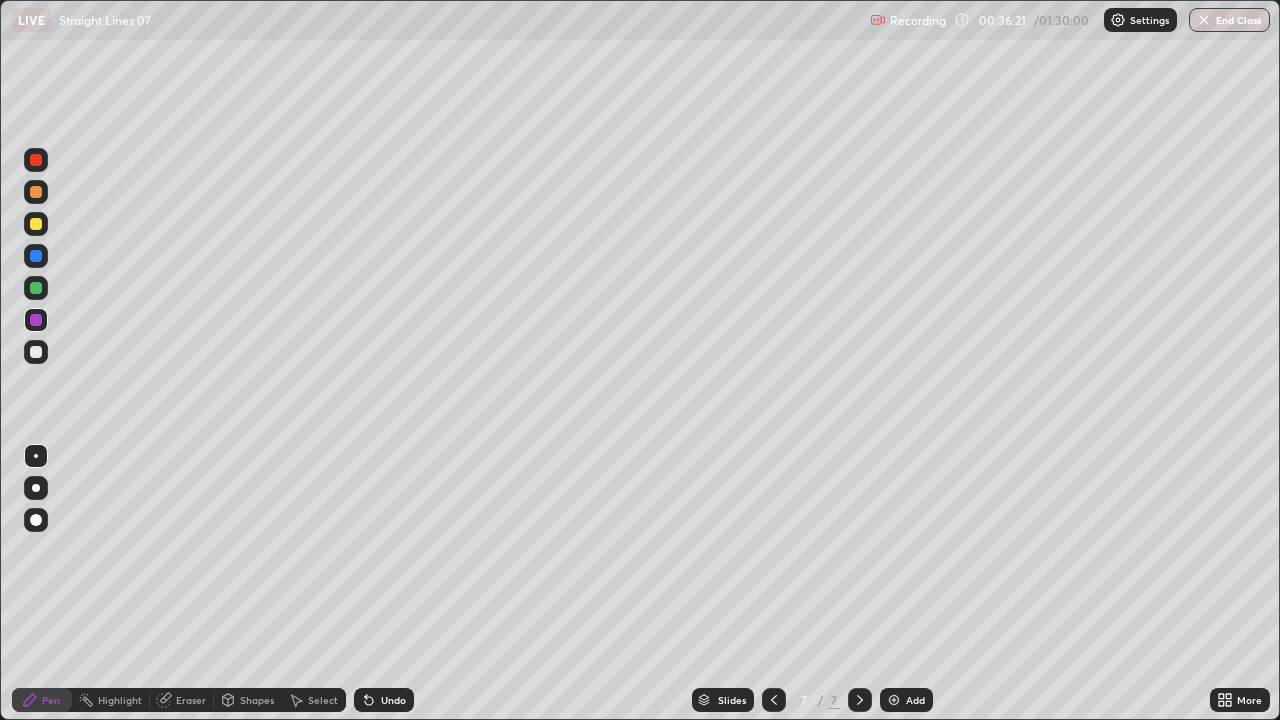 click 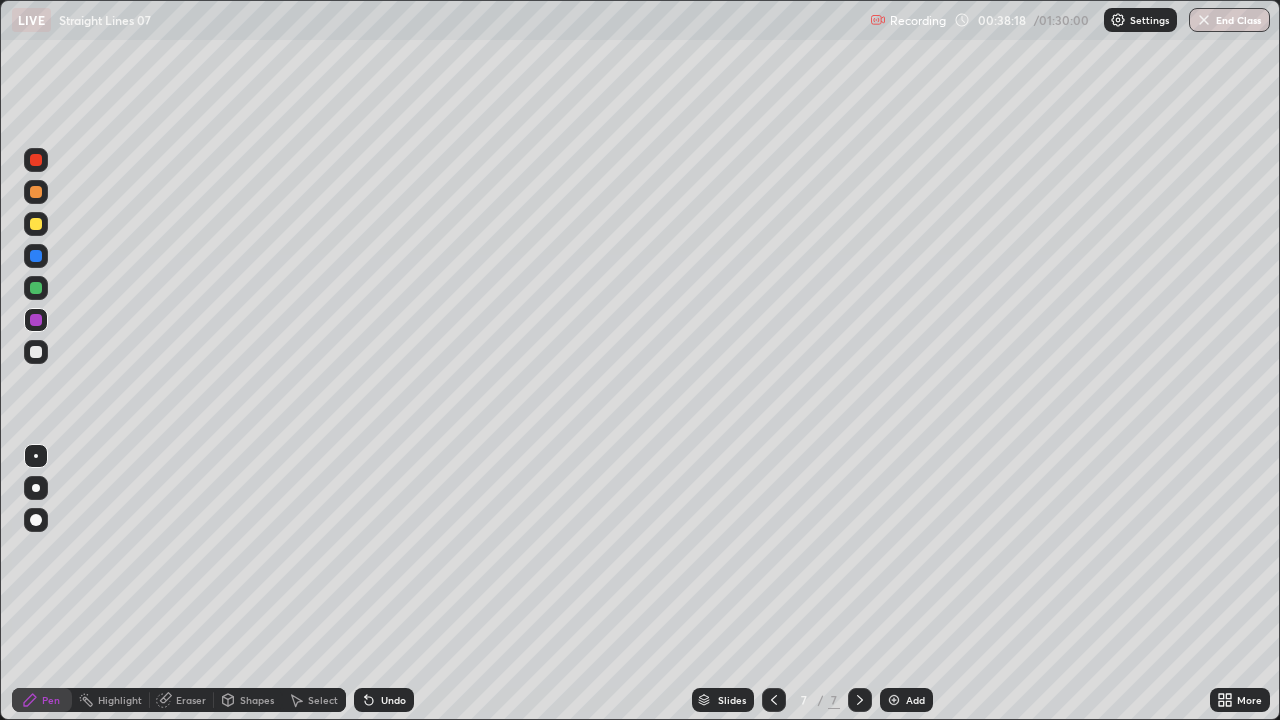 click at bounding box center (894, 700) 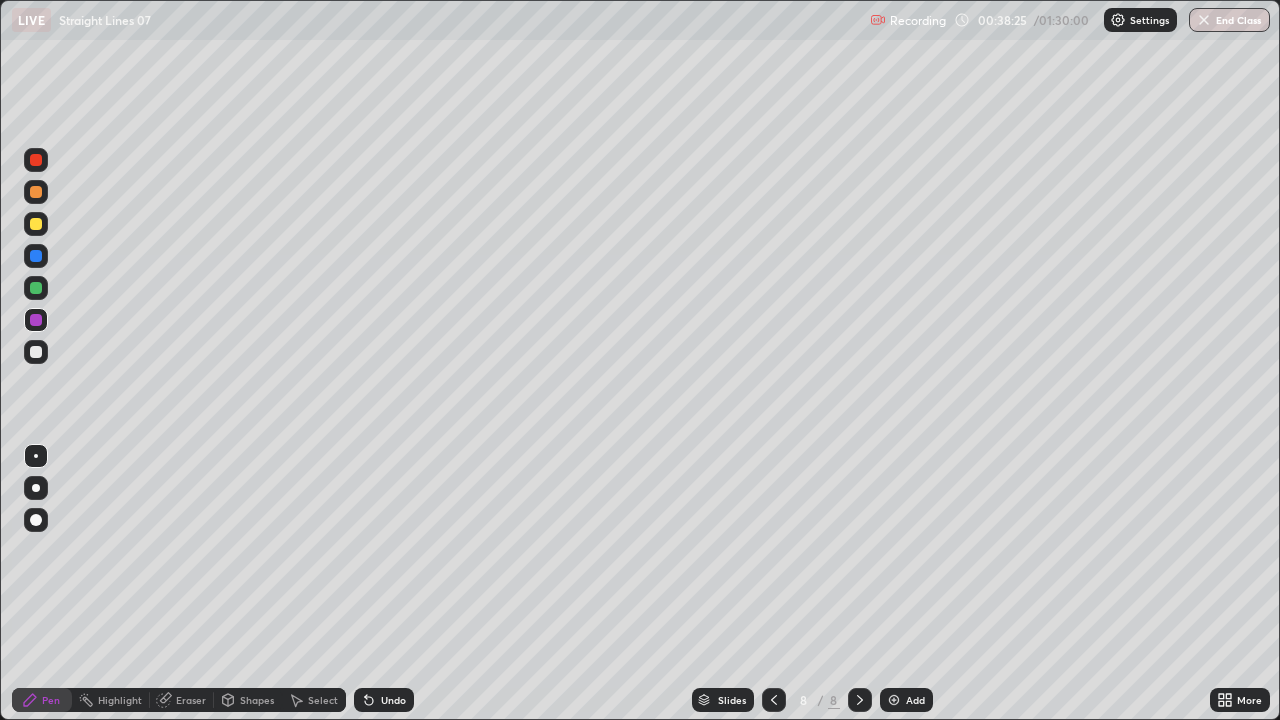 click 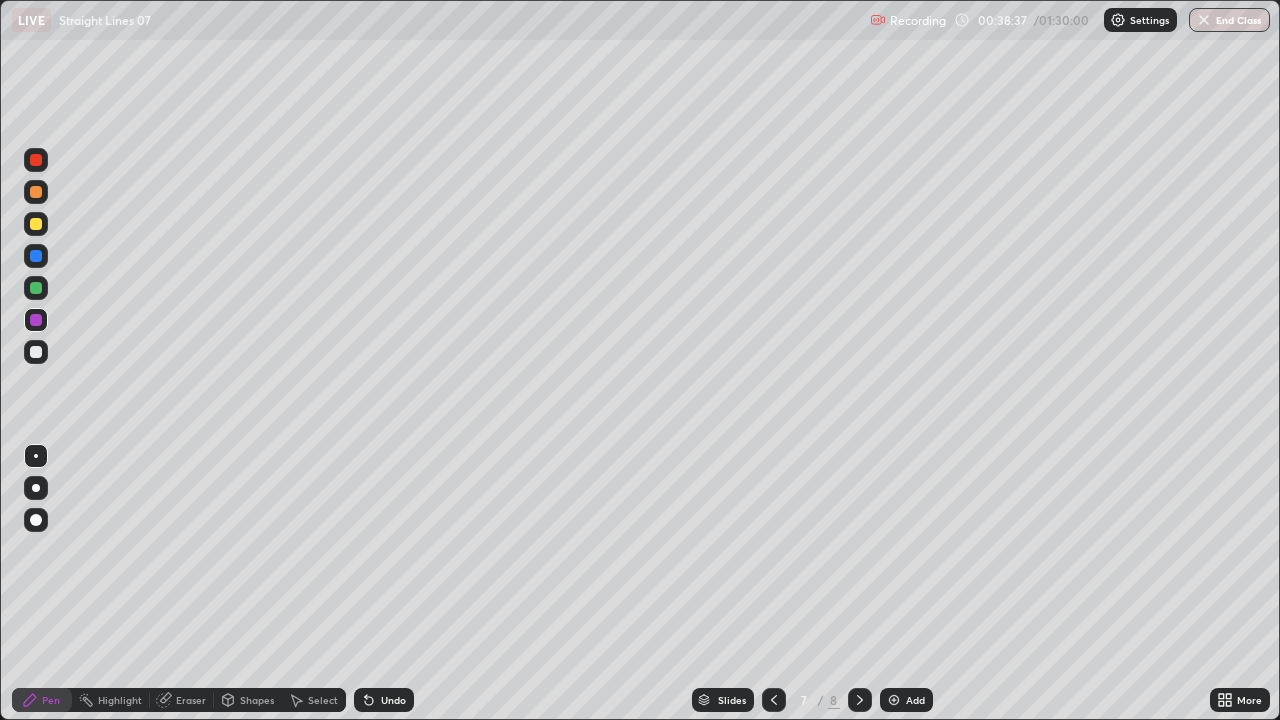 click 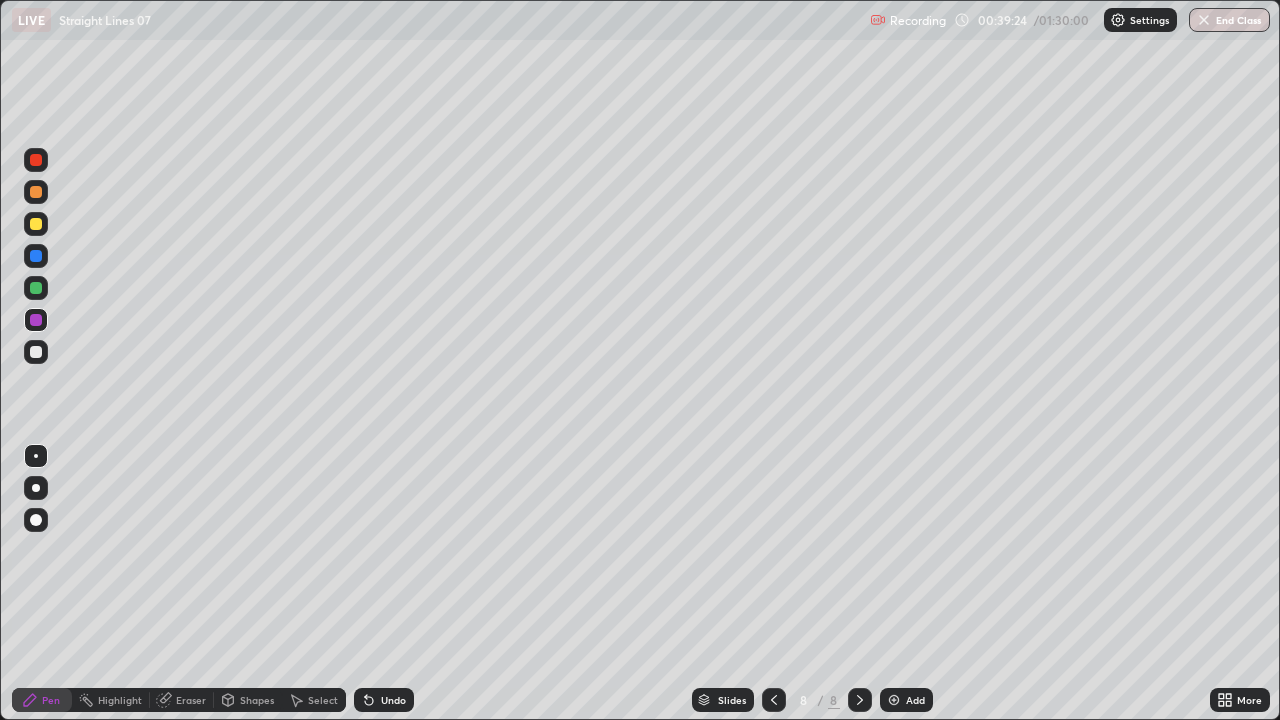 click 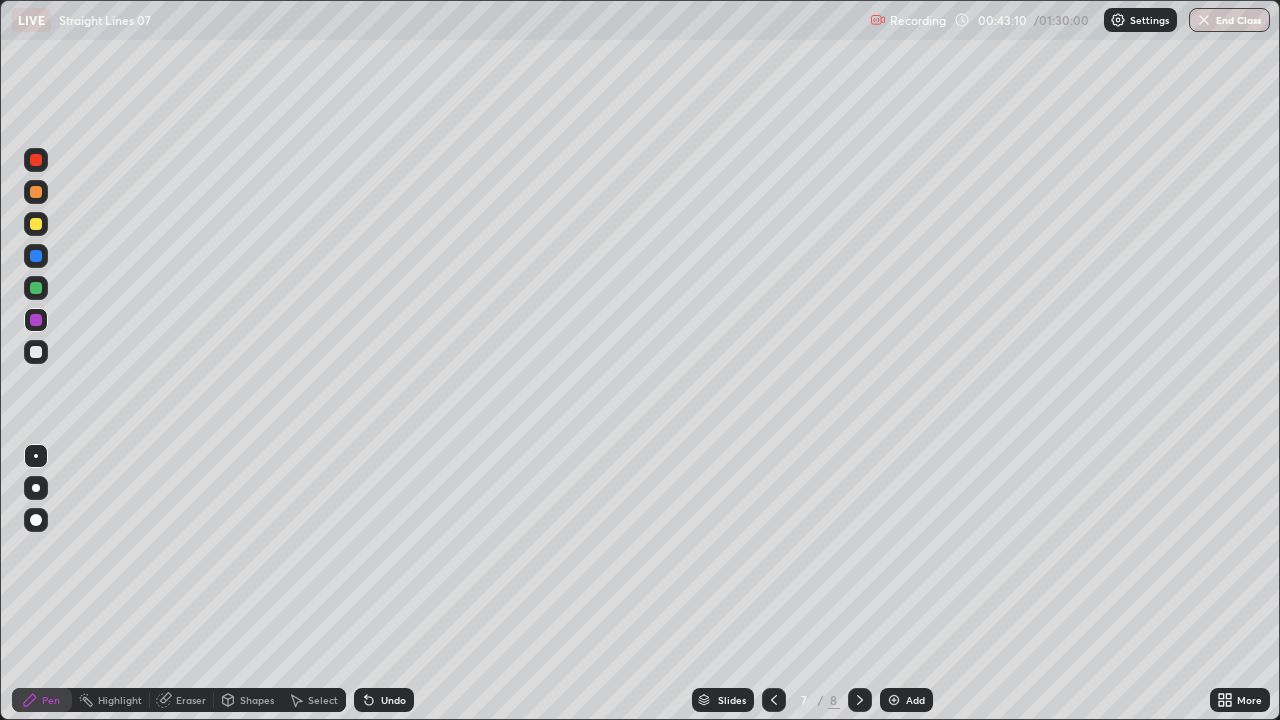 click on "Undo" at bounding box center [393, 700] 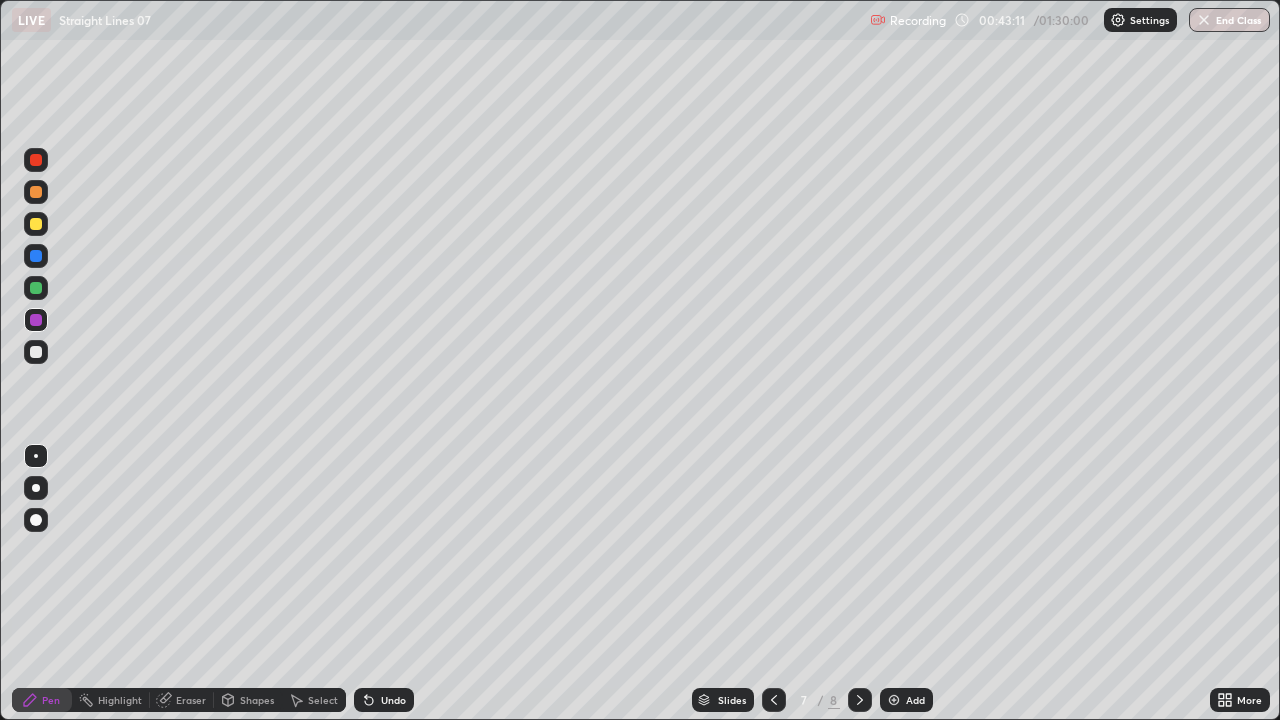 click on "Undo" at bounding box center (384, 700) 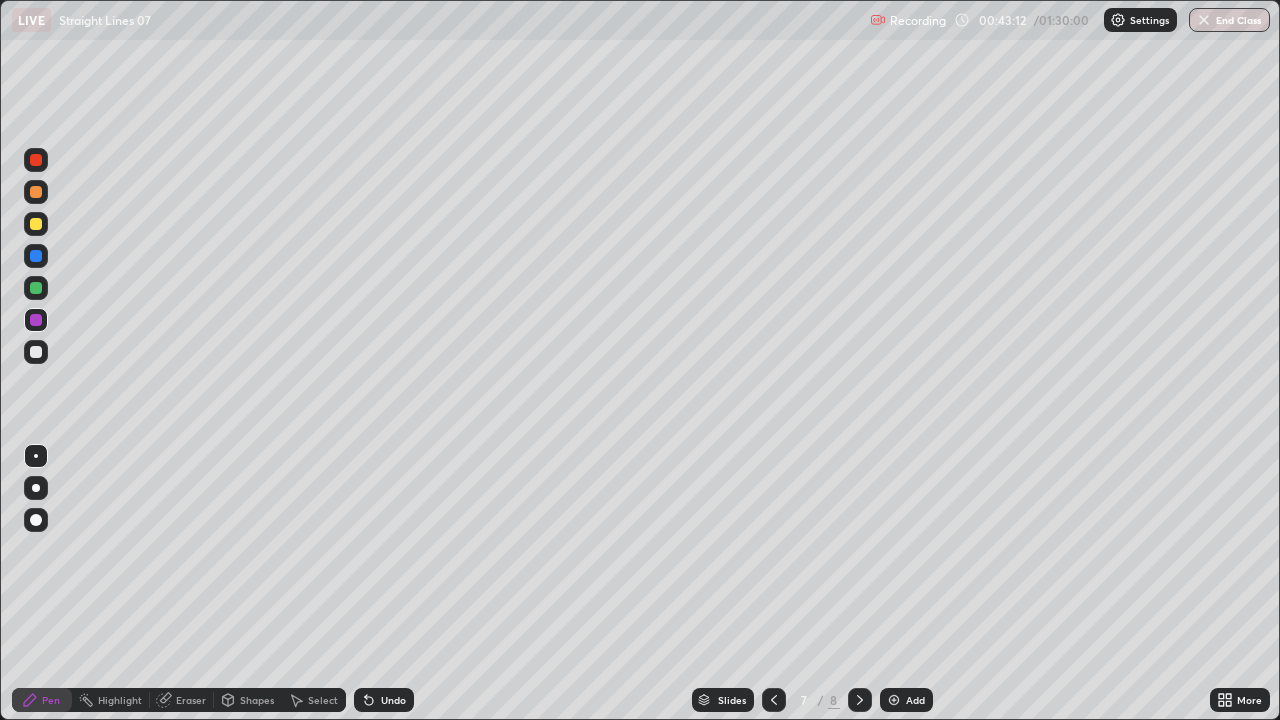click on "Undo" at bounding box center [384, 700] 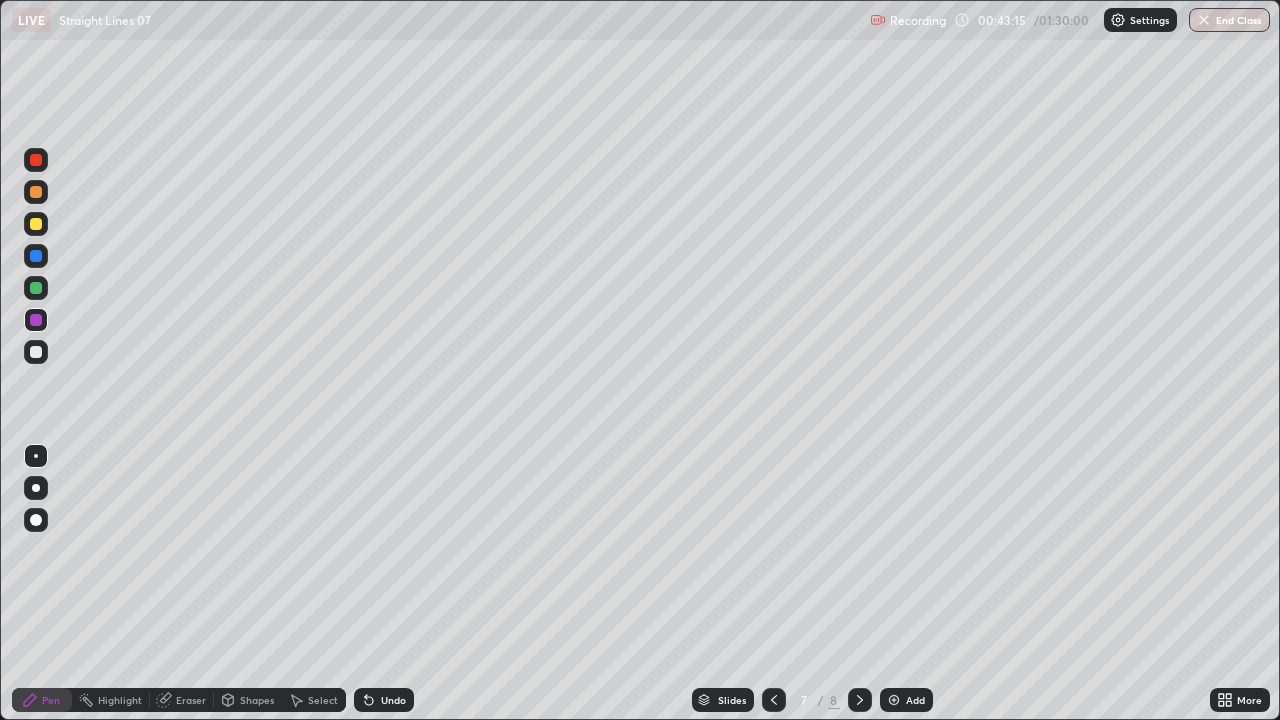 click on "Undo" at bounding box center (393, 700) 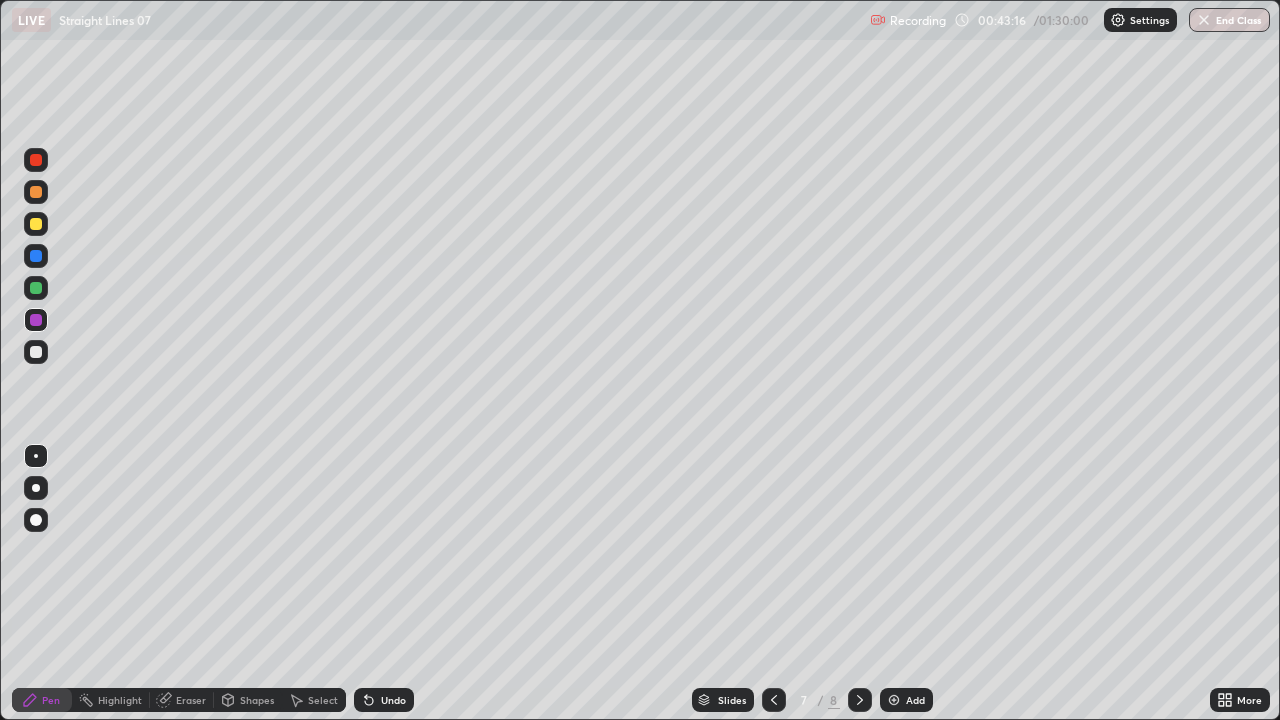 click on "Undo" at bounding box center (393, 700) 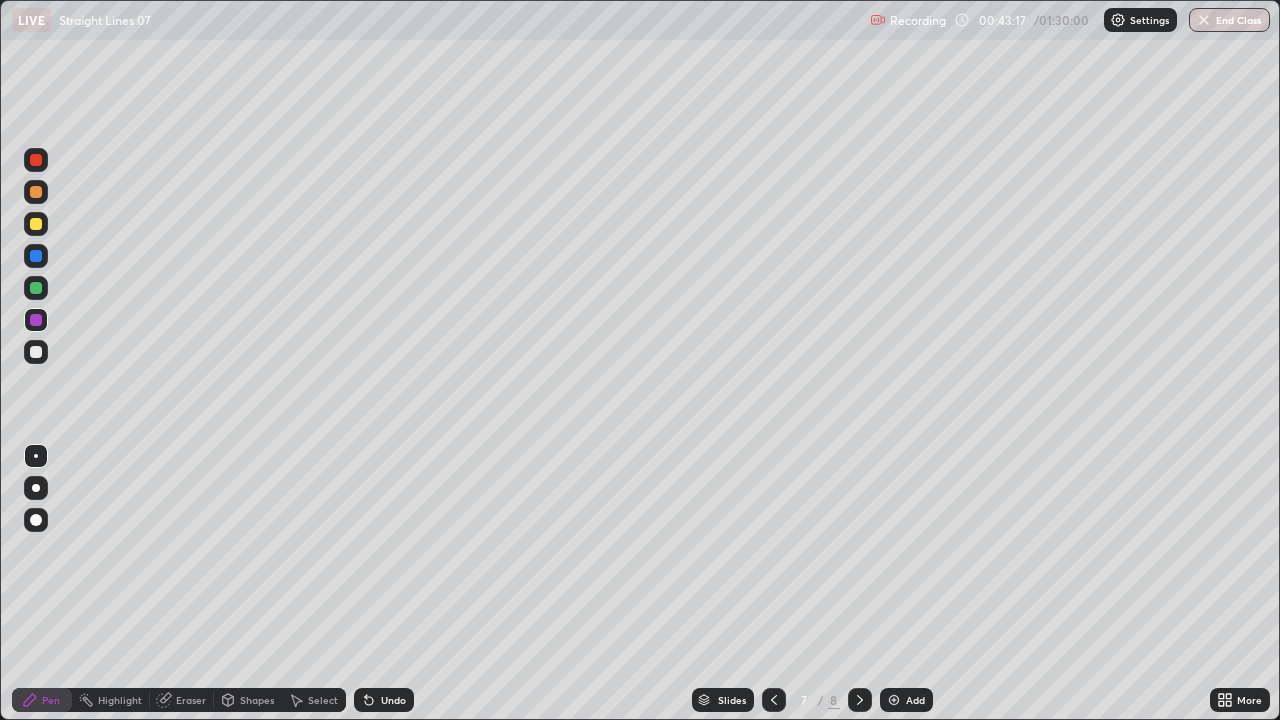 click on "Undo" at bounding box center [393, 700] 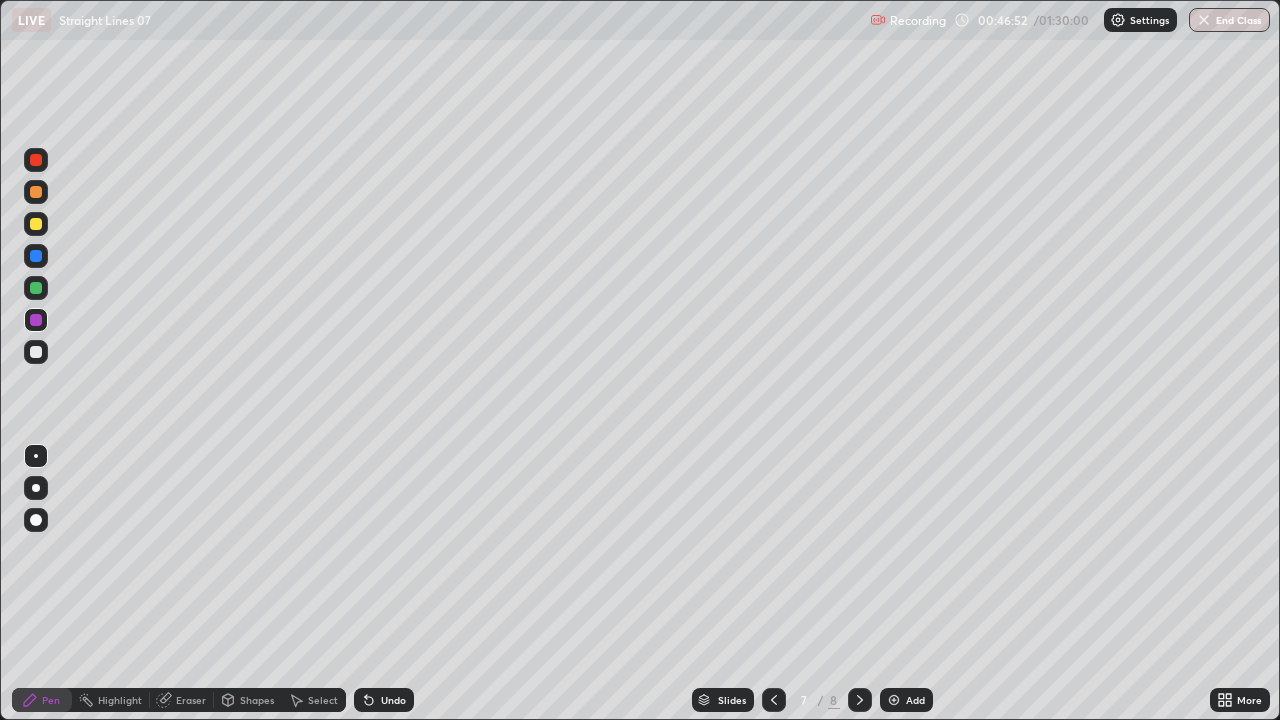 click 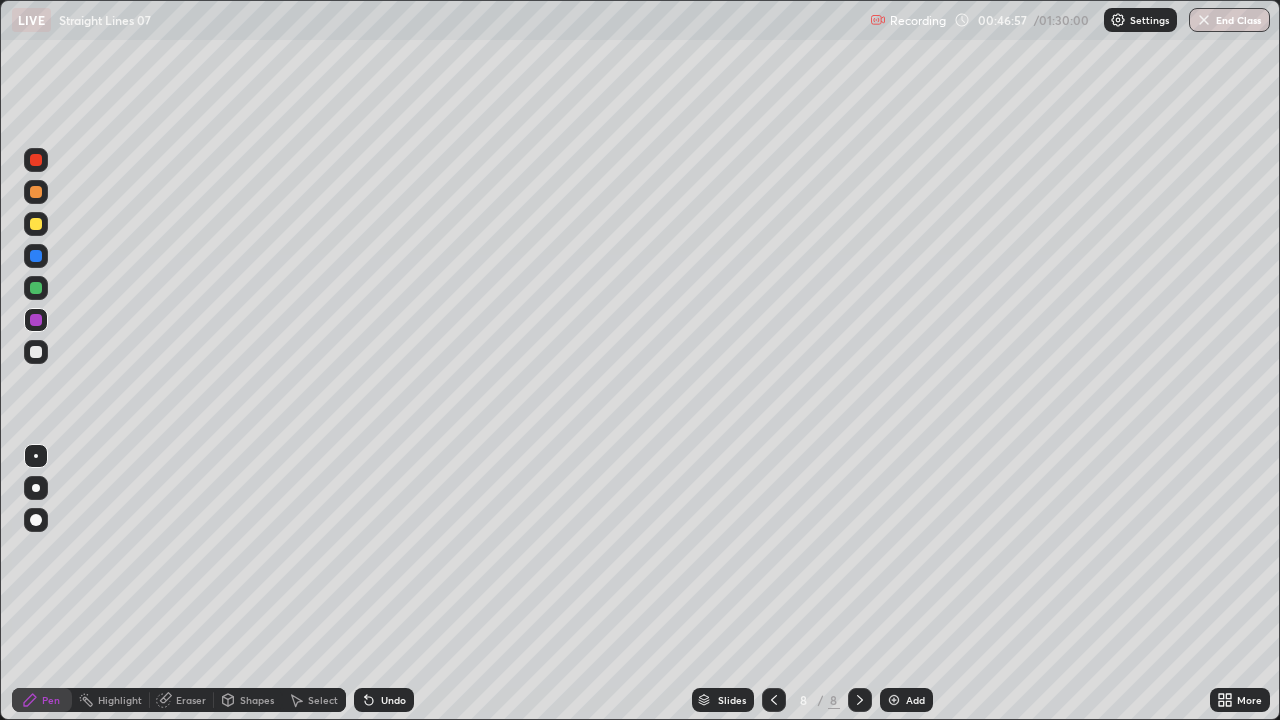 click 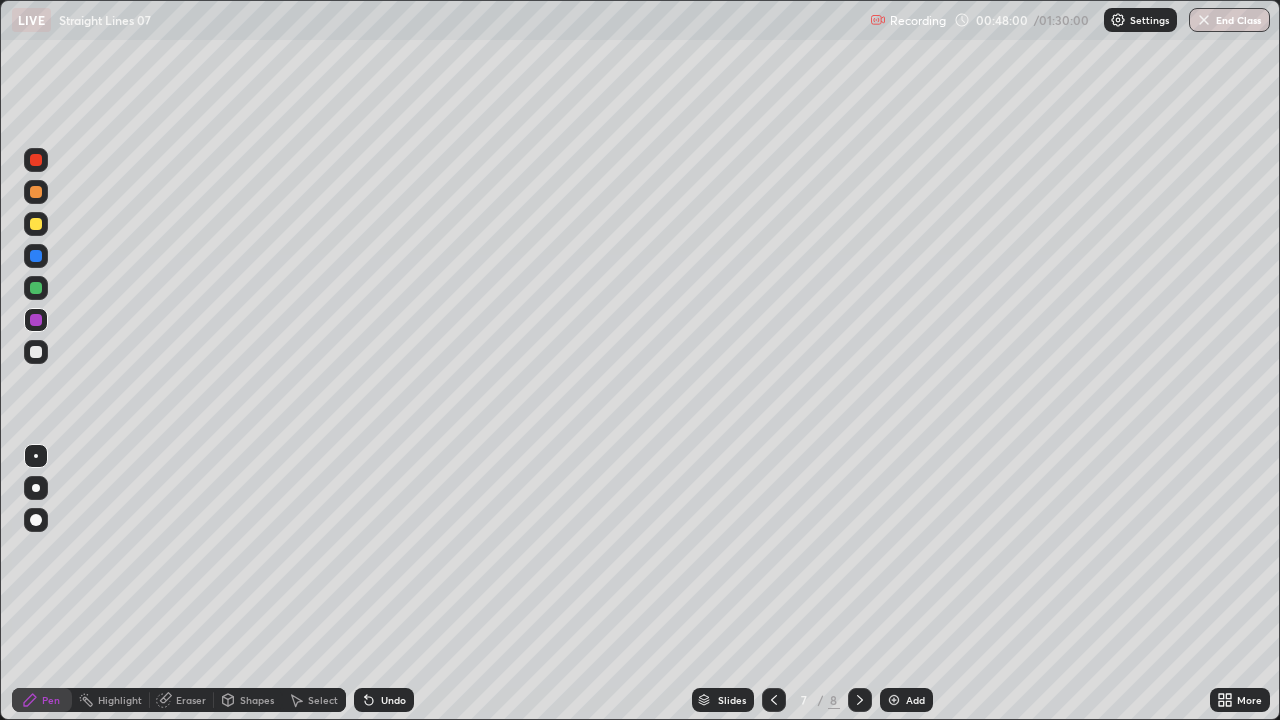 click at bounding box center (860, 700) 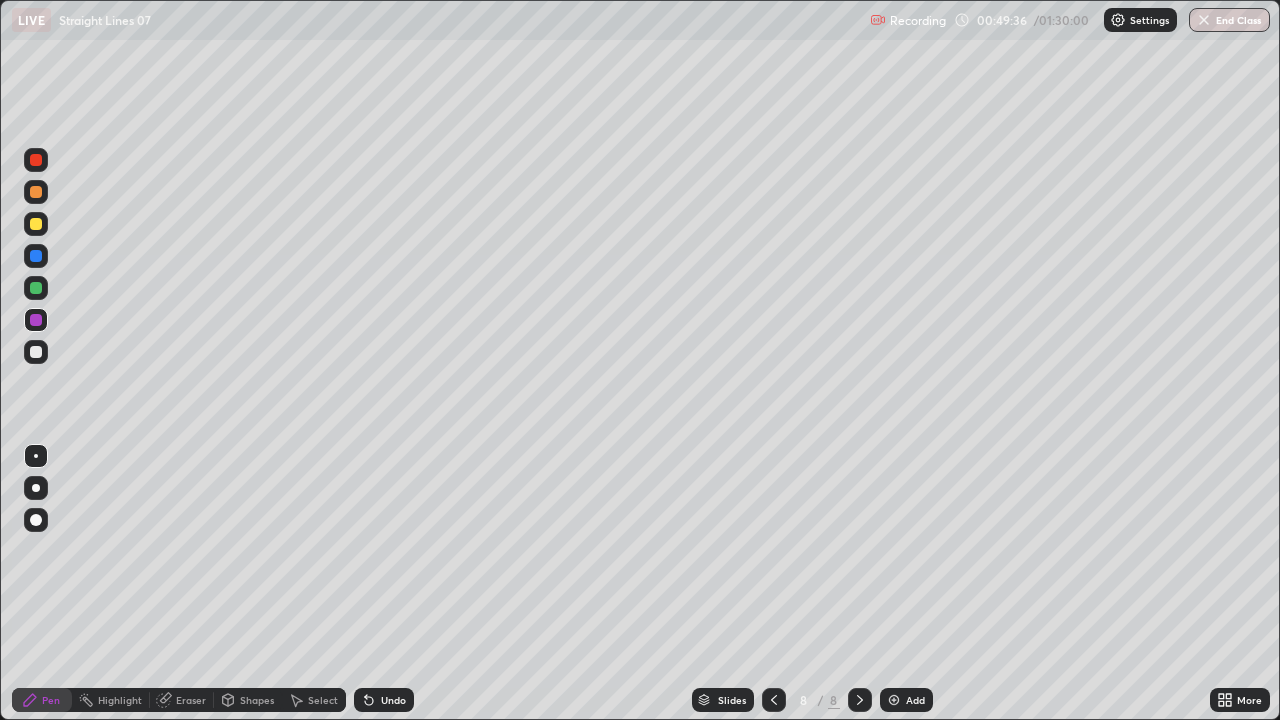 click at bounding box center (894, 700) 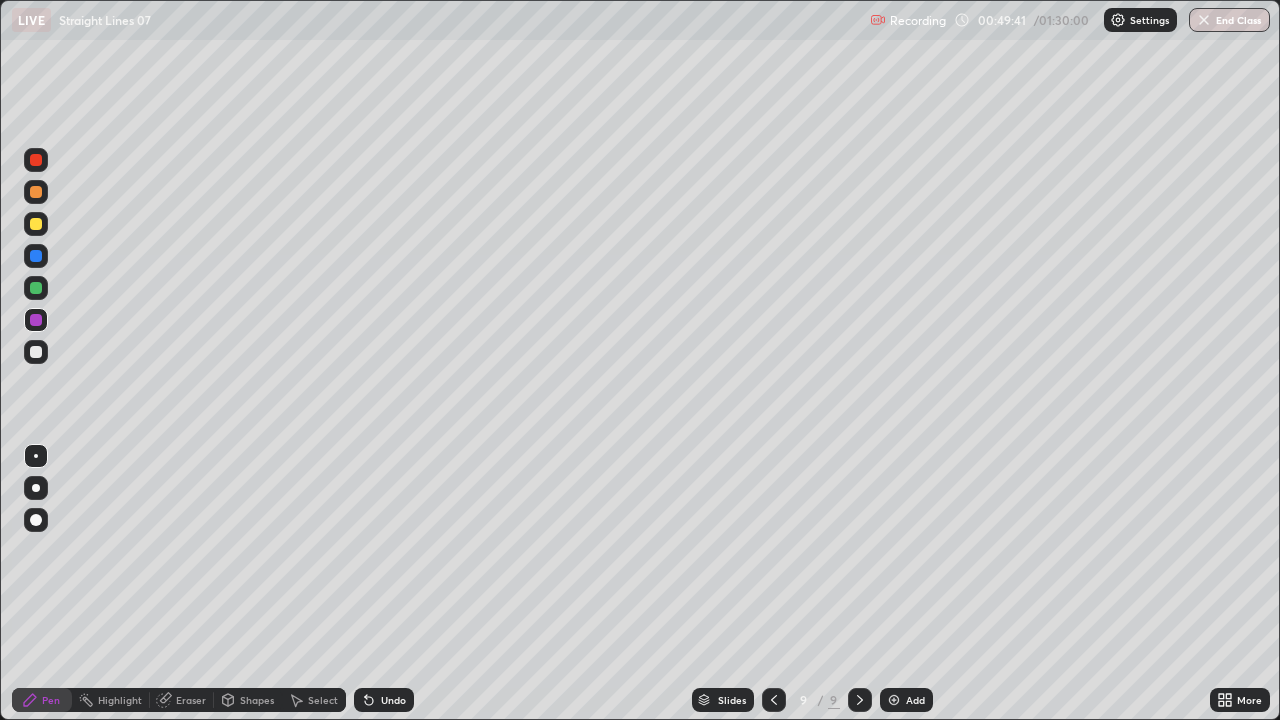click at bounding box center [36, 160] 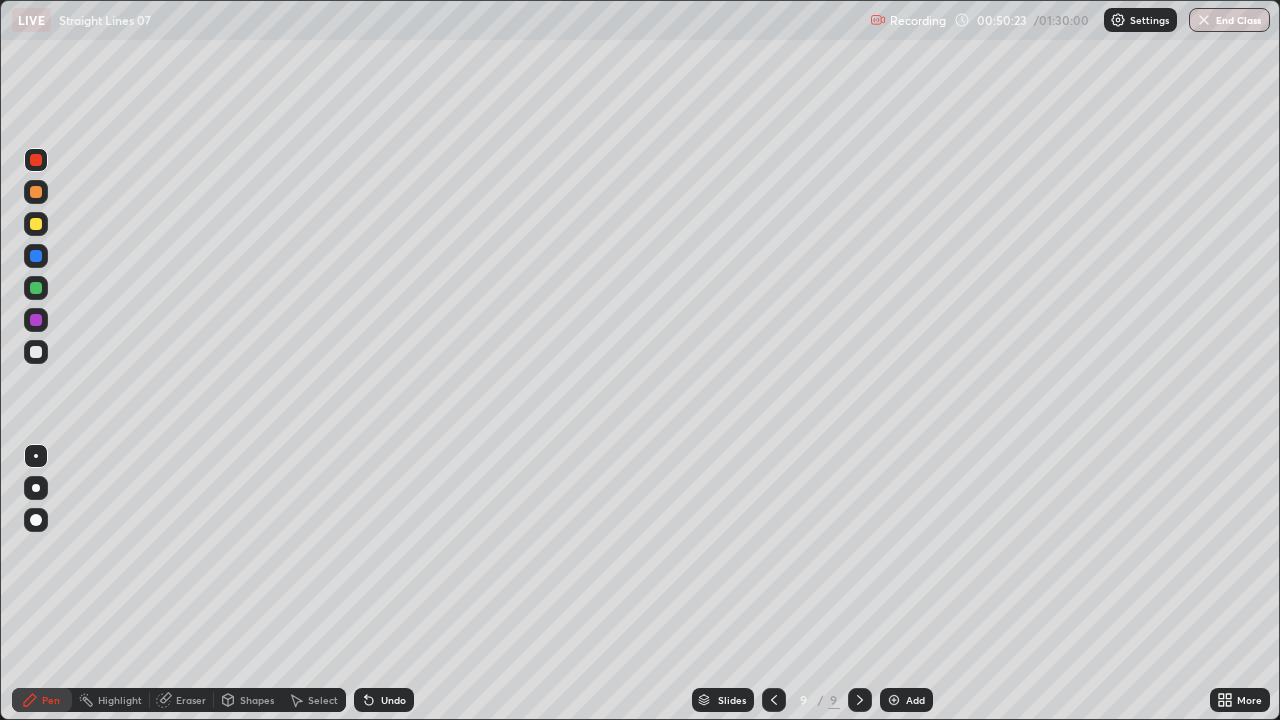 click at bounding box center [36, 352] 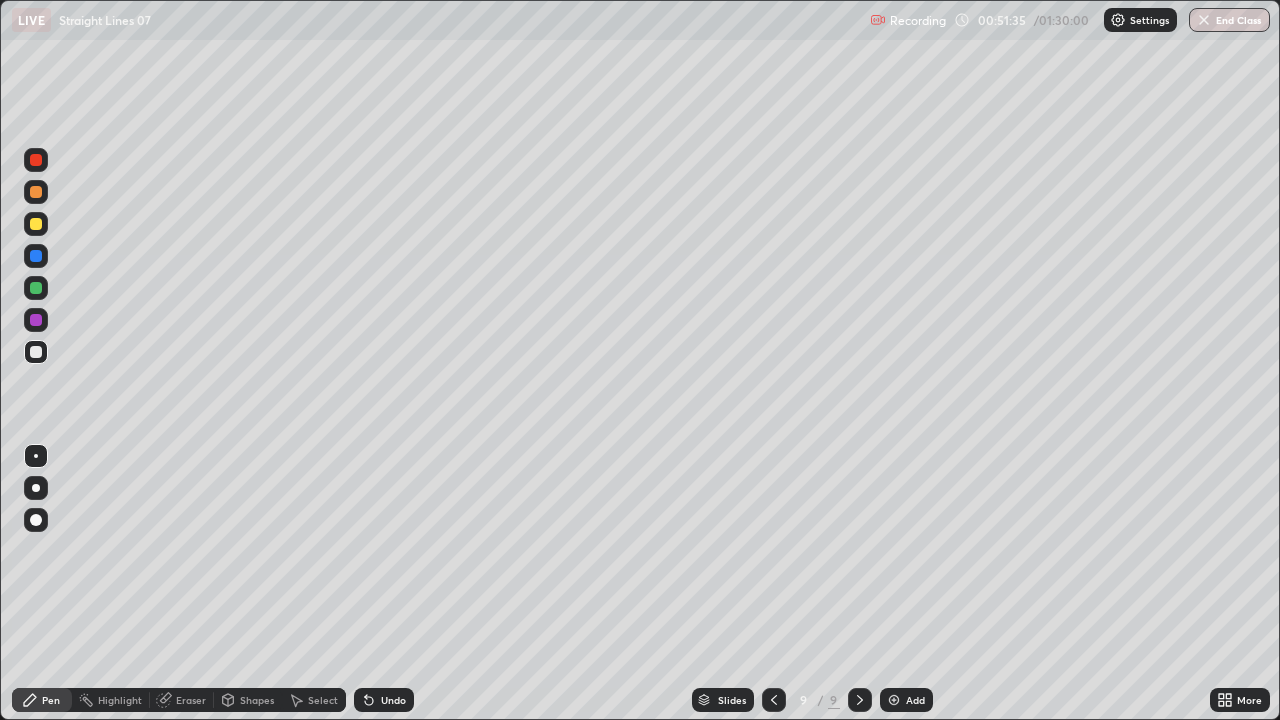 click on "Undo" at bounding box center [393, 700] 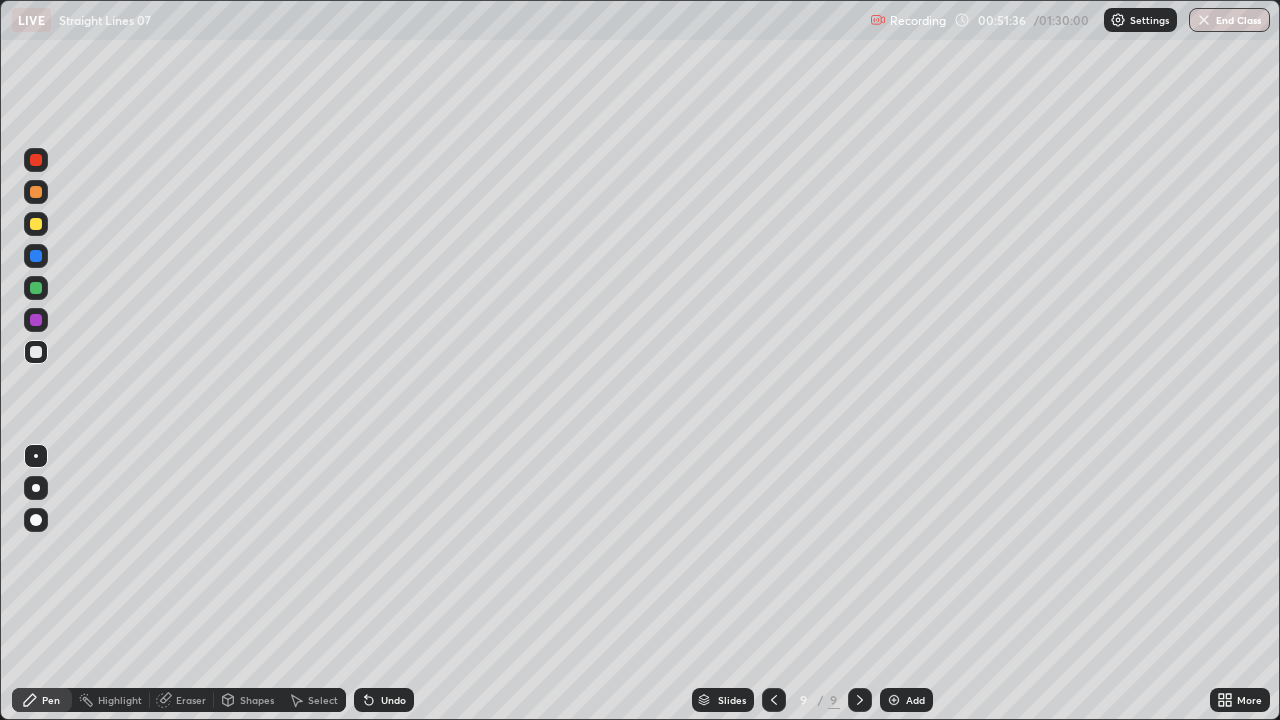 click on "Undo" at bounding box center (393, 700) 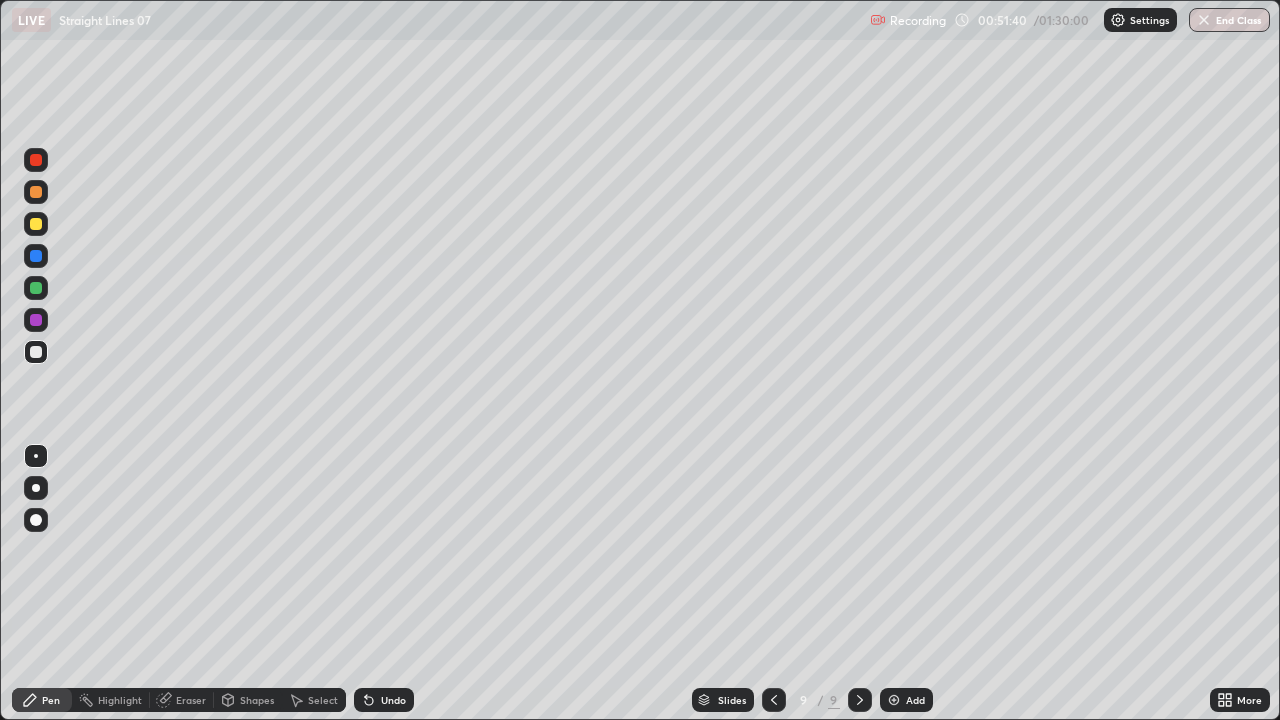 click at bounding box center [36, 320] 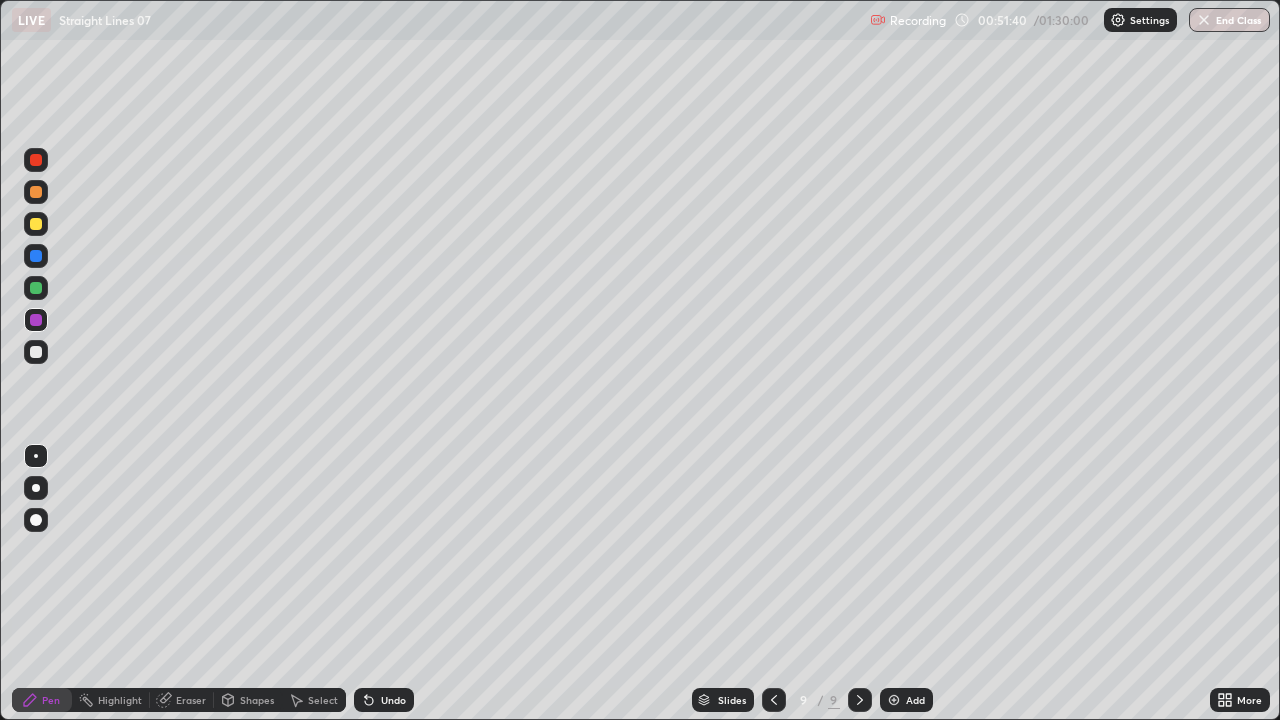 click at bounding box center [36, 288] 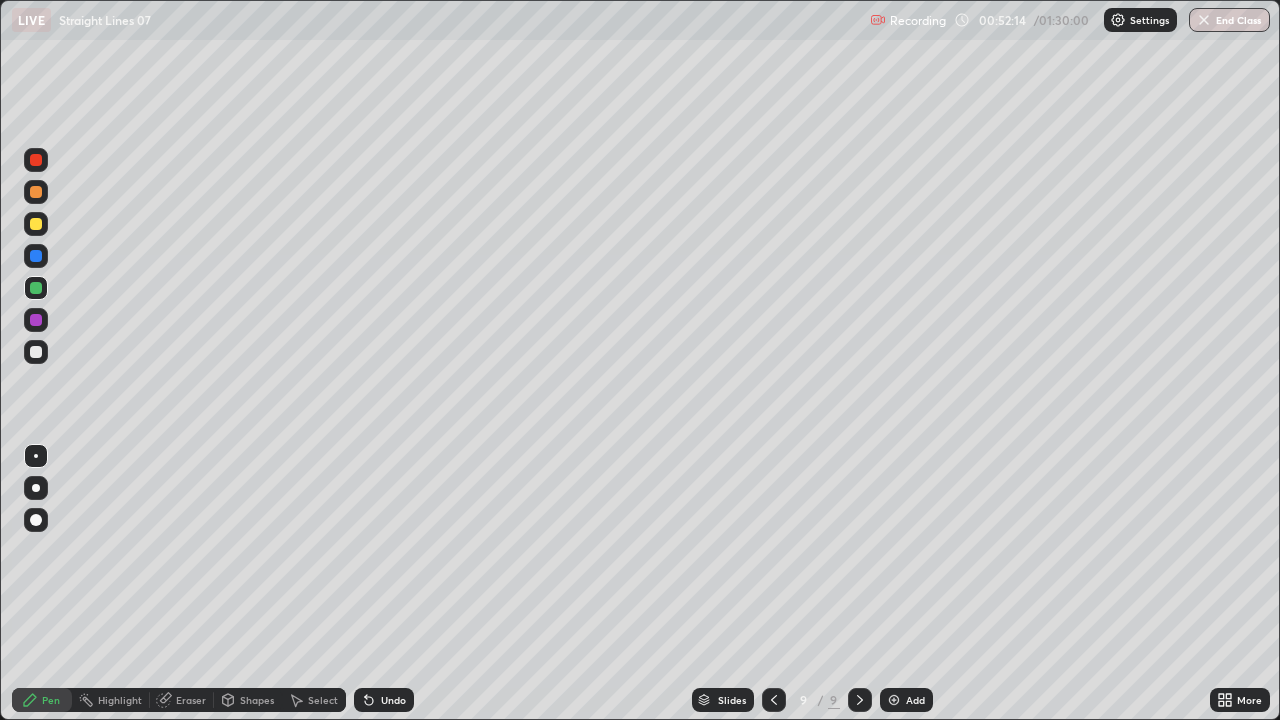 click at bounding box center [36, 320] 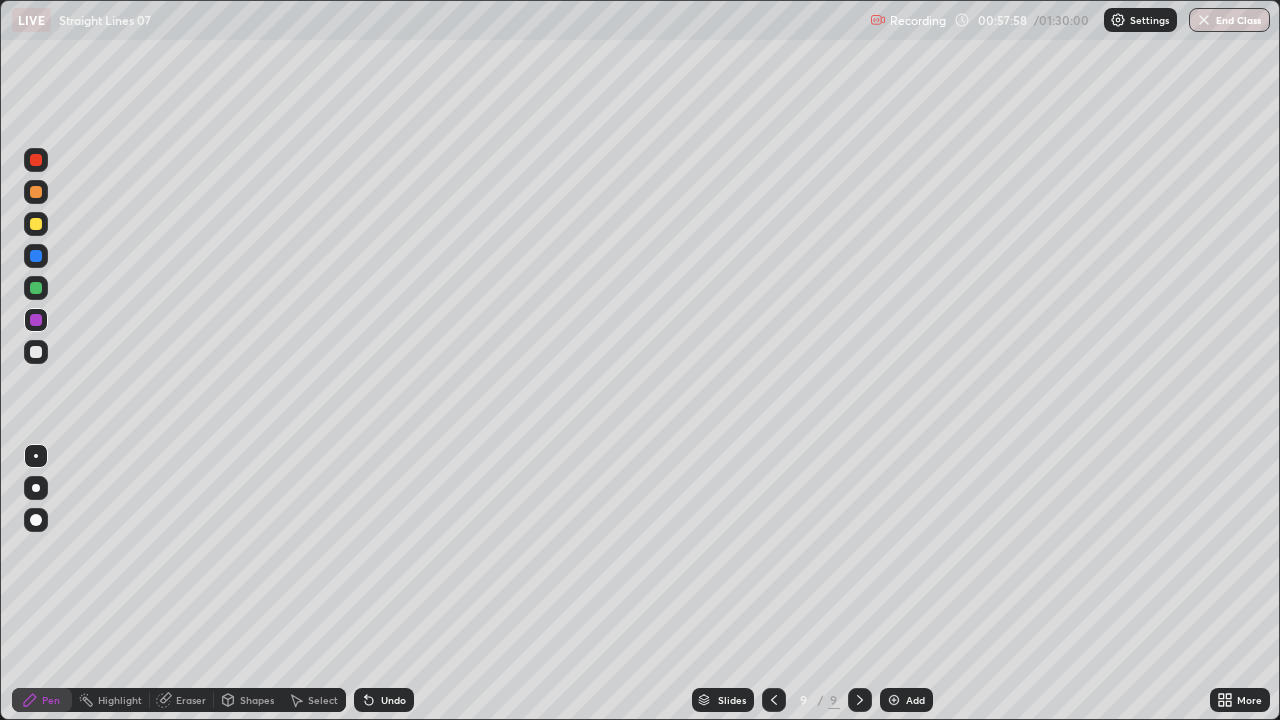 click on "Add" at bounding box center (906, 700) 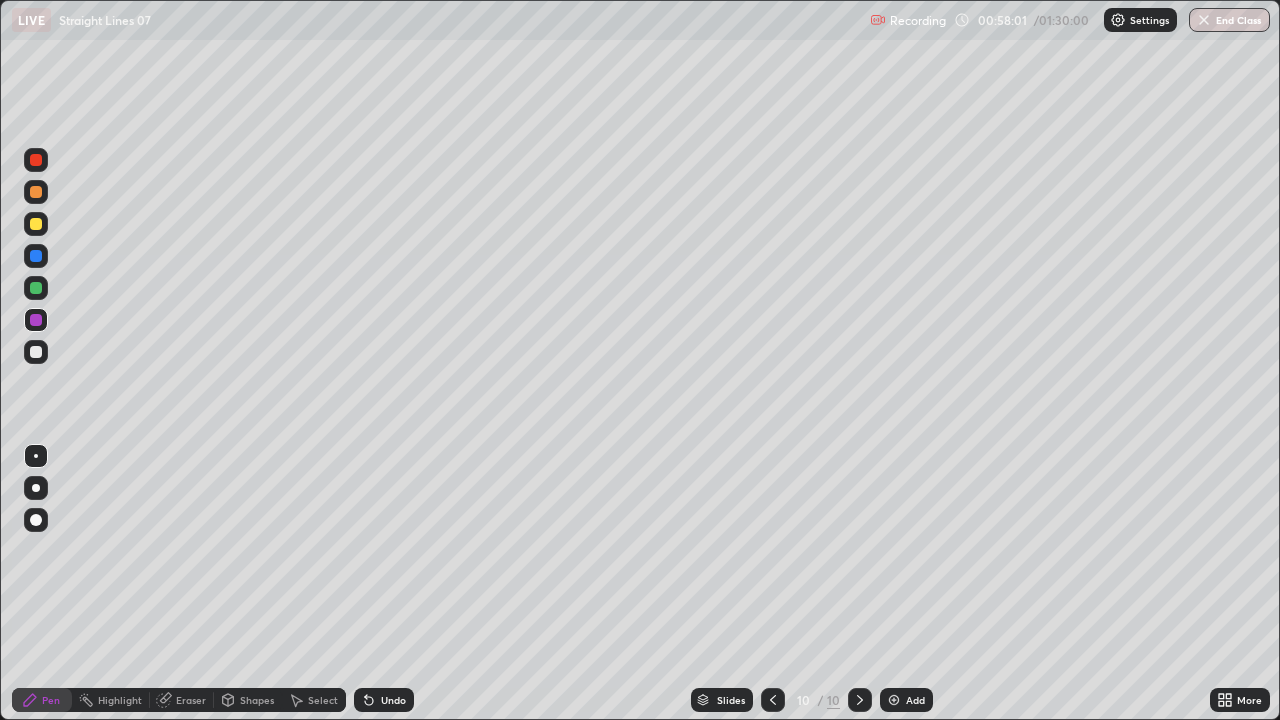 click at bounding box center (36, 224) 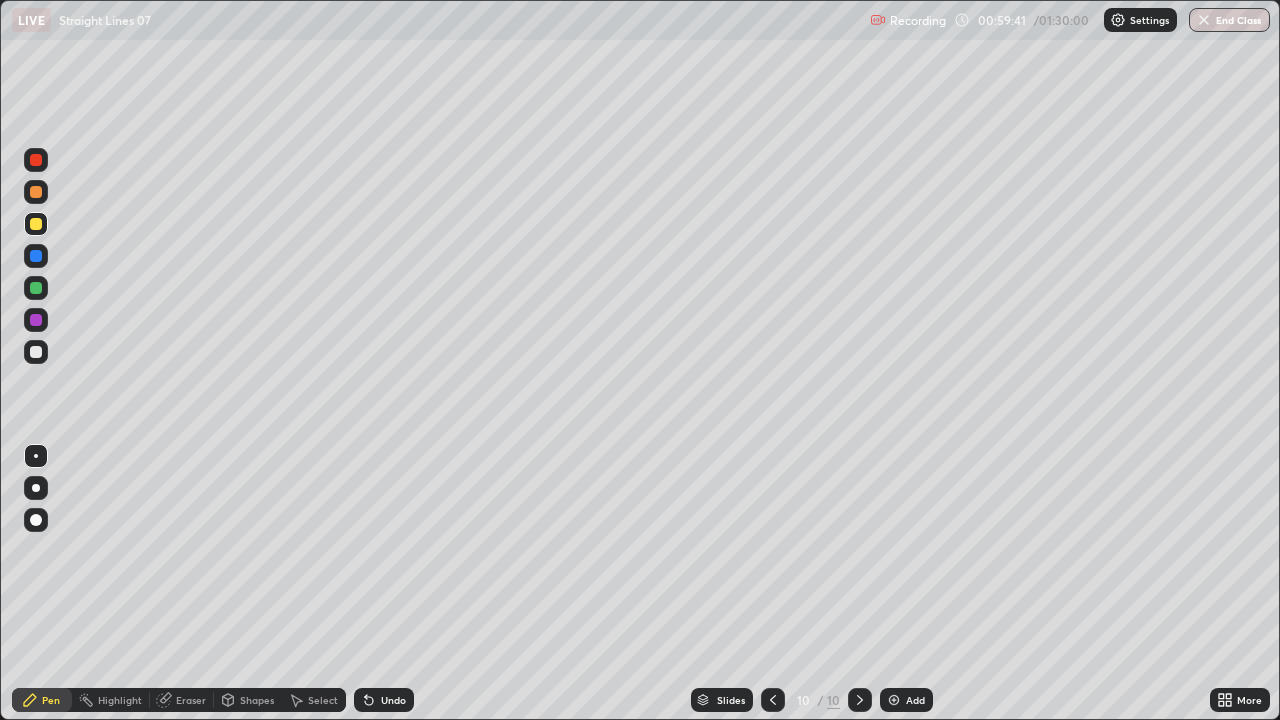 click 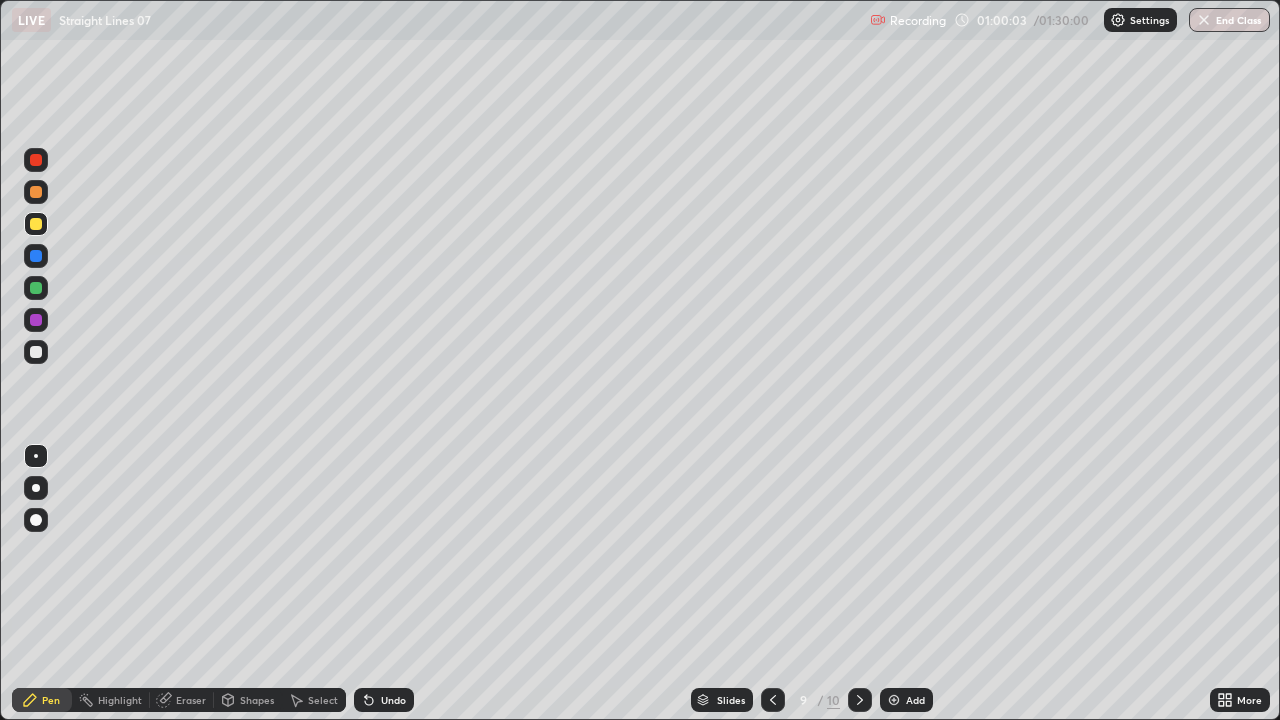 click 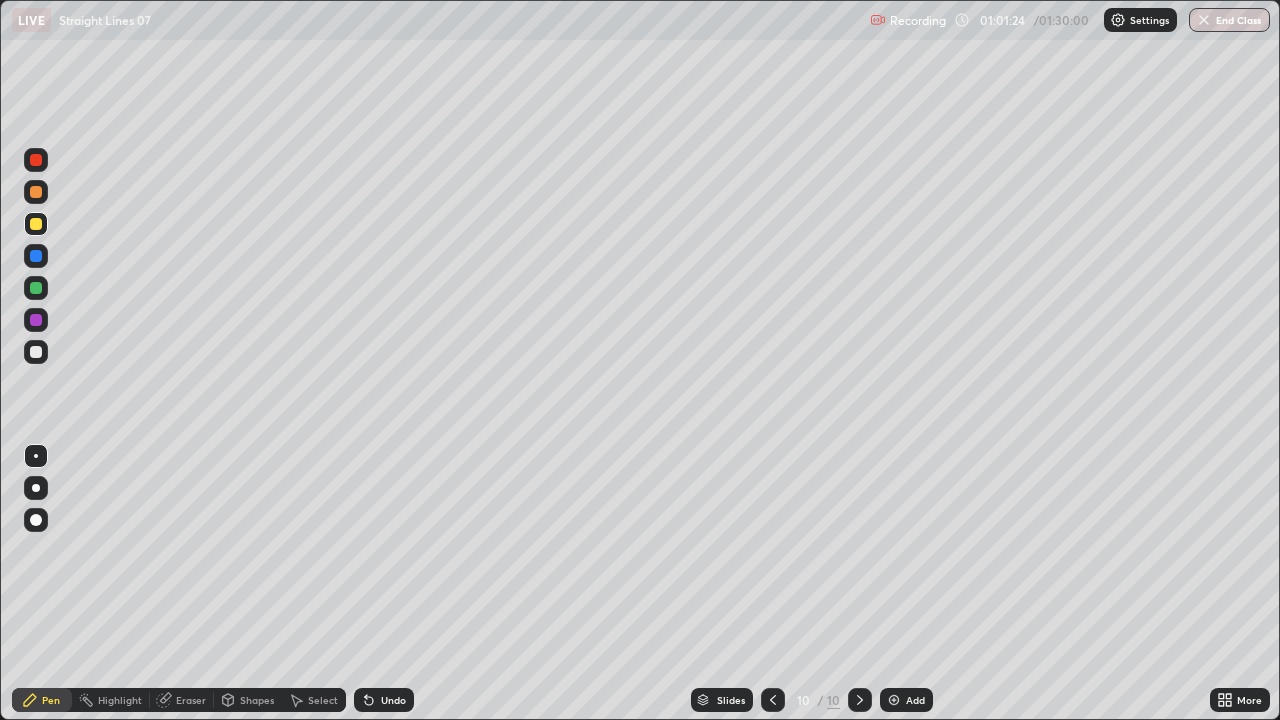 click at bounding box center [36, 288] 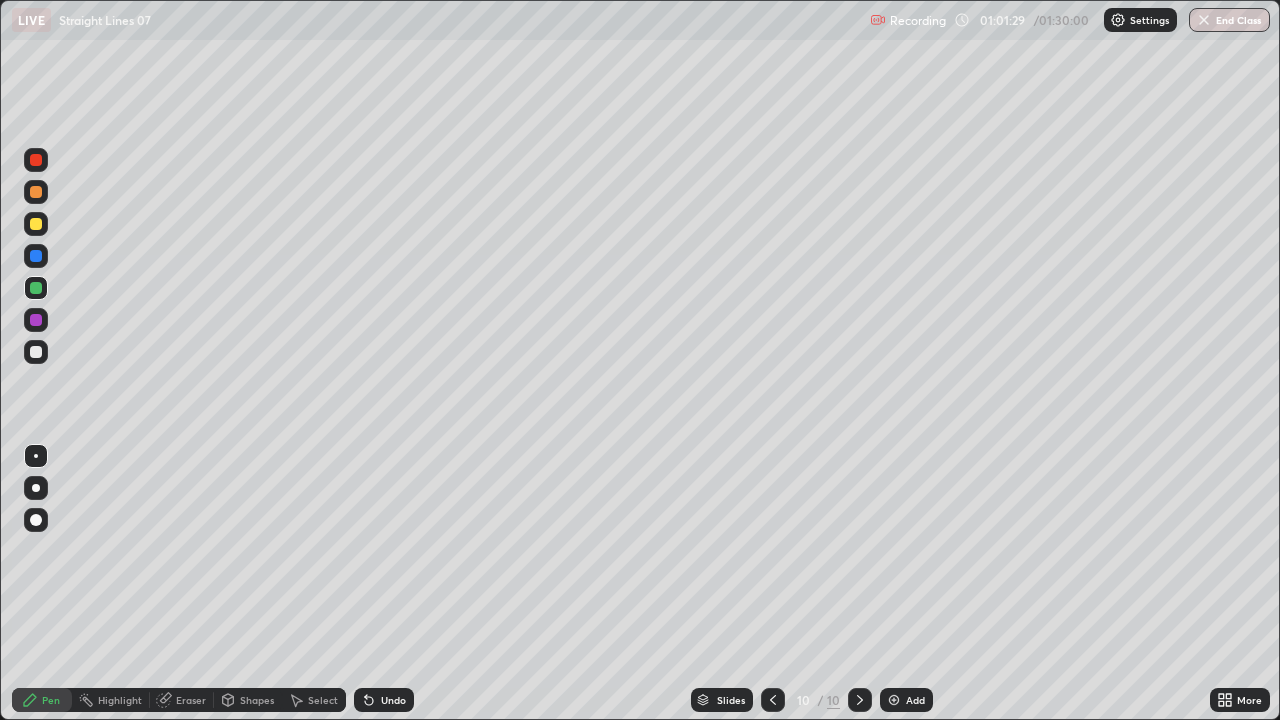 click at bounding box center [36, 224] 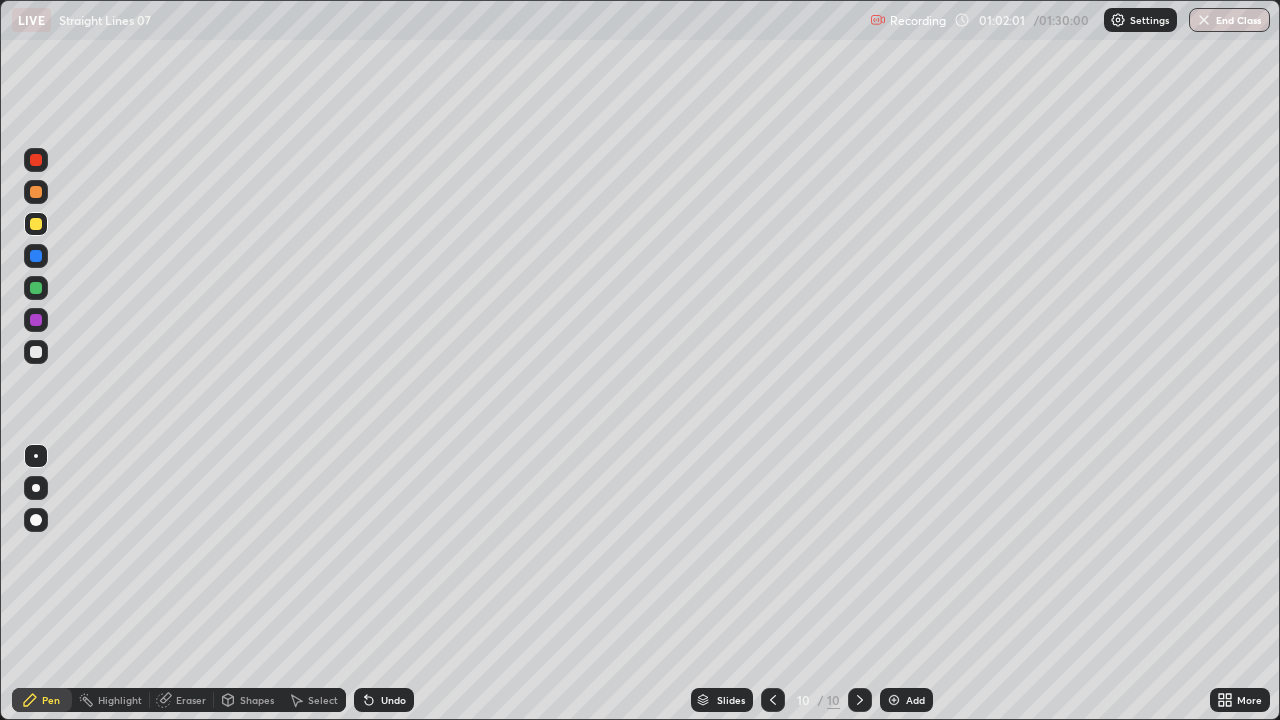 click on "Undo" at bounding box center [384, 700] 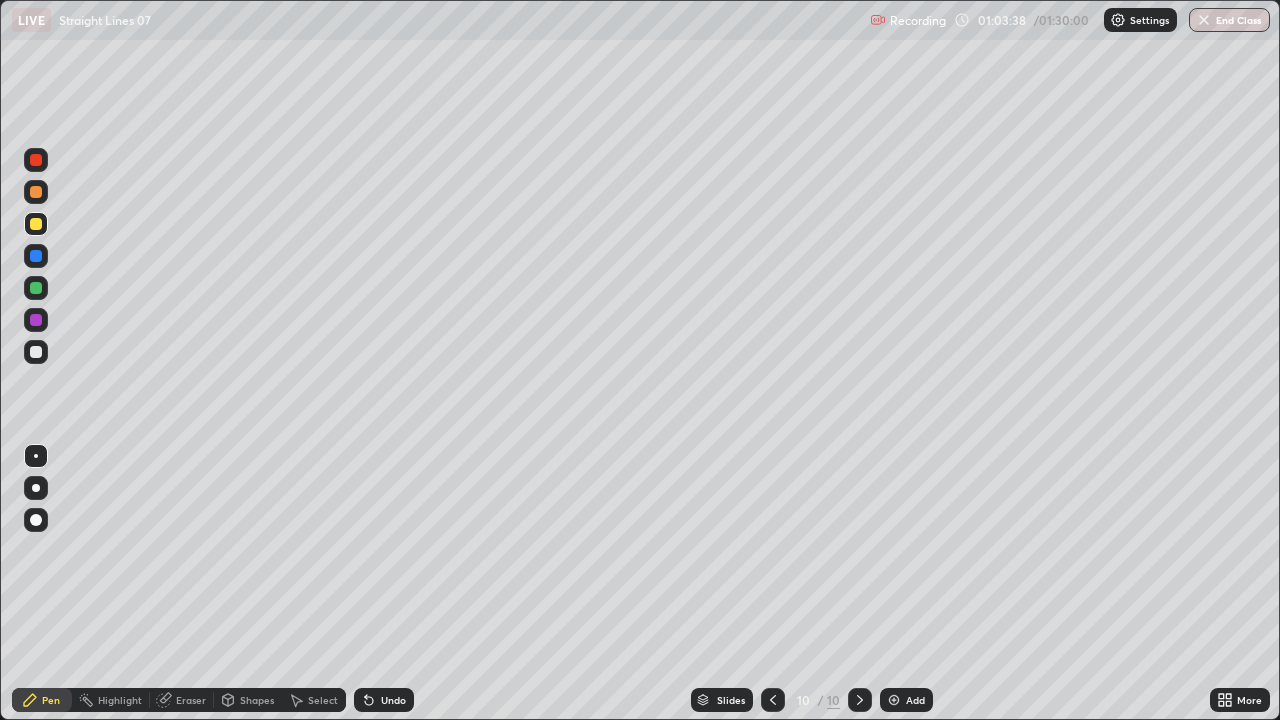 click at bounding box center (894, 700) 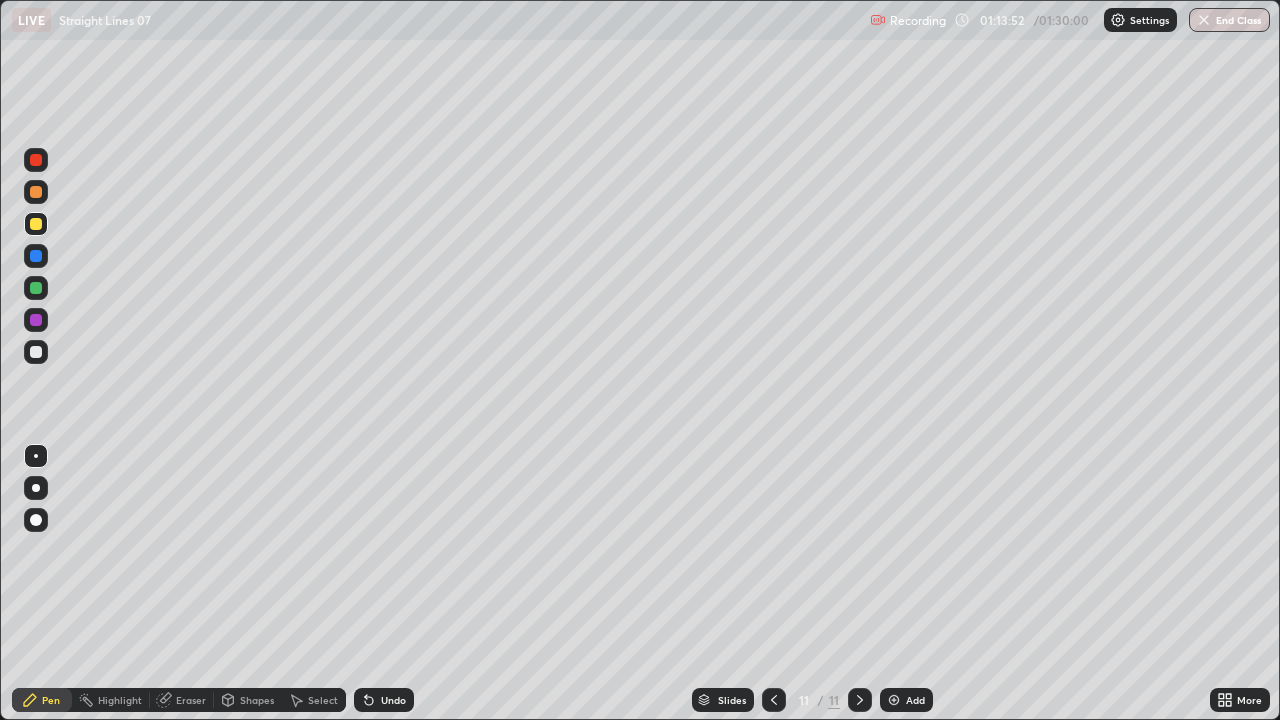 click on "Add" at bounding box center [906, 700] 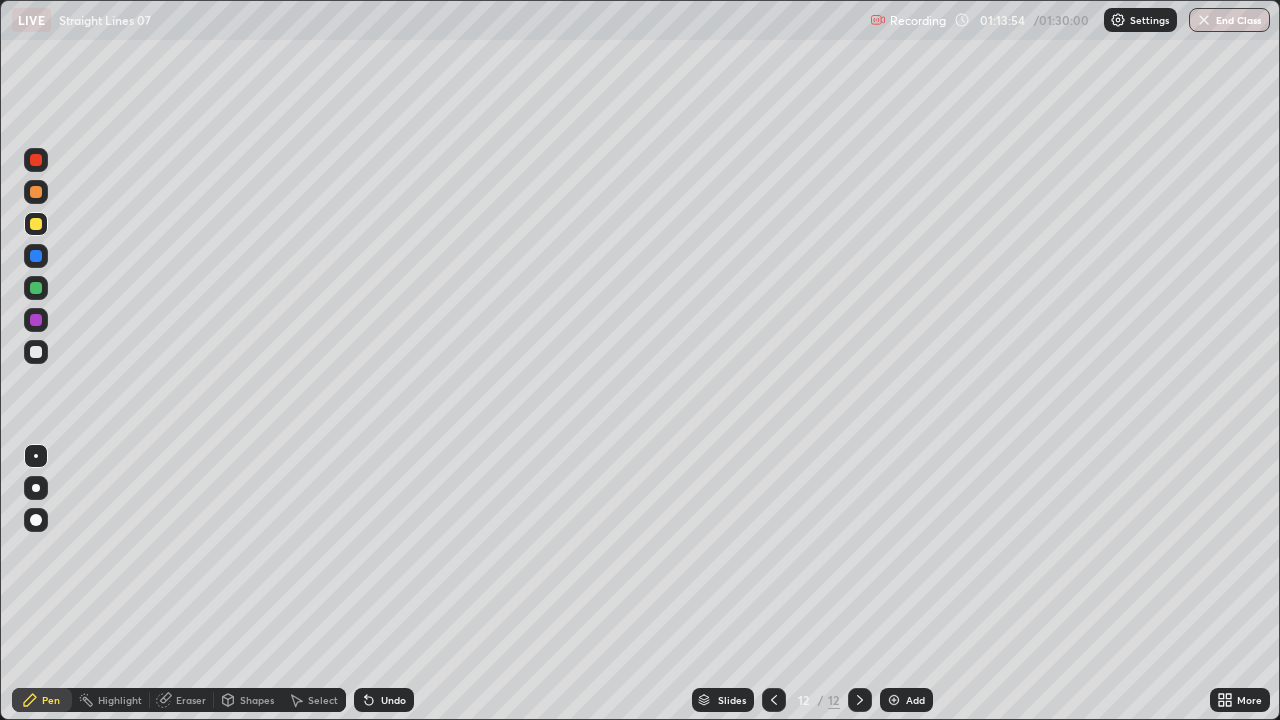click at bounding box center (36, 160) 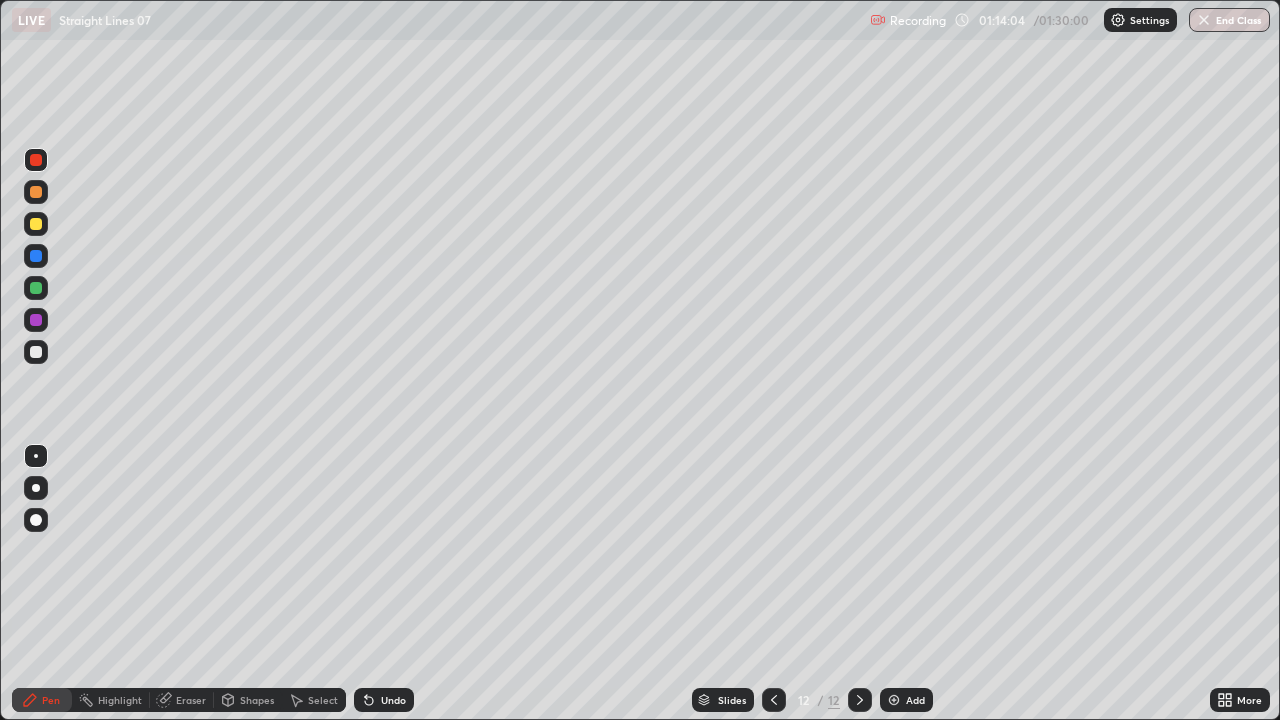 click at bounding box center (36, 352) 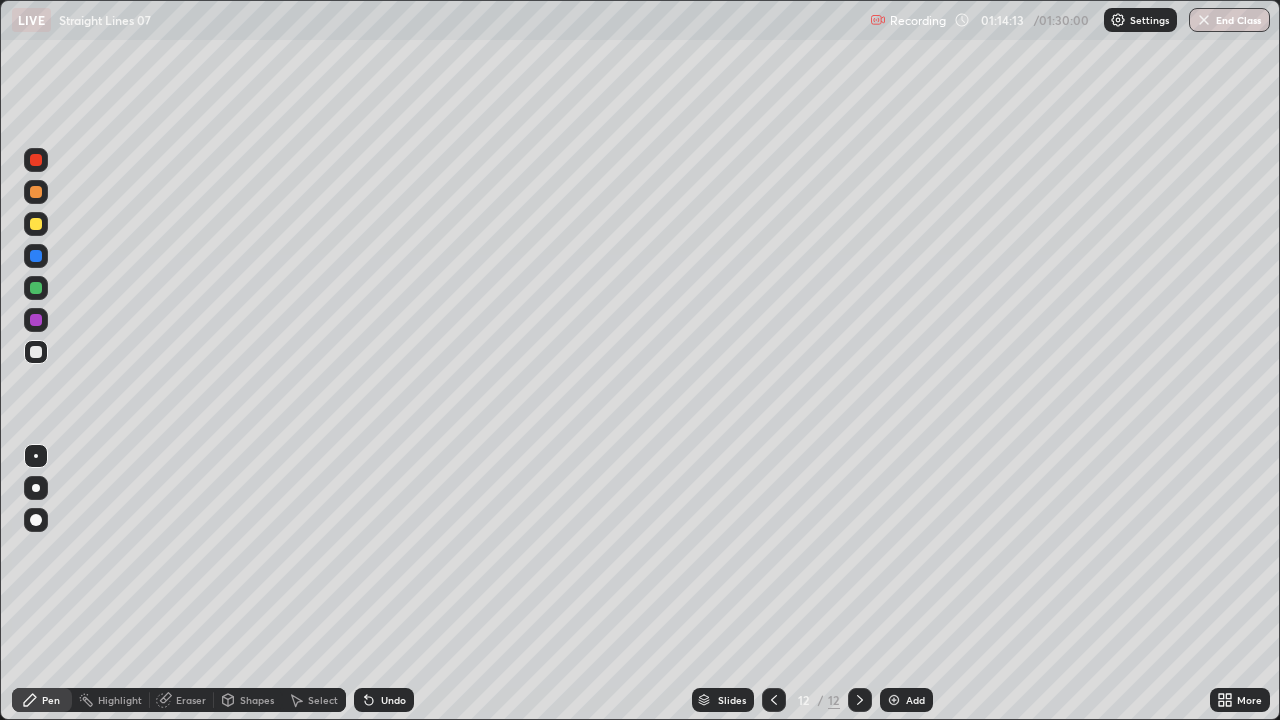 click on "Shapes" at bounding box center [257, 700] 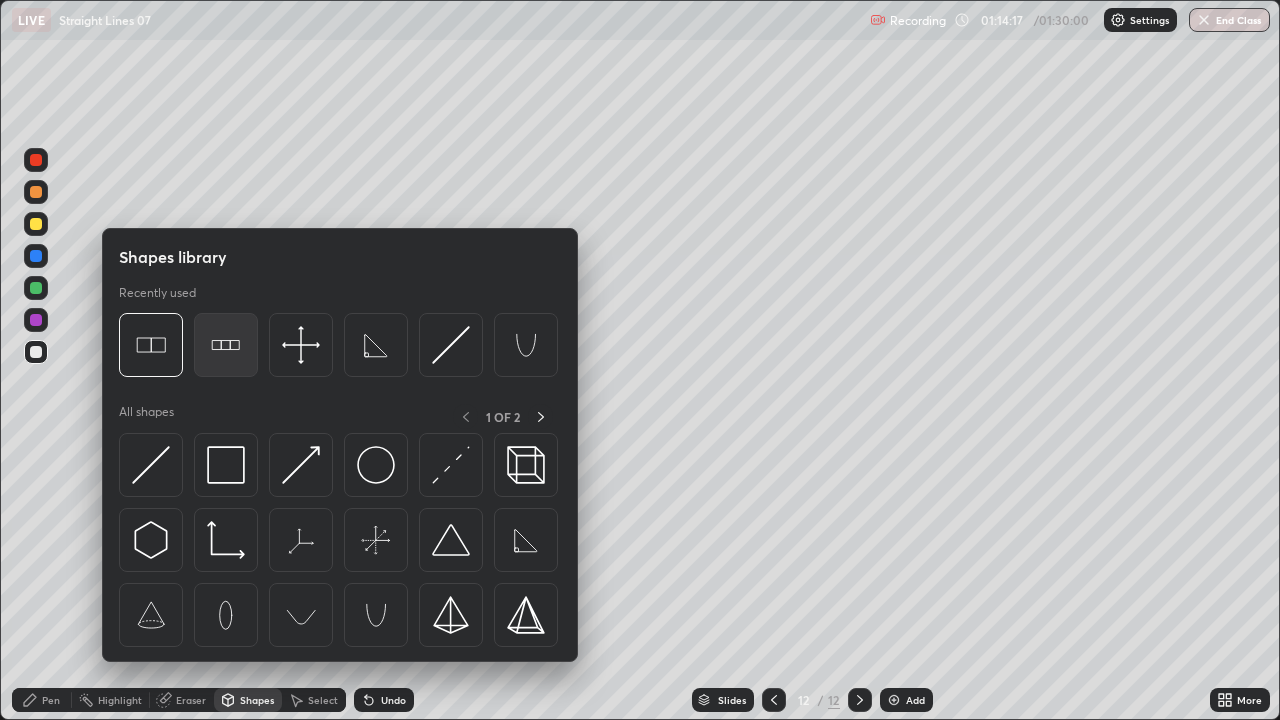 click at bounding box center (226, 345) 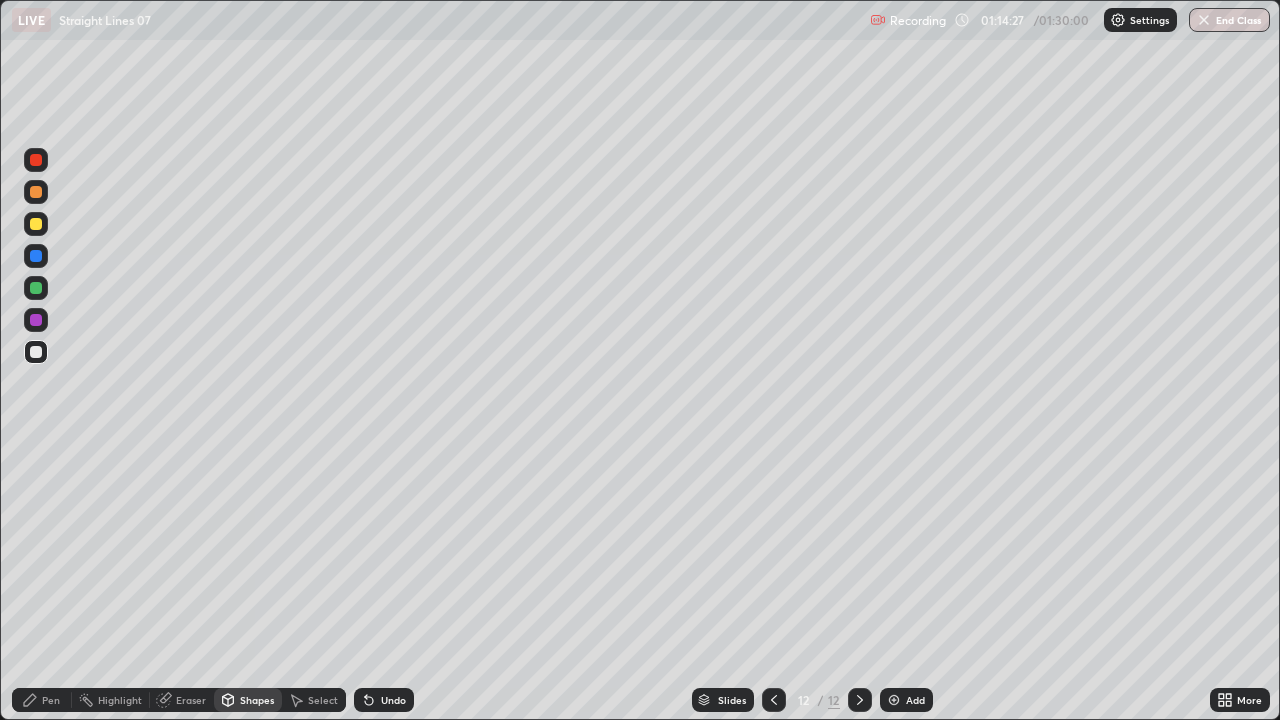click on "Select" at bounding box center (323, 700) 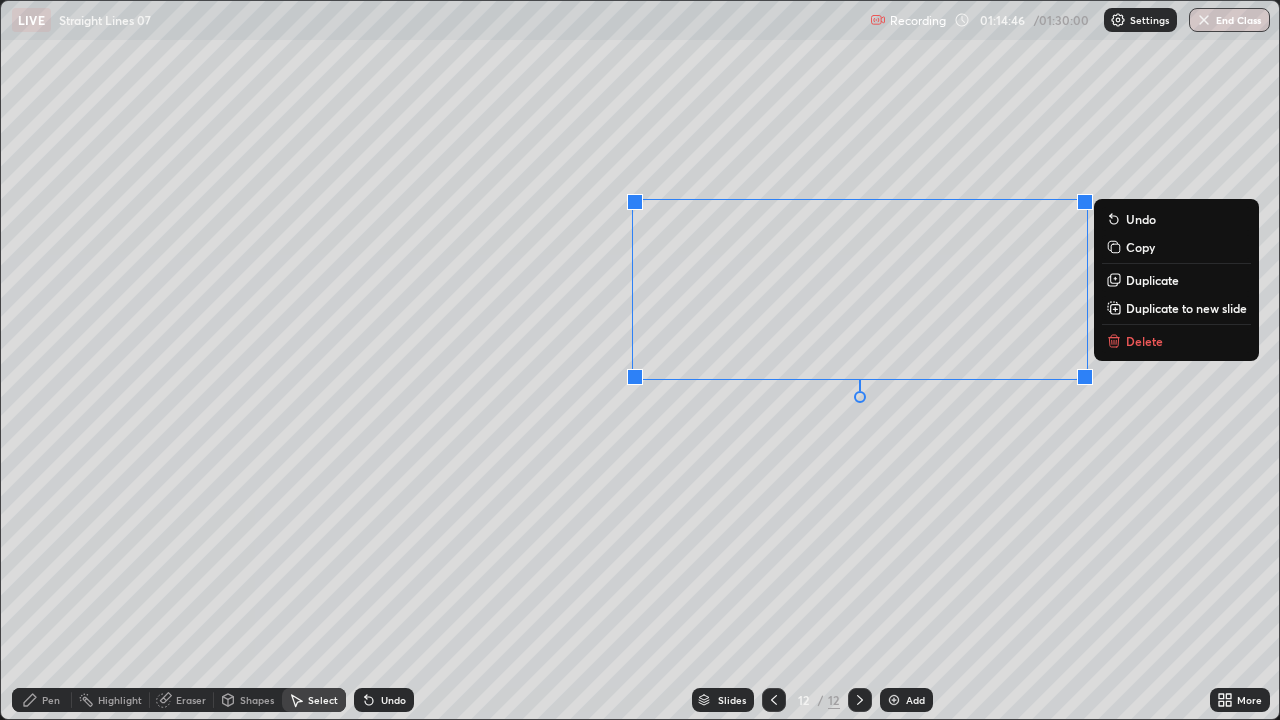 click on "0 ° Undo Copy Duplicate Duplicate to new slide Delete" at bounding box center [640, 360] 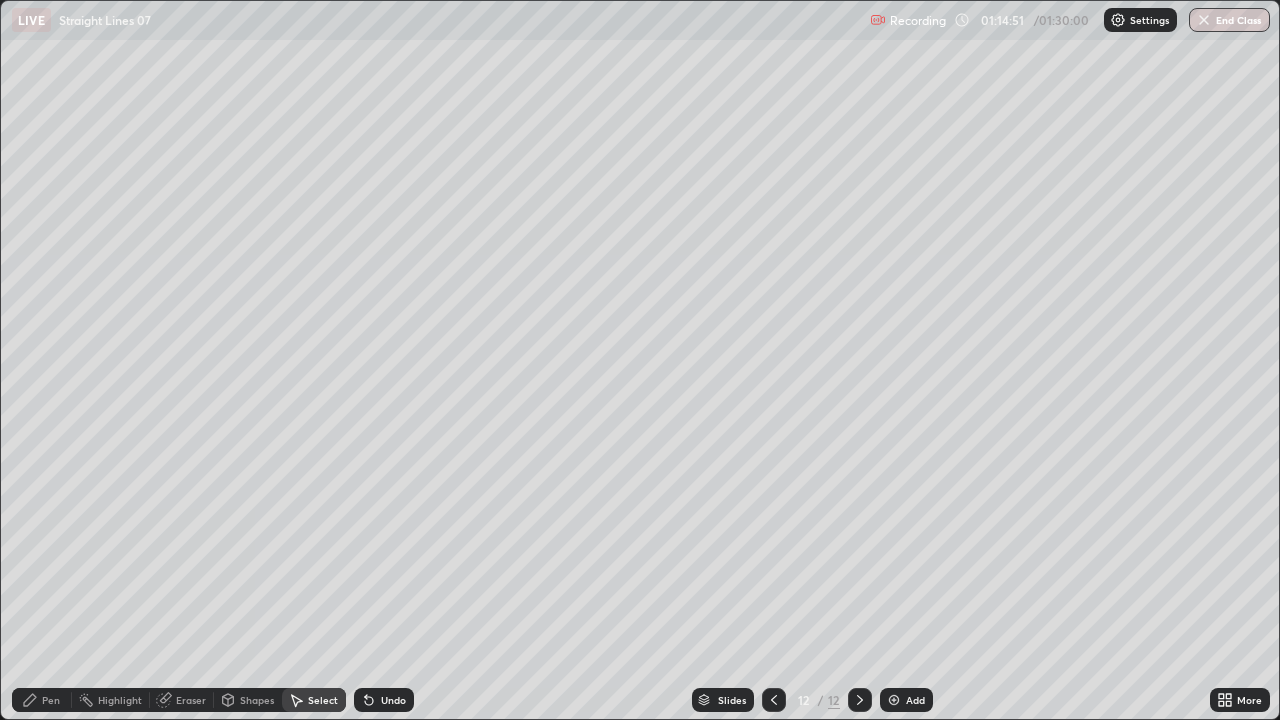 click on "Shapes" at bounding box center [257, 700] 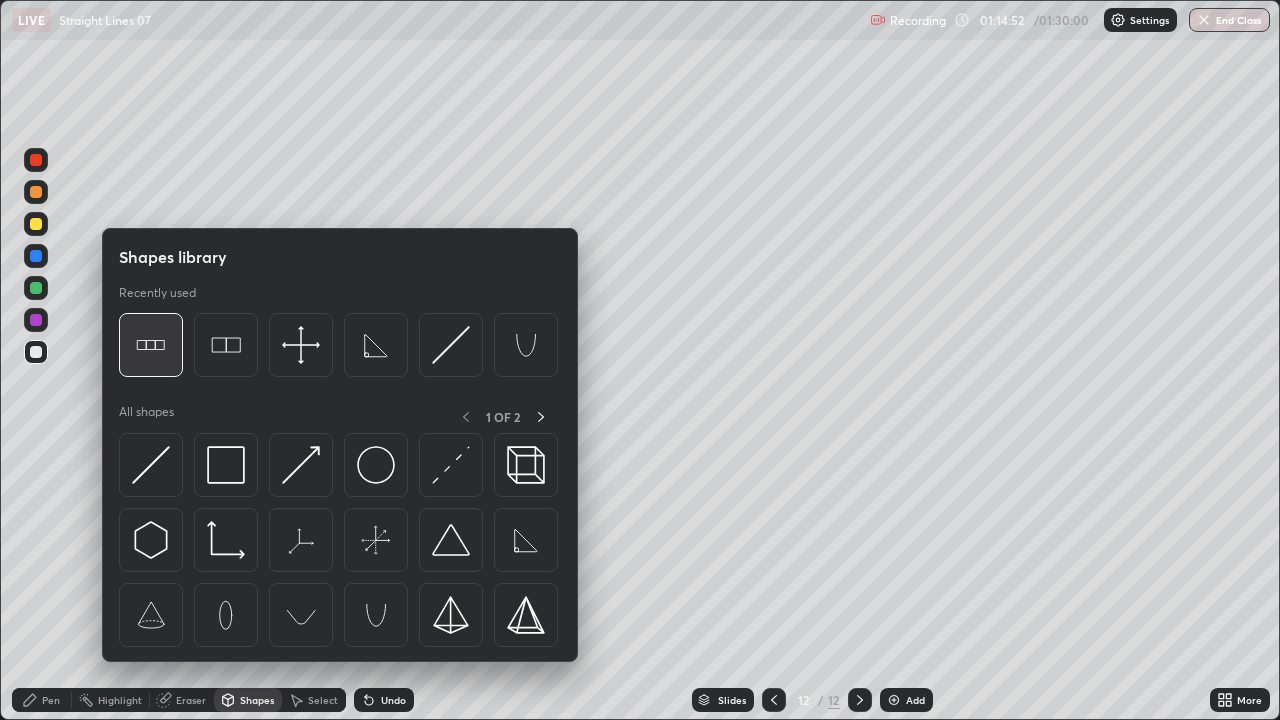 click at bounding box center (151, 345) 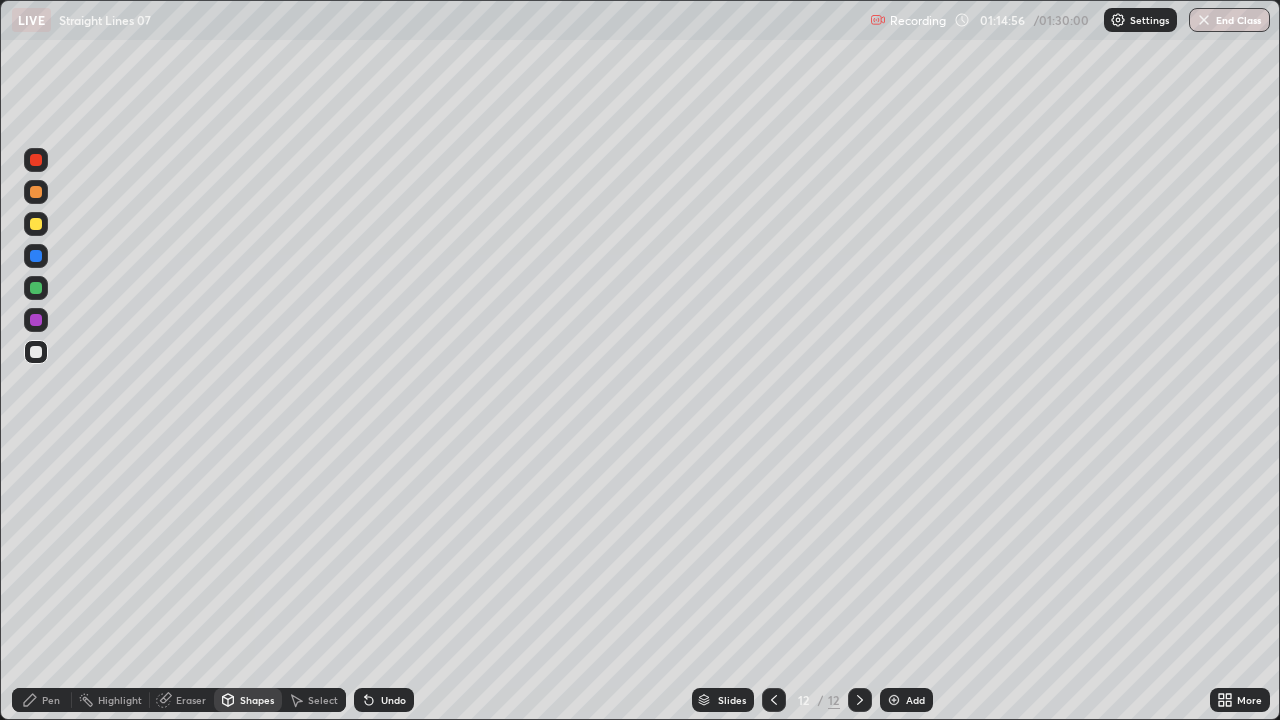 click on "Select" at bounding box center (323, 700) 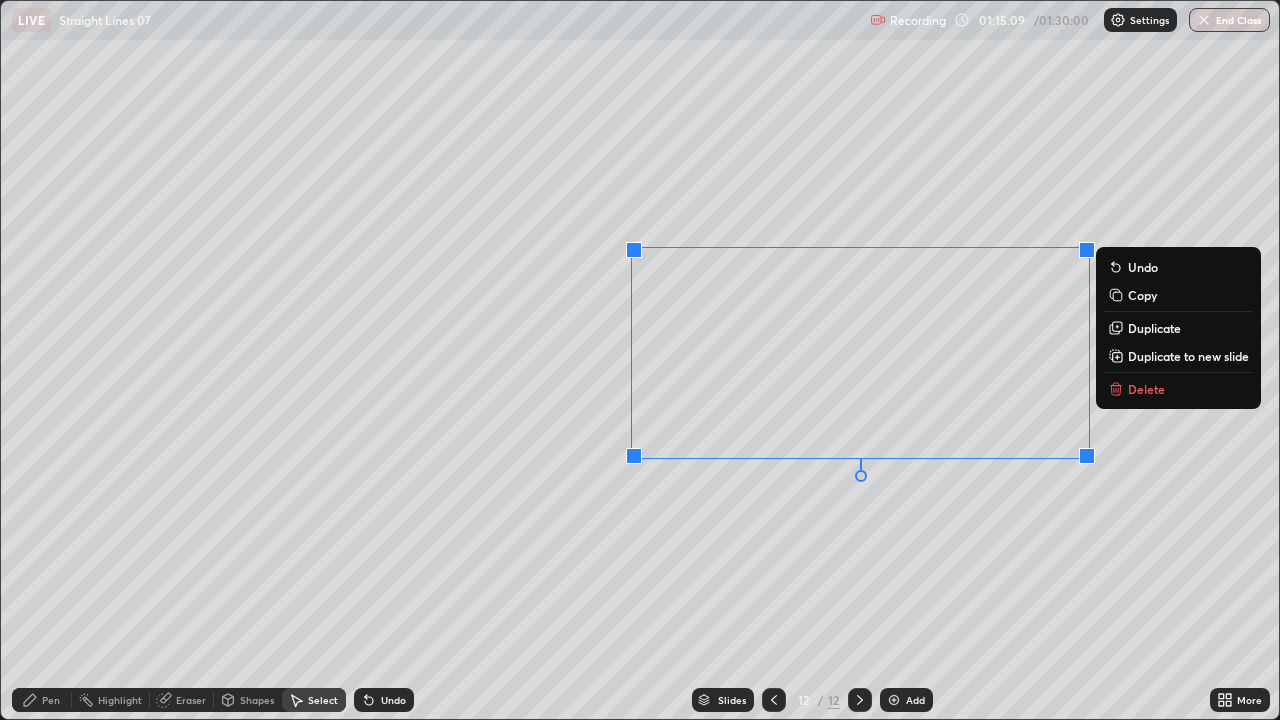click on "0 ° Undo Copy Duplicate Duplicate to new slide Delete" at bounding box center [640, 360] 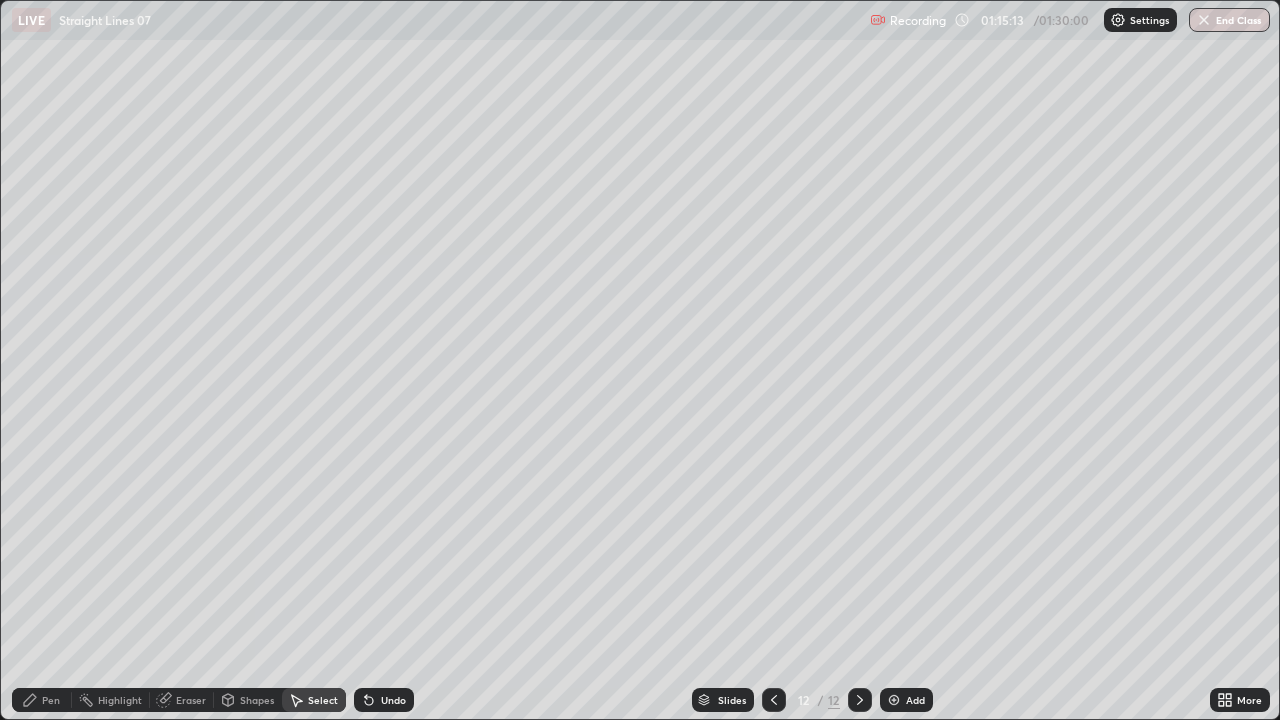 click on "Pen" at bounding box center (42, 700) 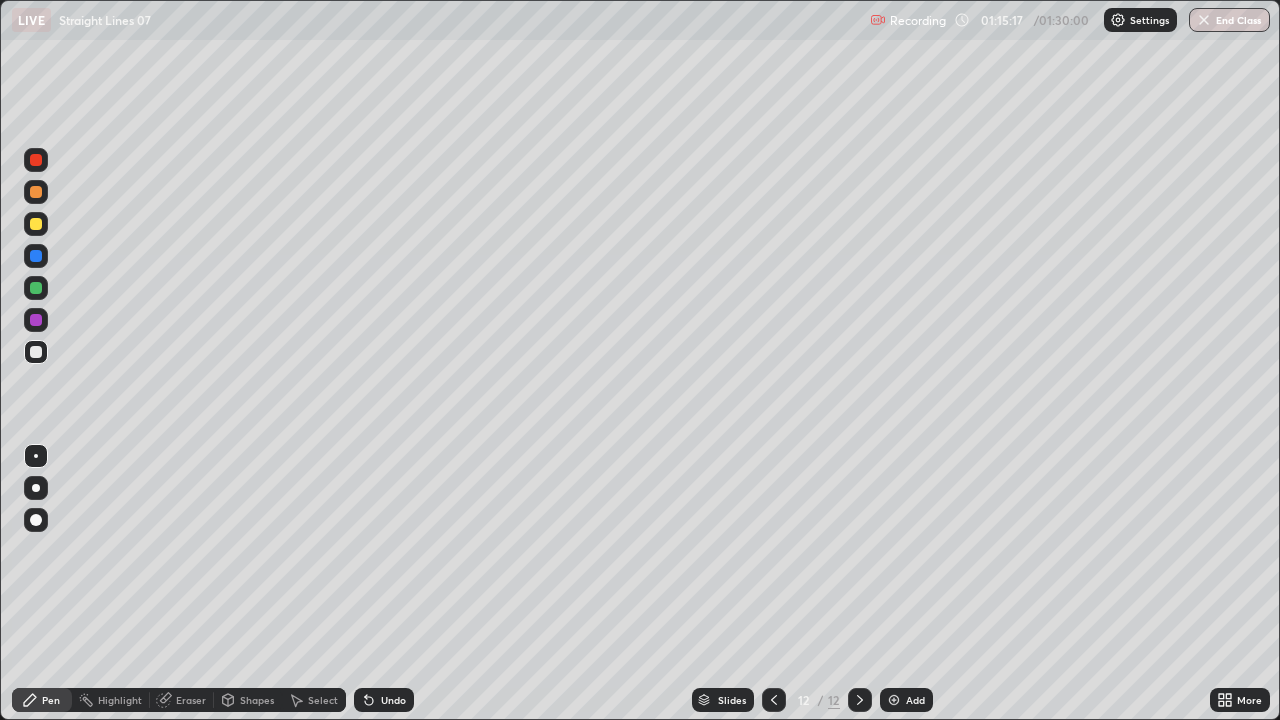 click at bounding box center [36, 288] 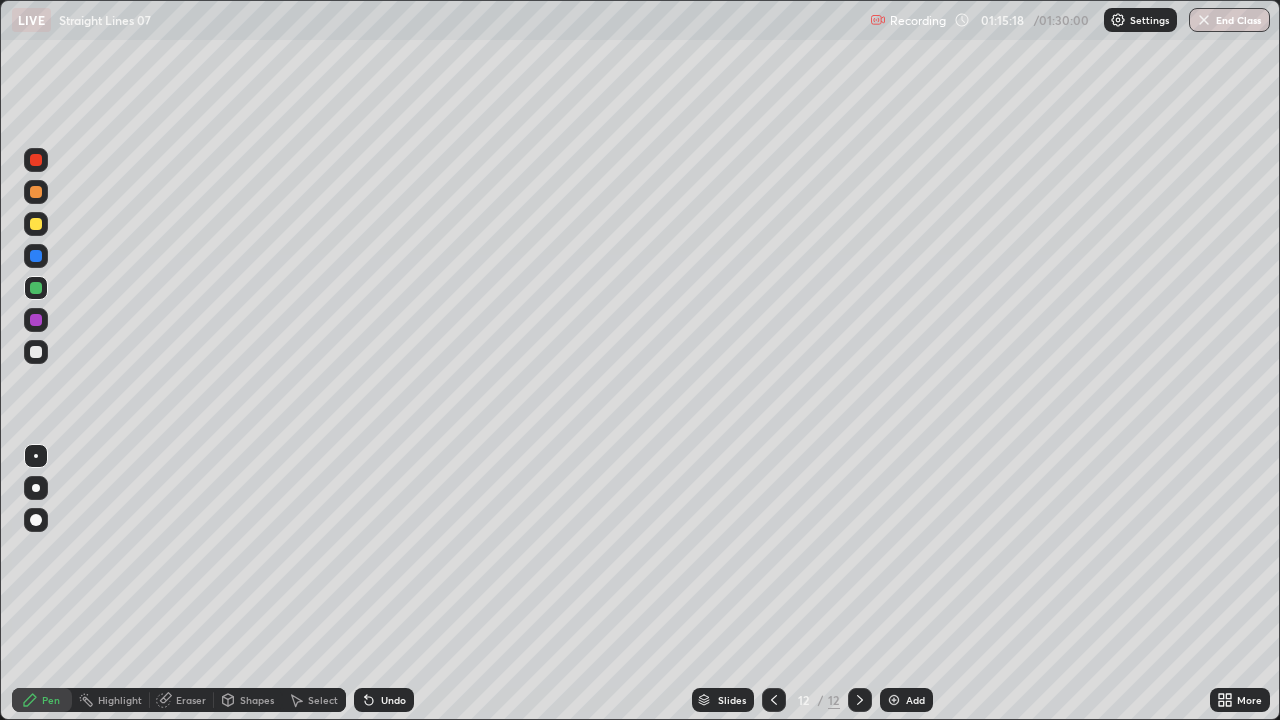 click at bounding box center (36, 320) 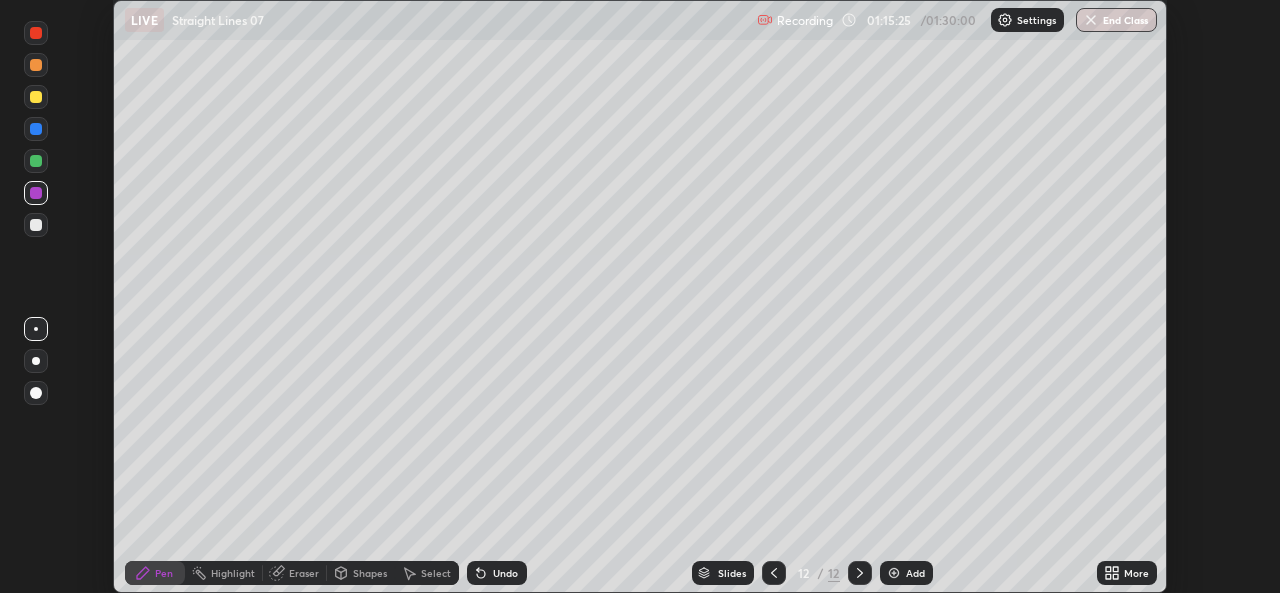 scroll, scrollTop: 593, scrollLeft: 1280, axis: both 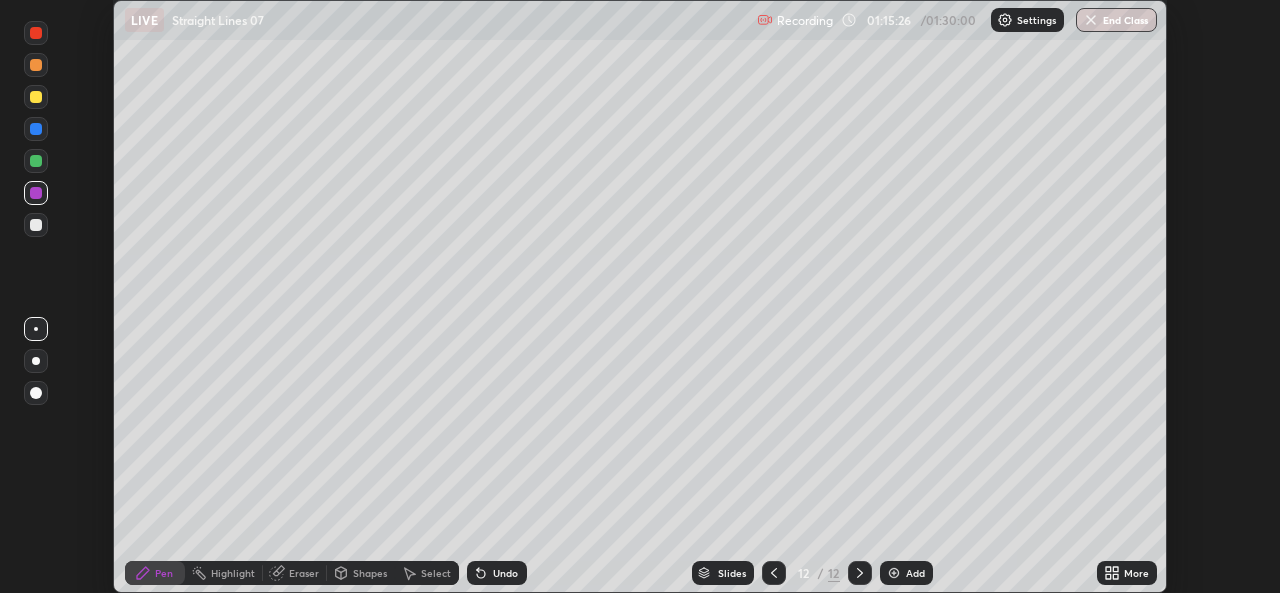 click 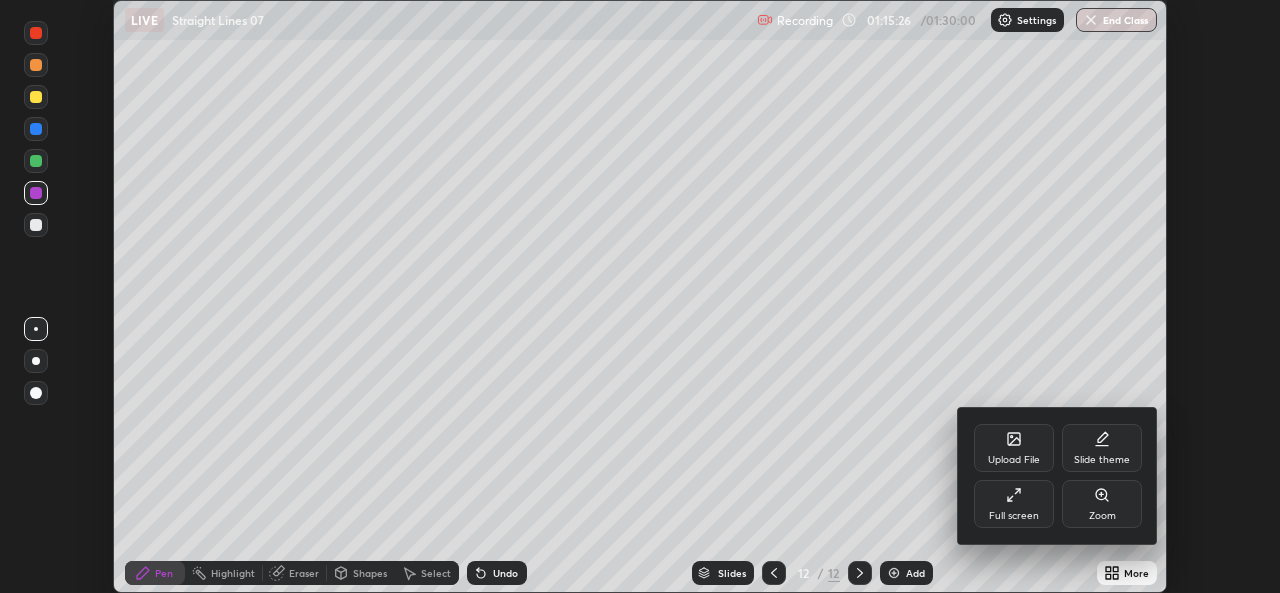 click on "Full screen" at bounding box center (1014, 504) 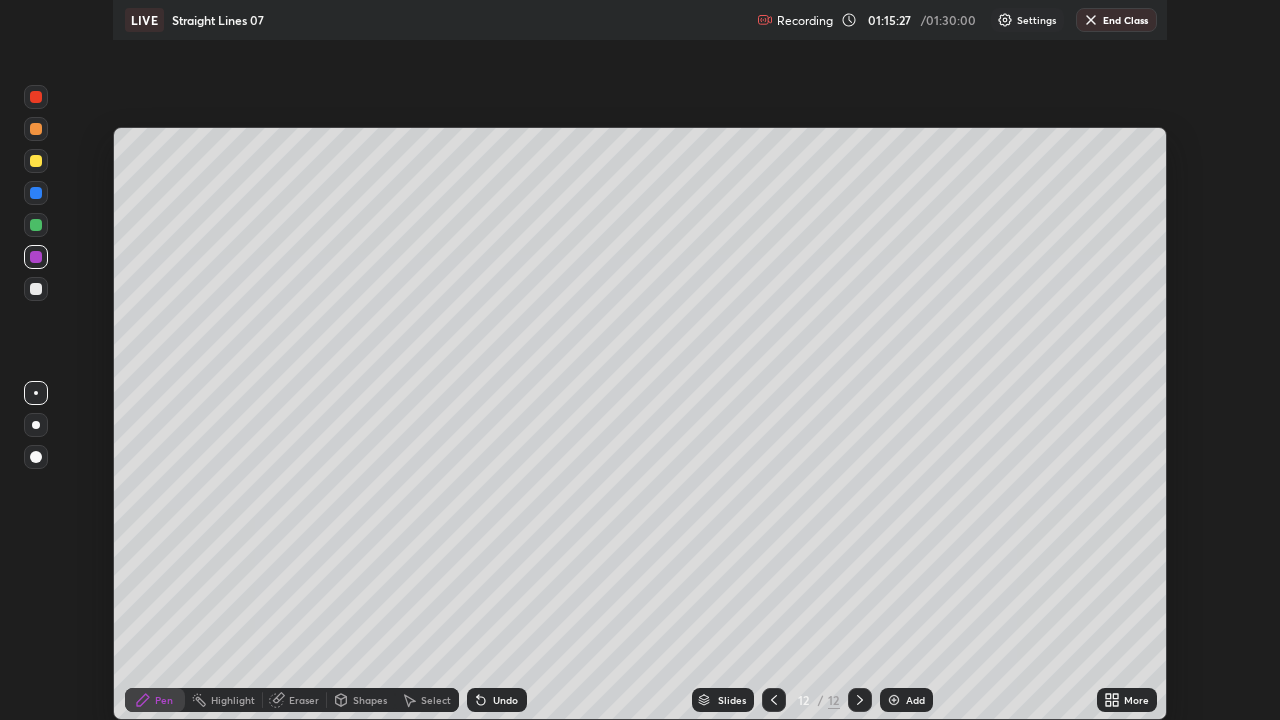 scroll, scrollTop: 99280, scrollLeft: 98720, axis: both 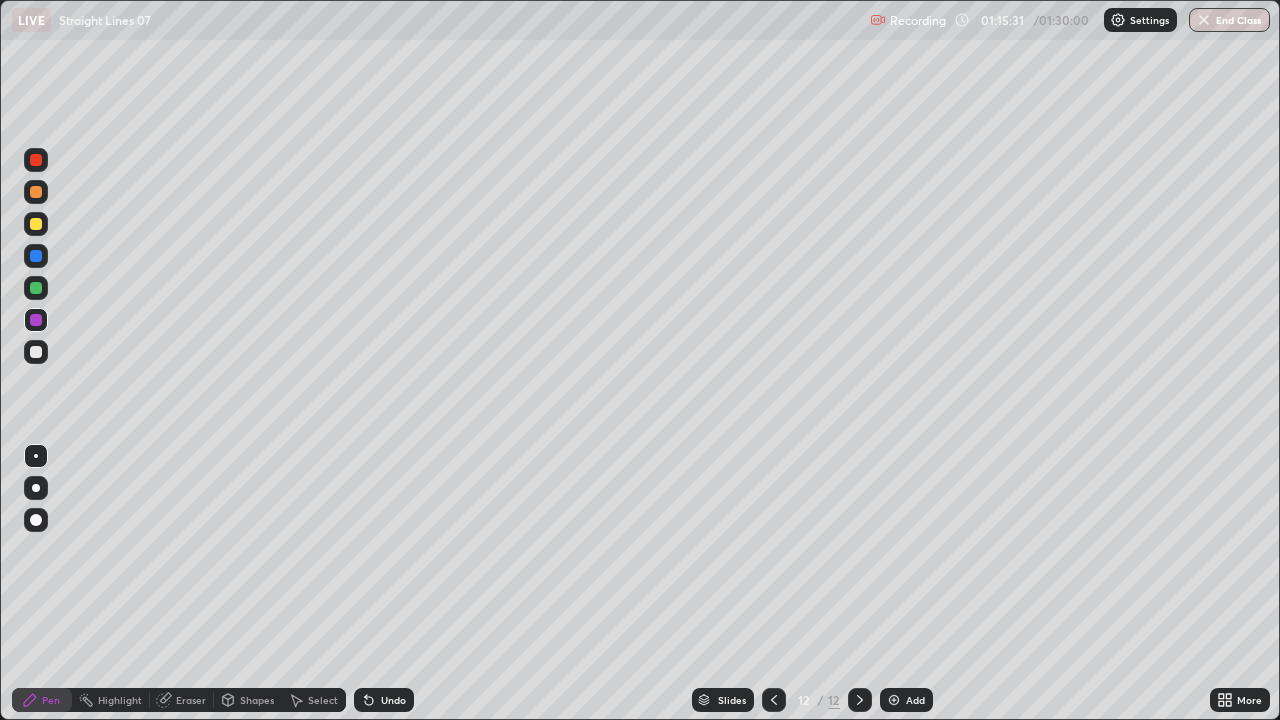 click on "Undo" at bounding box center [393, 700] 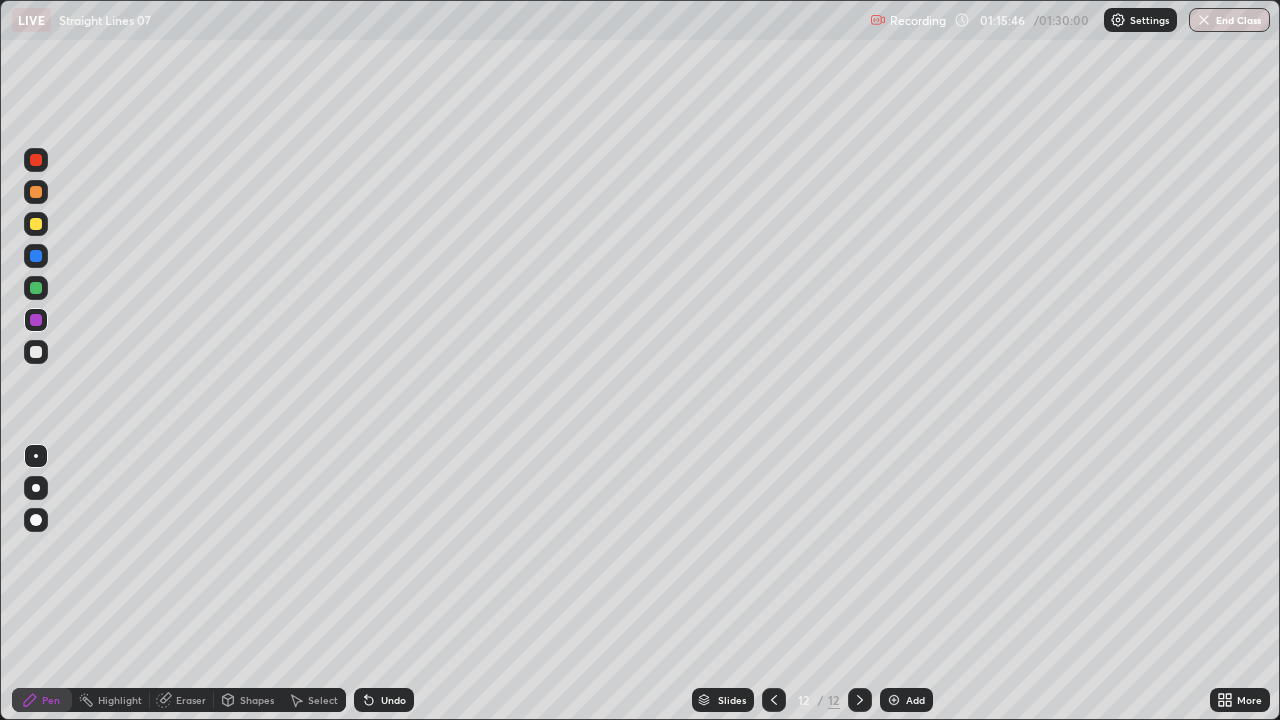 click on "Undo" at bounding box center (393, 700) 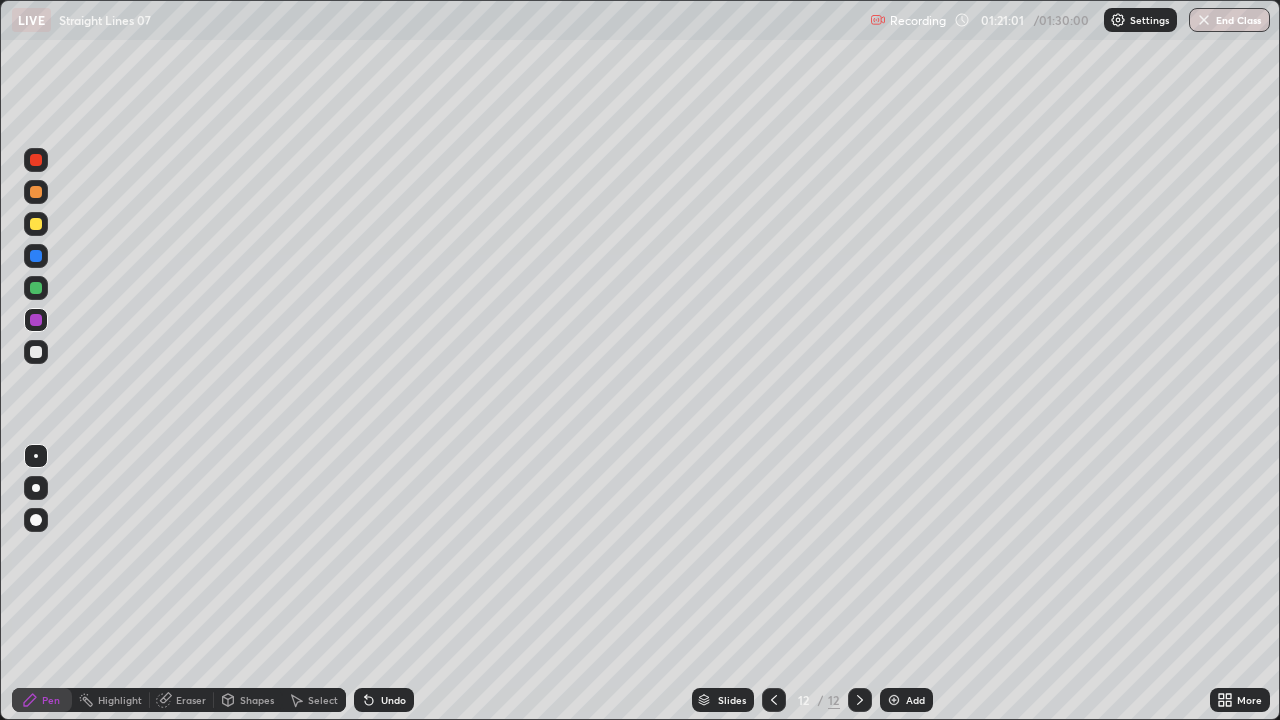 click on "Add" at bounding box center [906, 700] 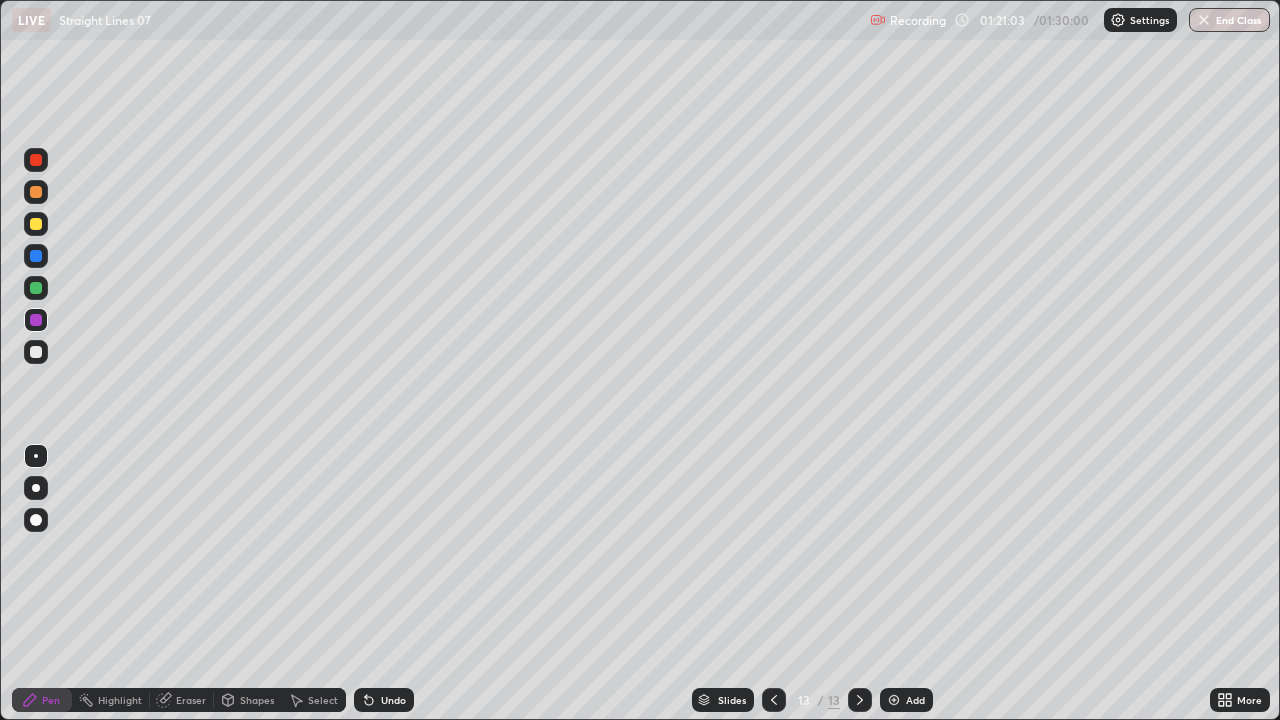 click at bounding box center [36, 224] 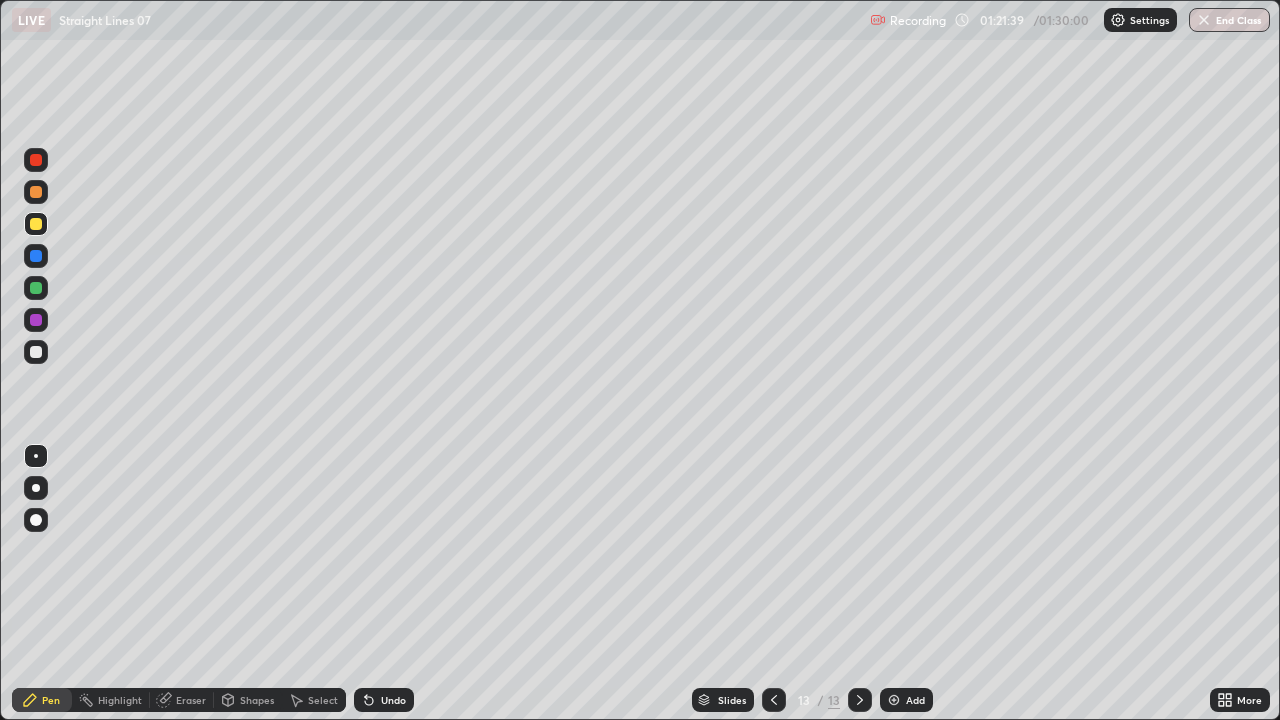 click on "Undo" at bounding box center [393, 700] 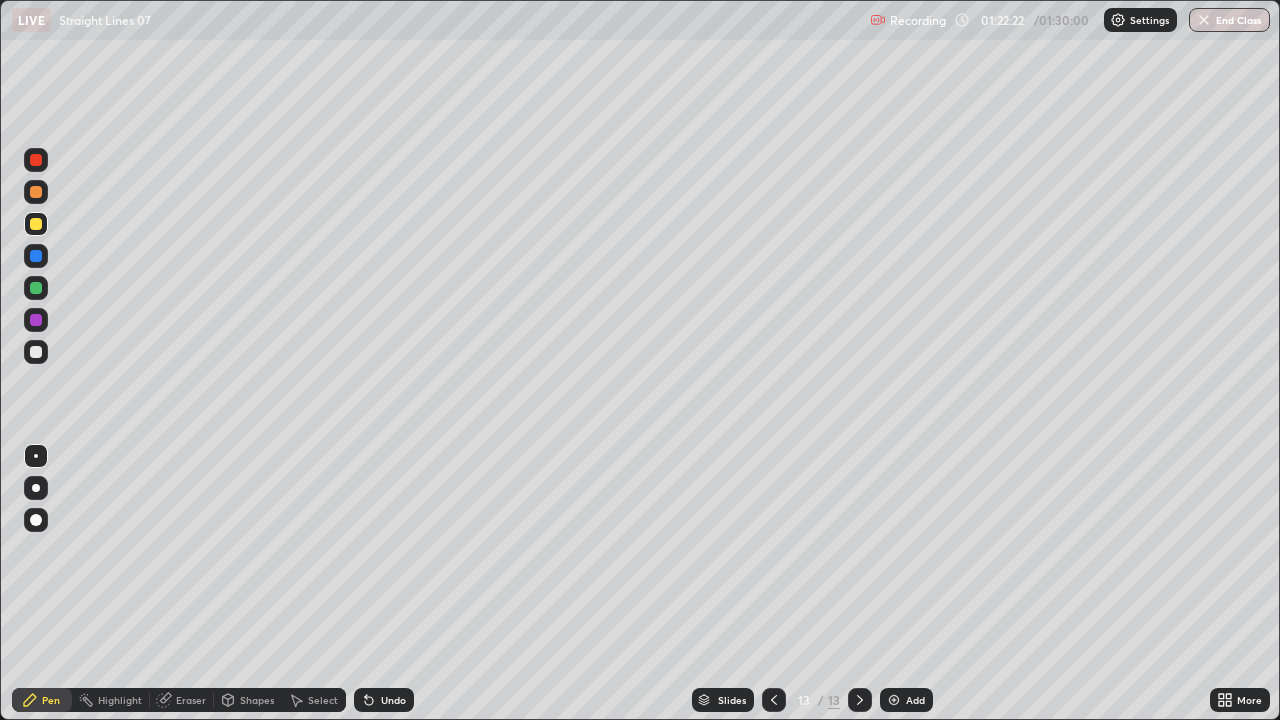 click on "Undo" at bounding box center [393, 700] 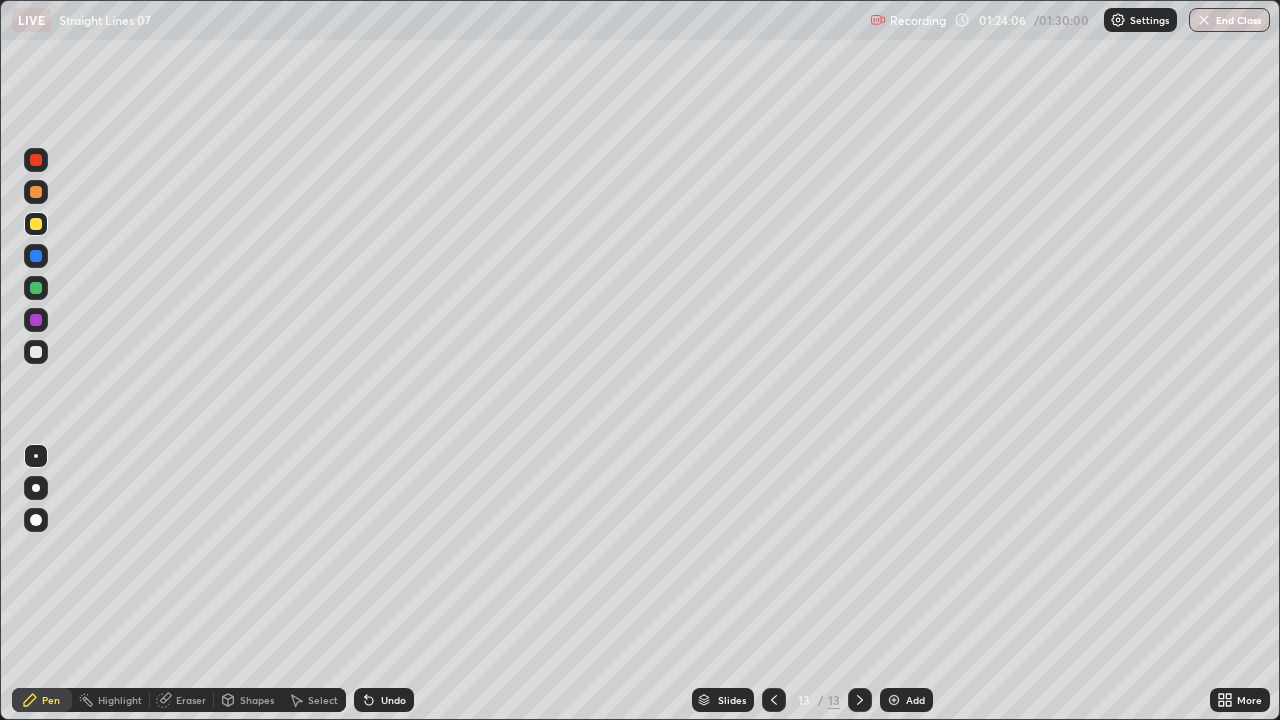 click 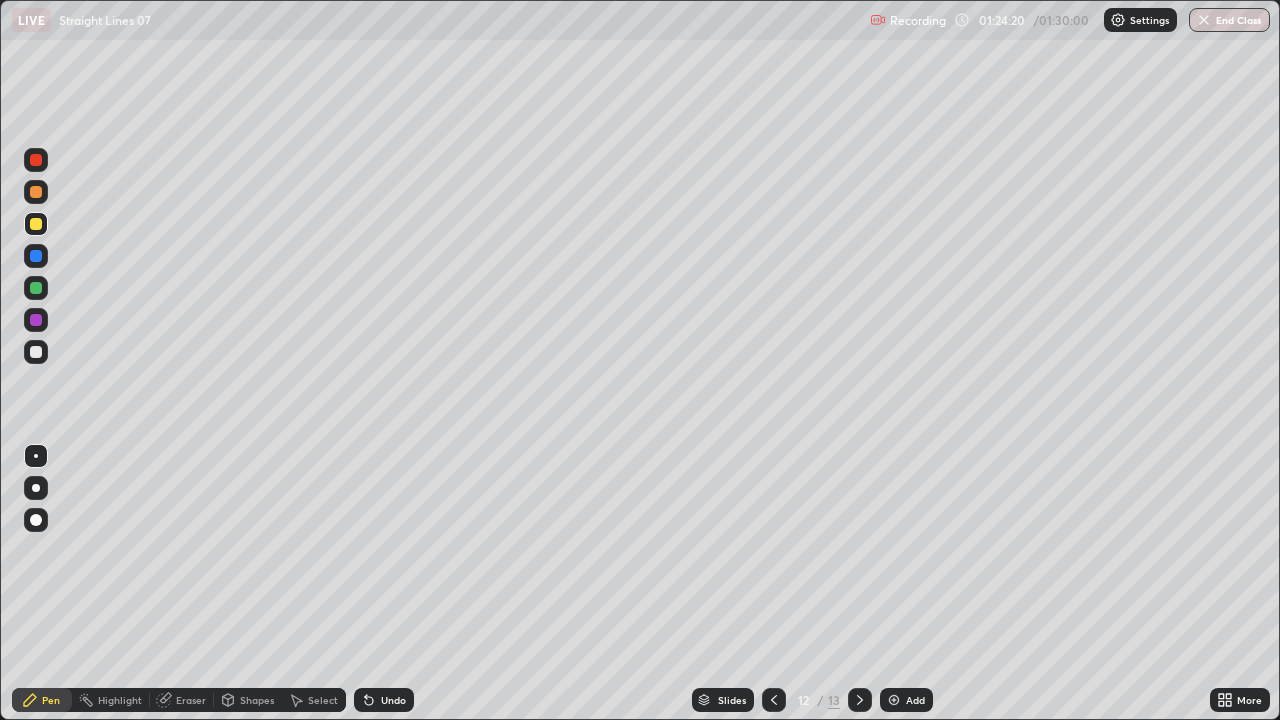 click 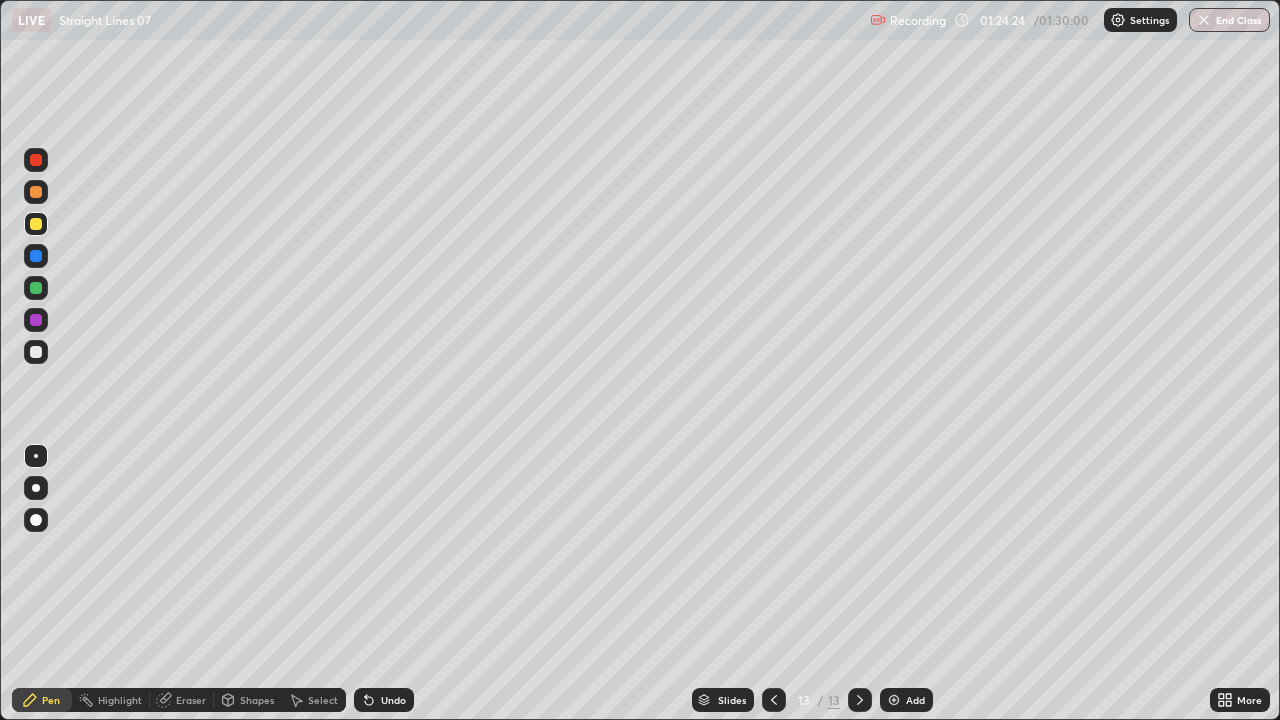 click 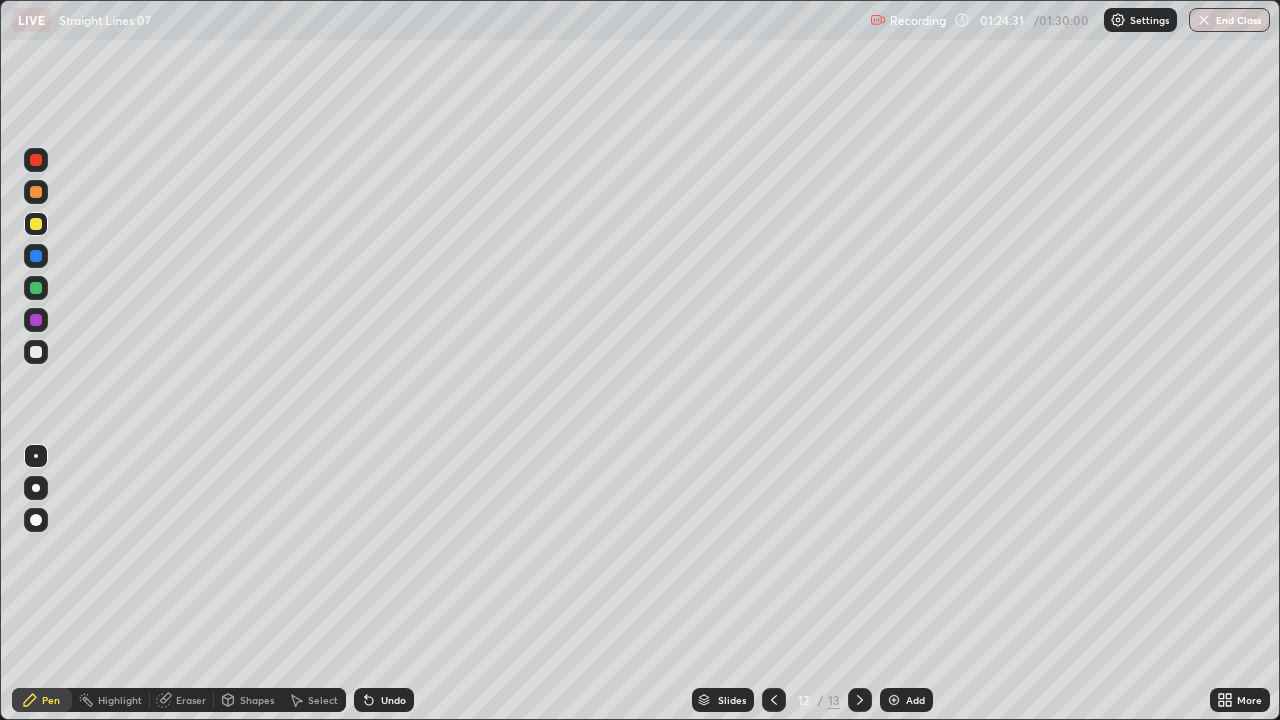 click 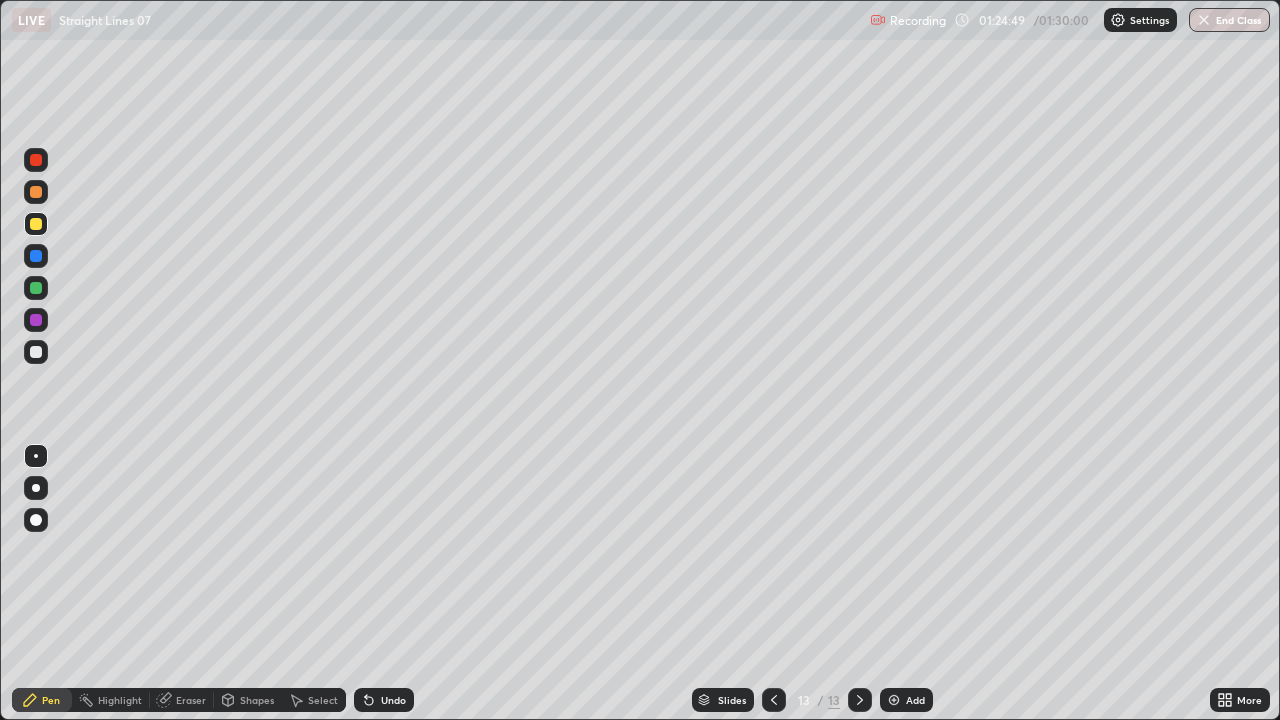 click 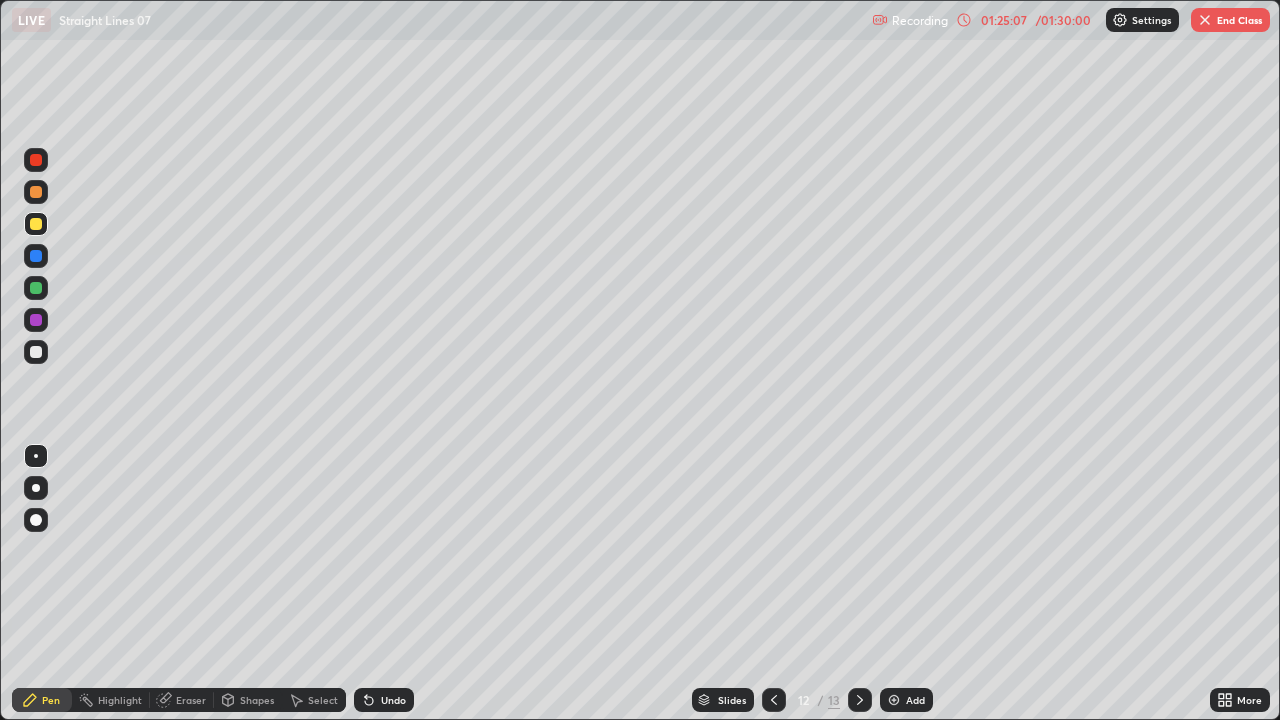click at bounding box center (860, 700) 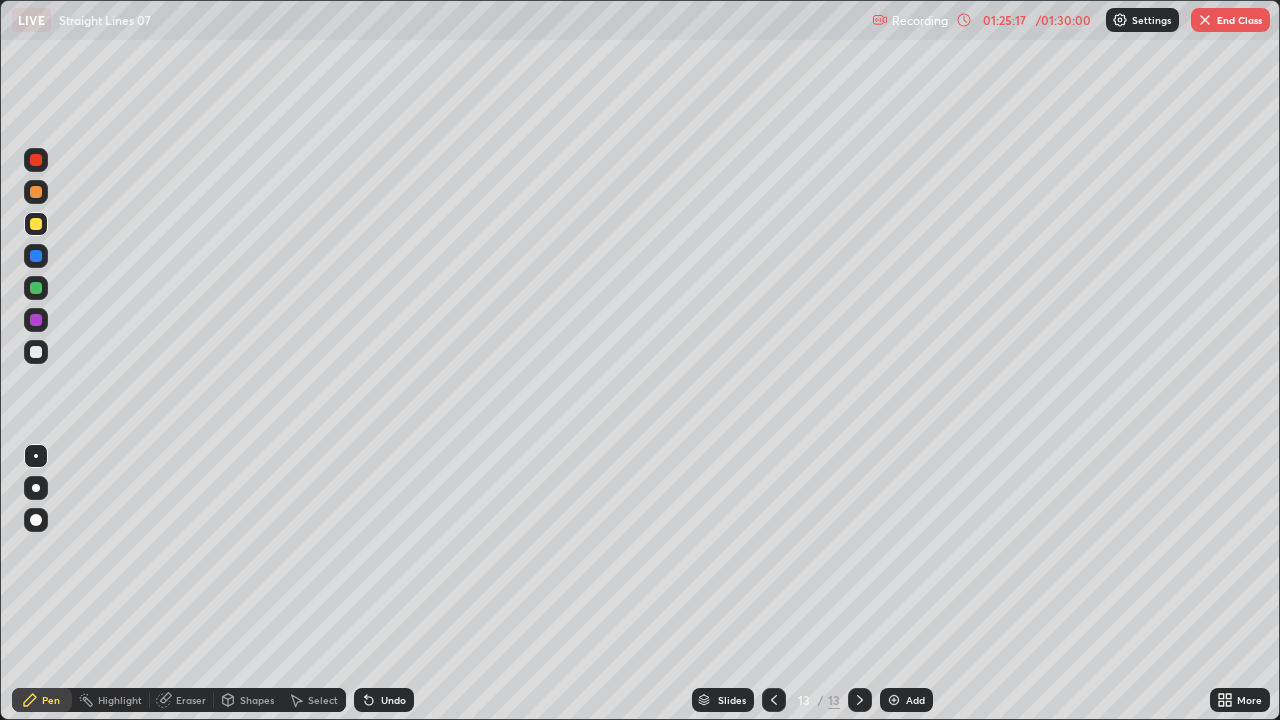 click on "Undo" at bounding box center (393, 700) 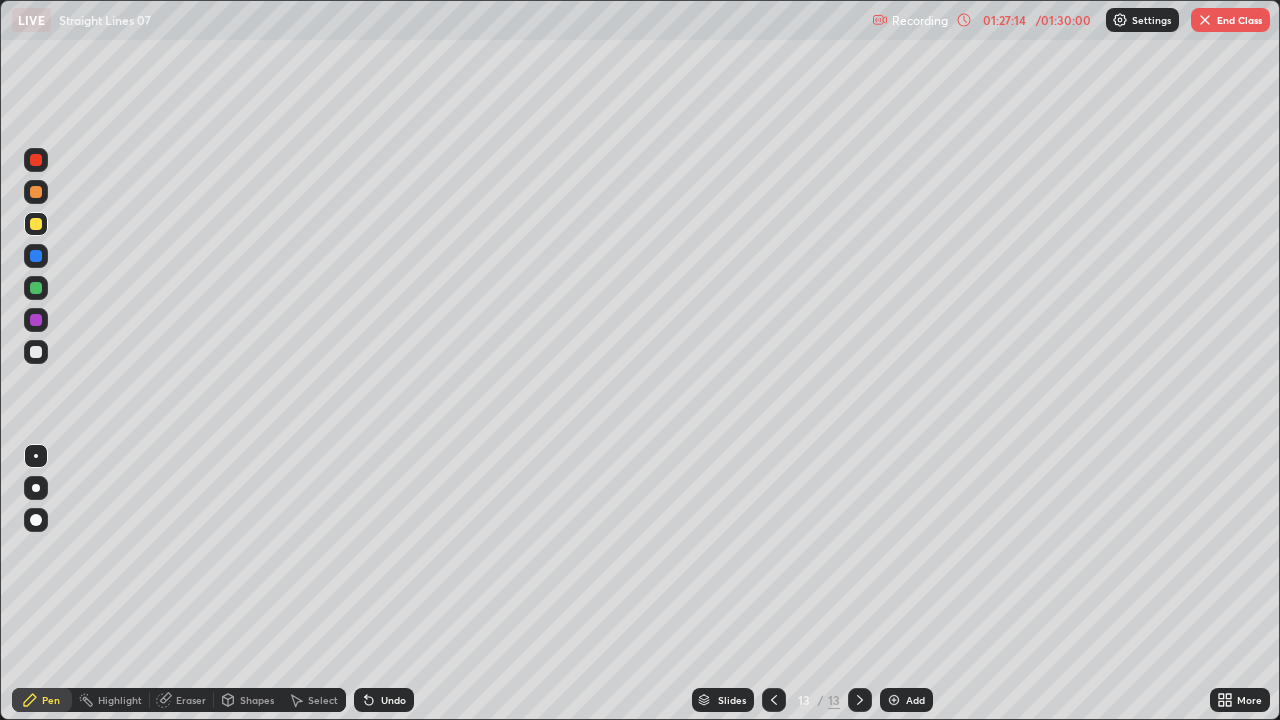 click on "Add" at bounding box center [915, 700] 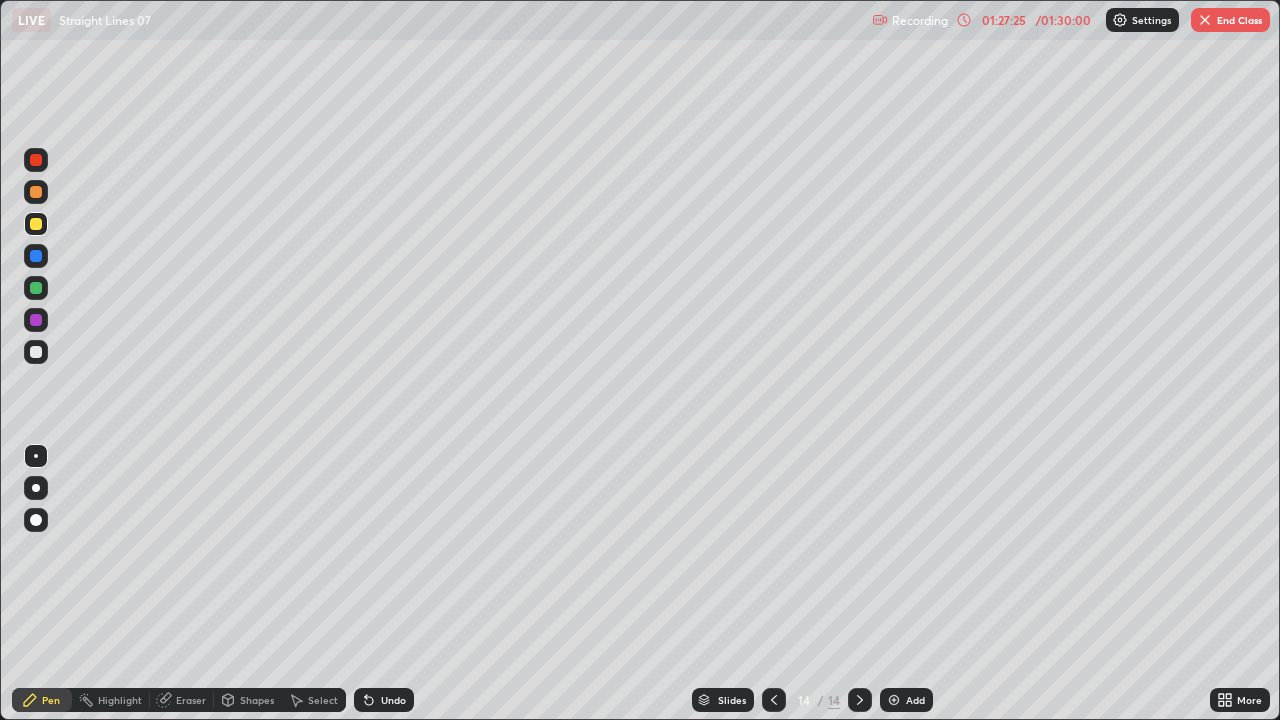 click at bounding box center (774, 700) 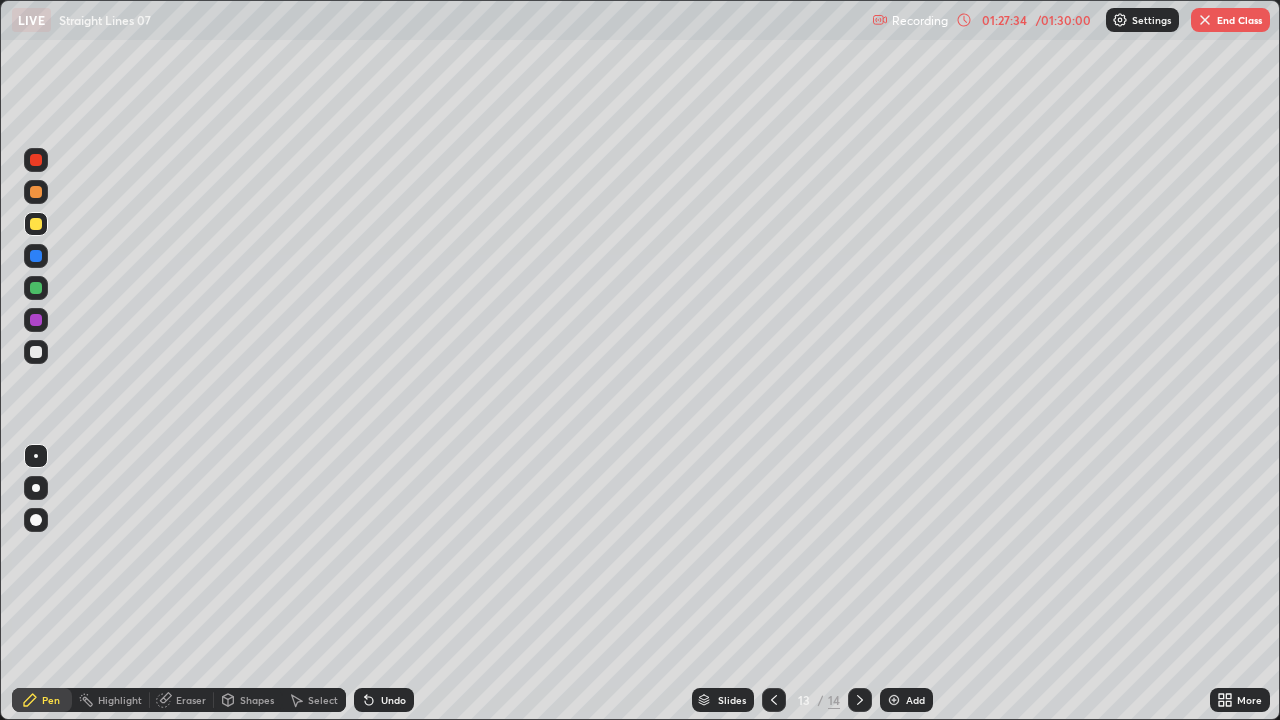 click 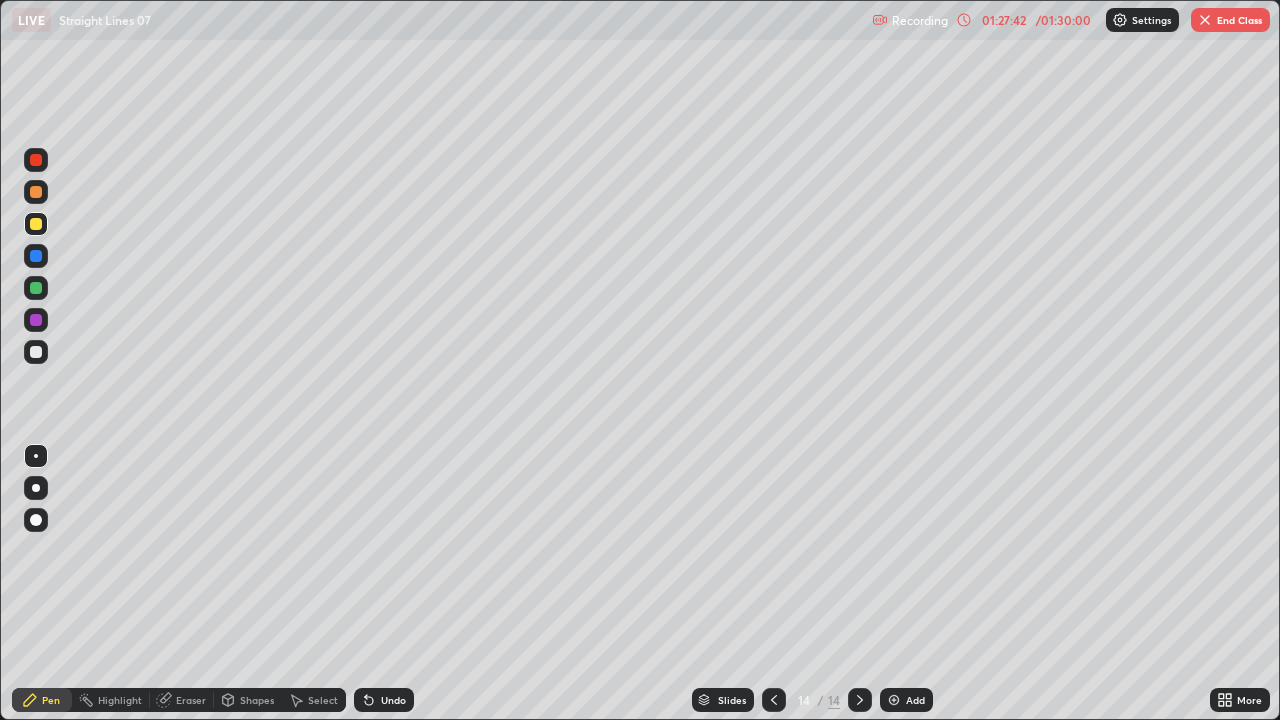 click on "Undo" at bounding box center [384, 700] 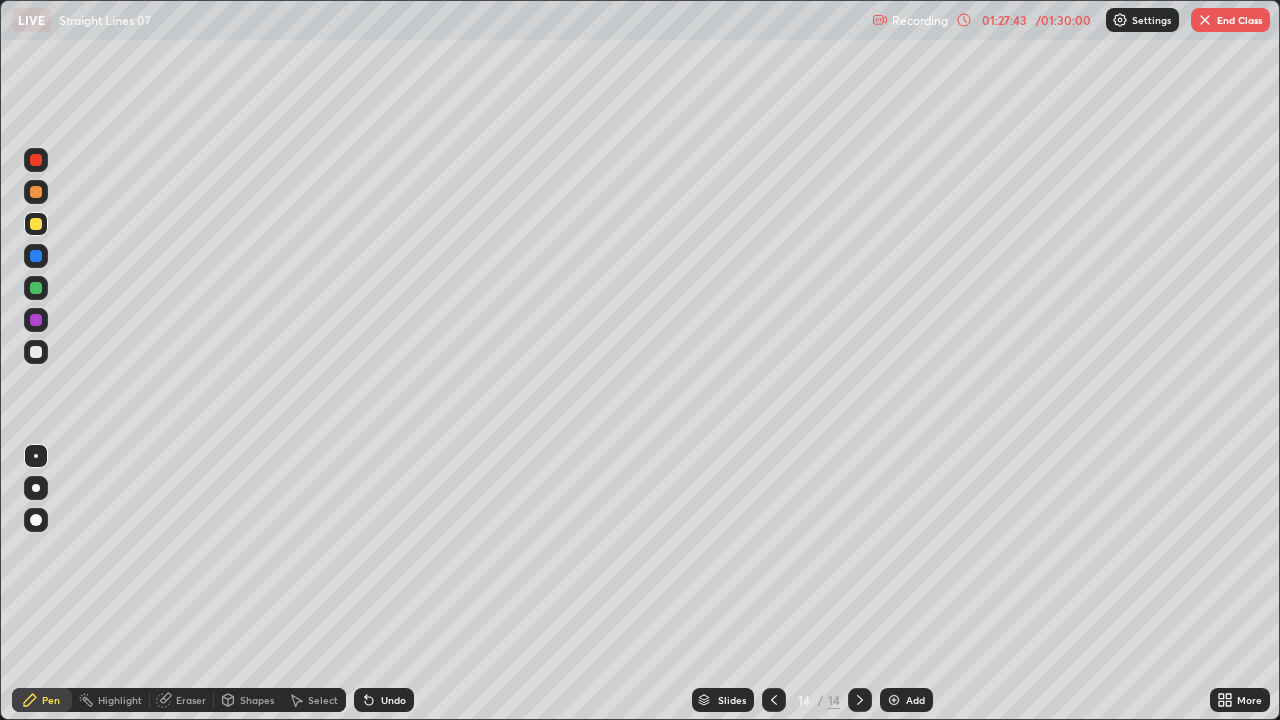 click 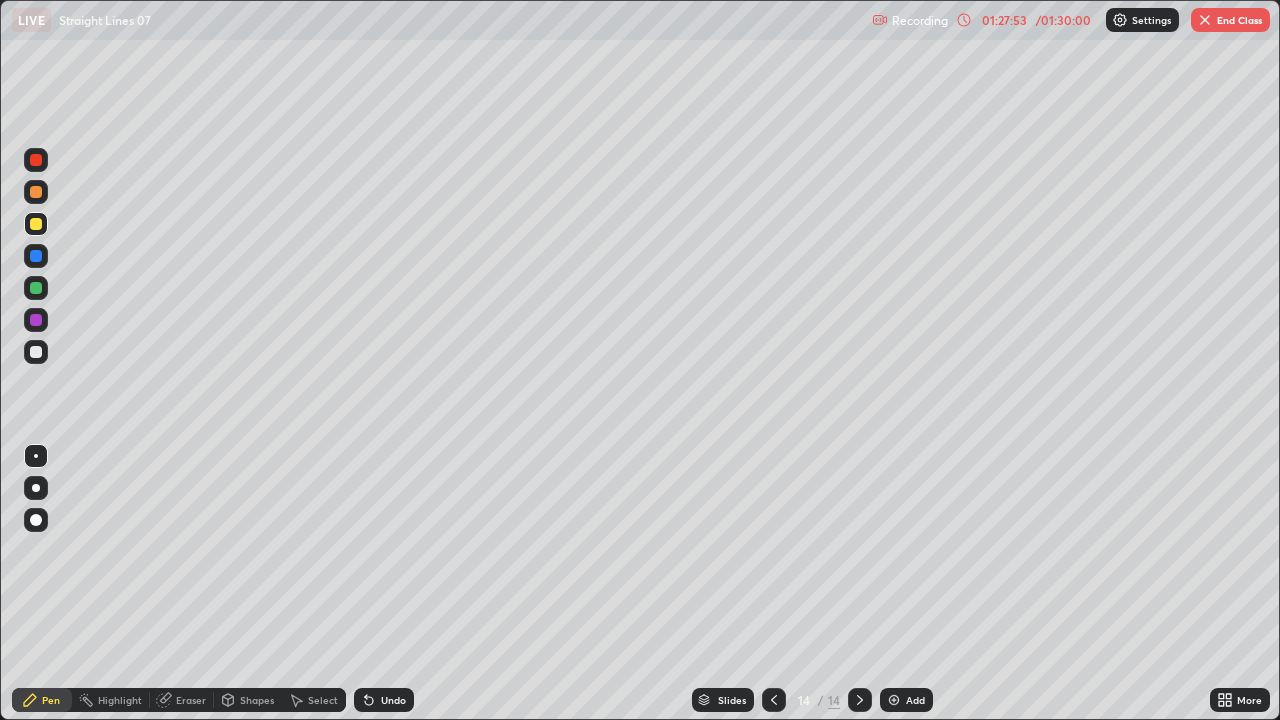 click on "Undo" at bounding box center (384, 700) 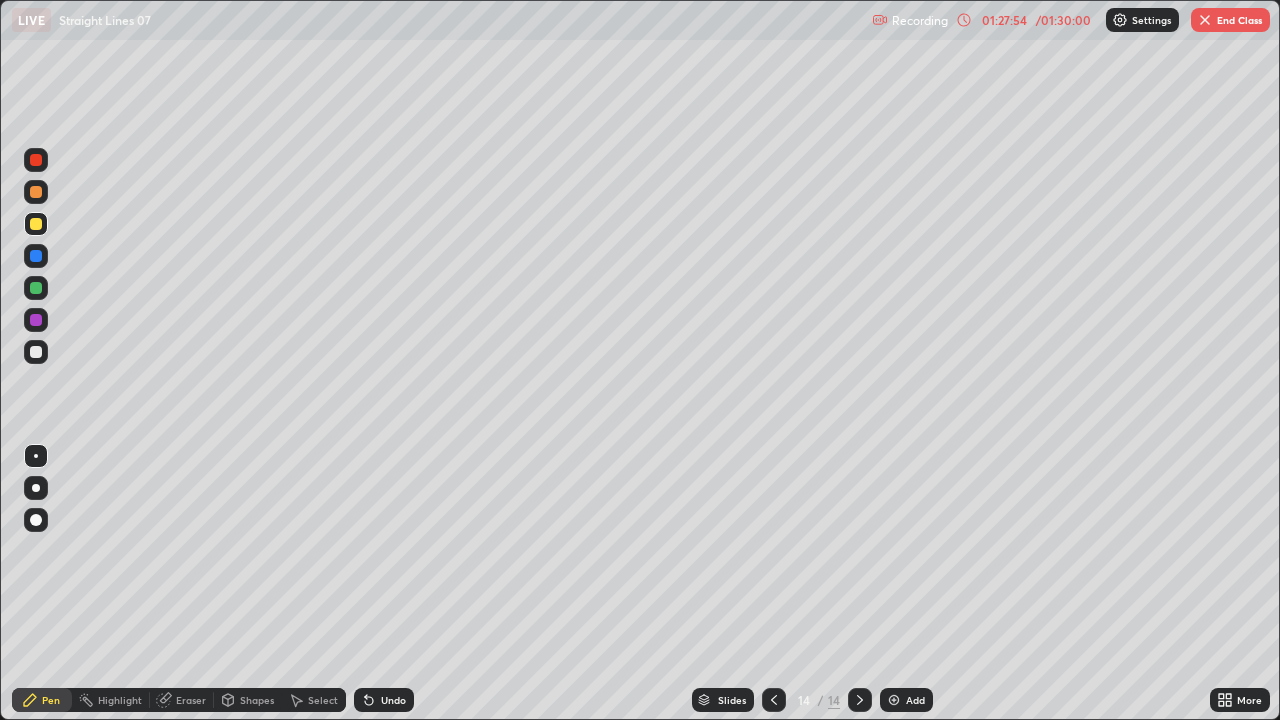 click on "Undo" at bounding box center [384, 700] 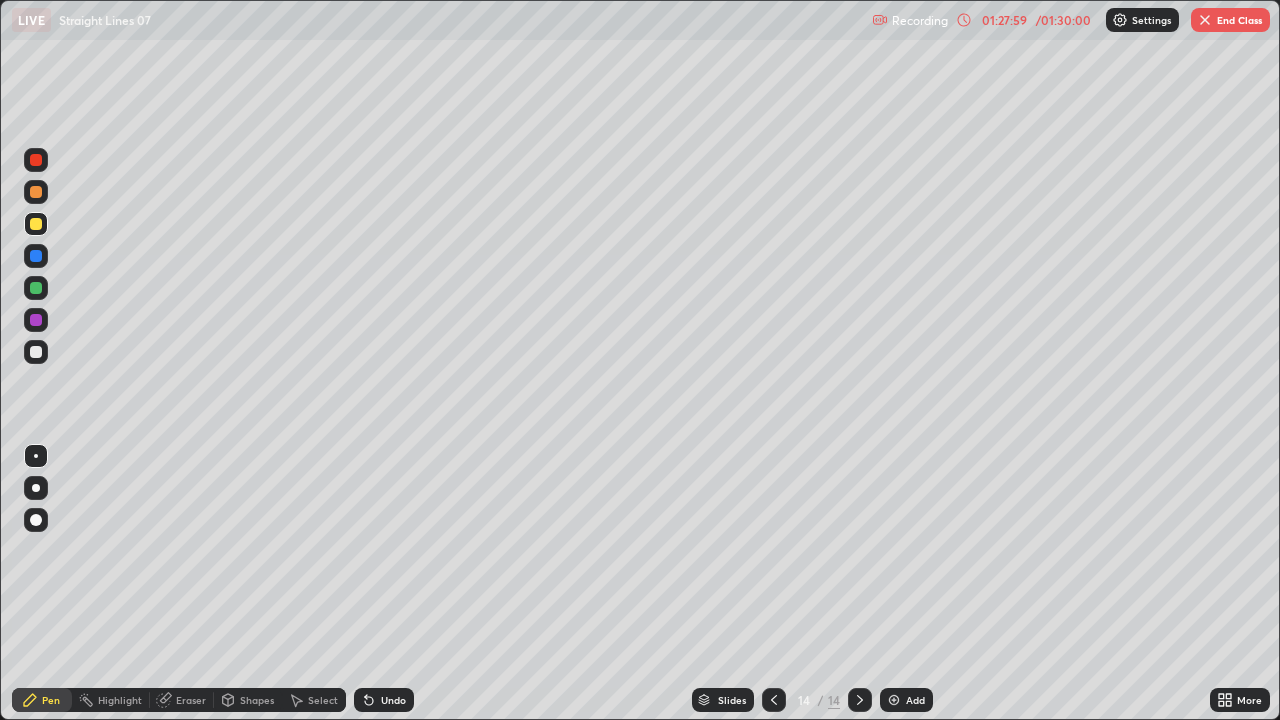 click on "Undo" at bounding box center (393, 700) 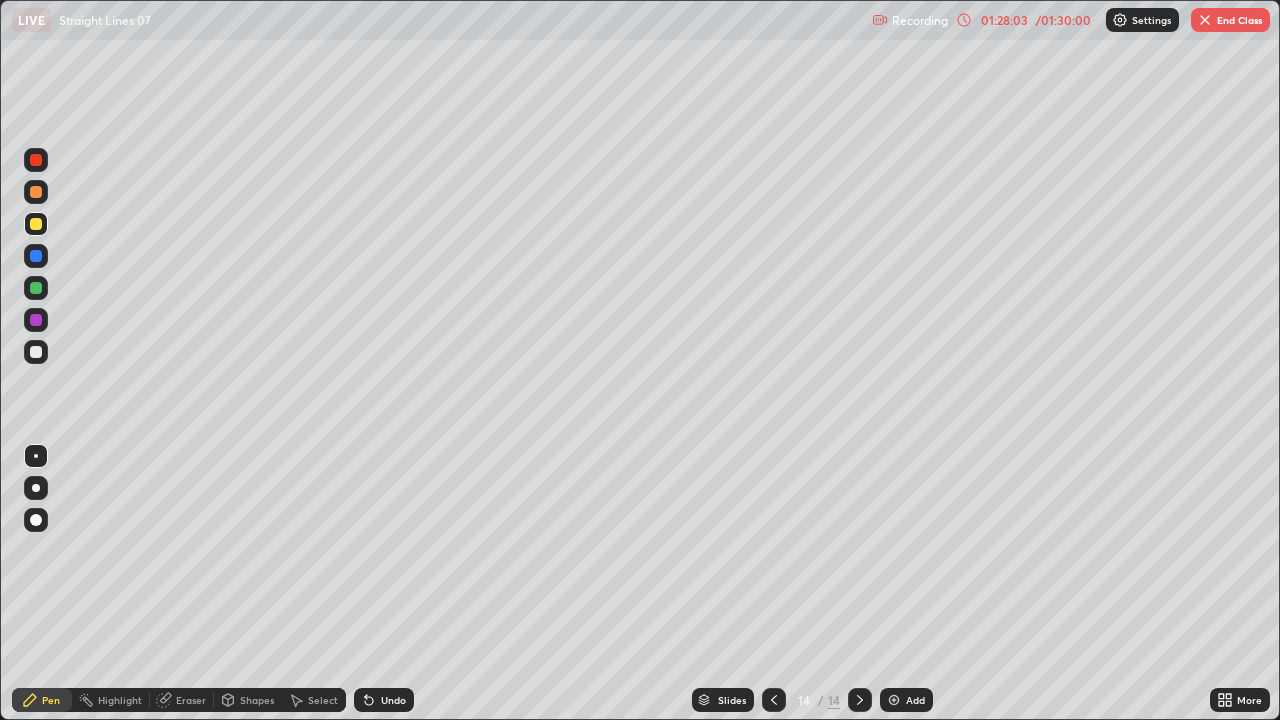 click 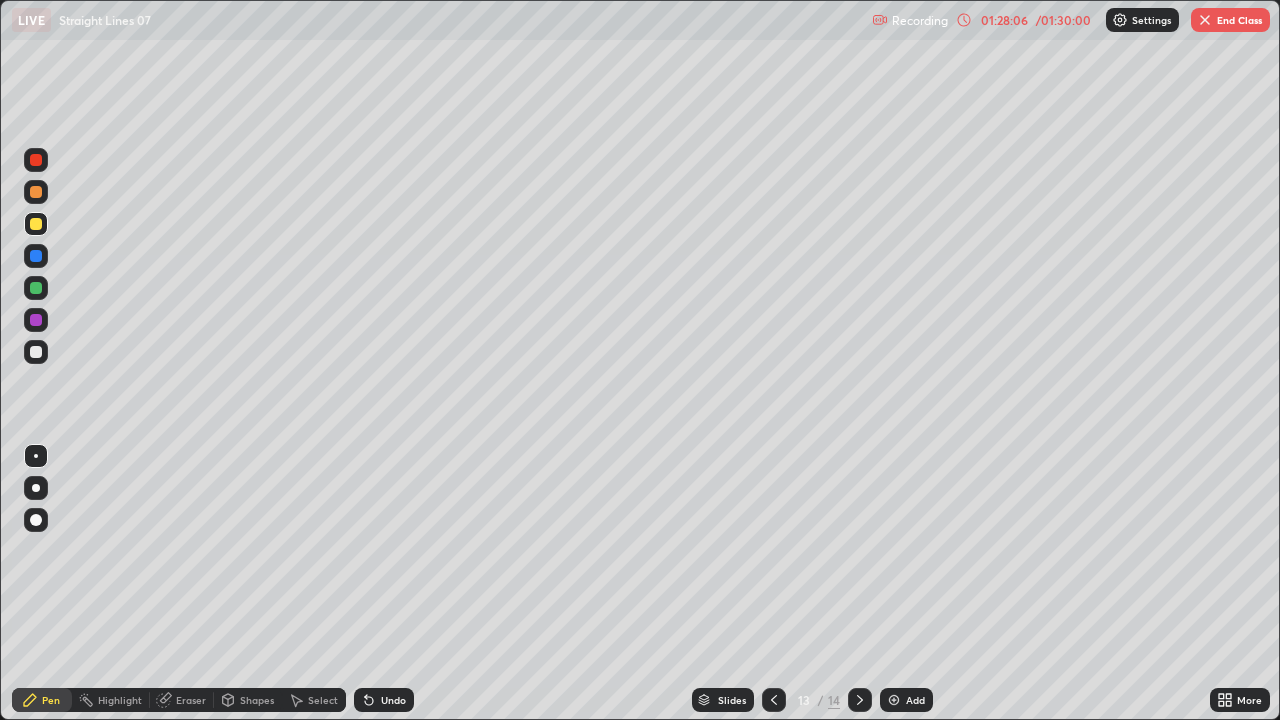 click 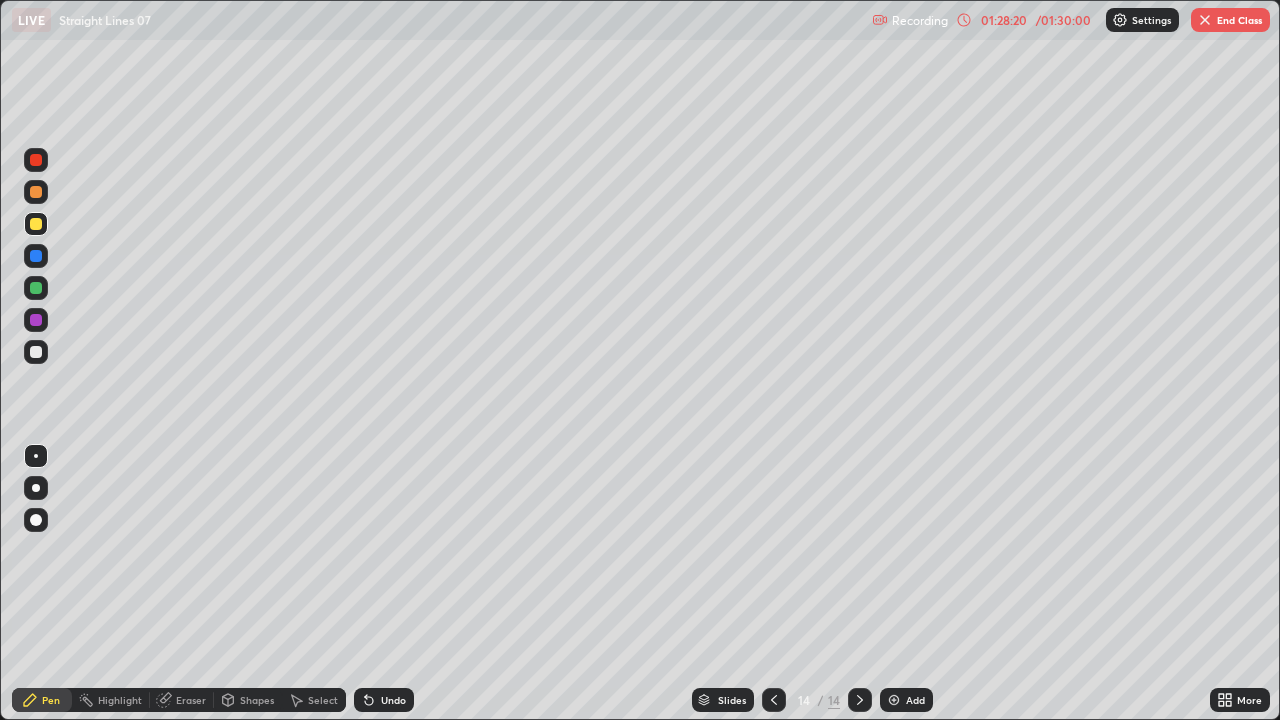 click on "Undo" at bounding box center [384, 700] 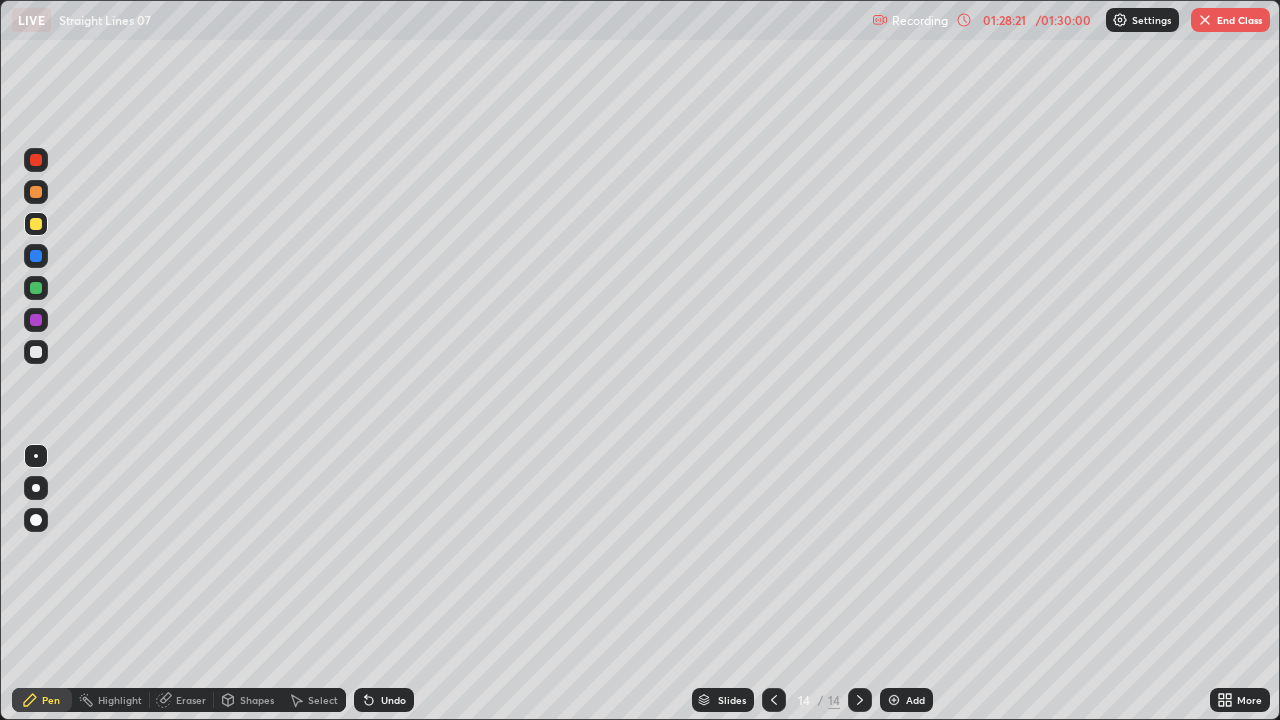 click on "Undo" at bounding box center (393, 700) 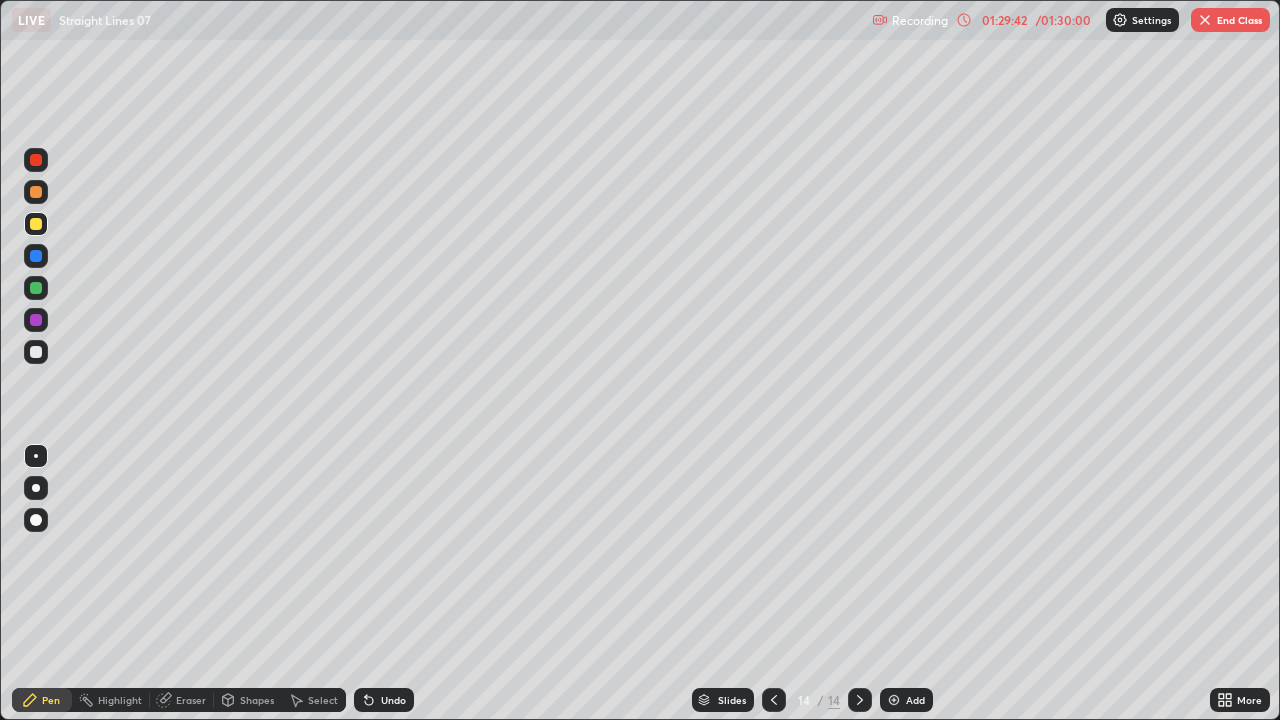 click on "Undo" at bounding box center (393, 700) 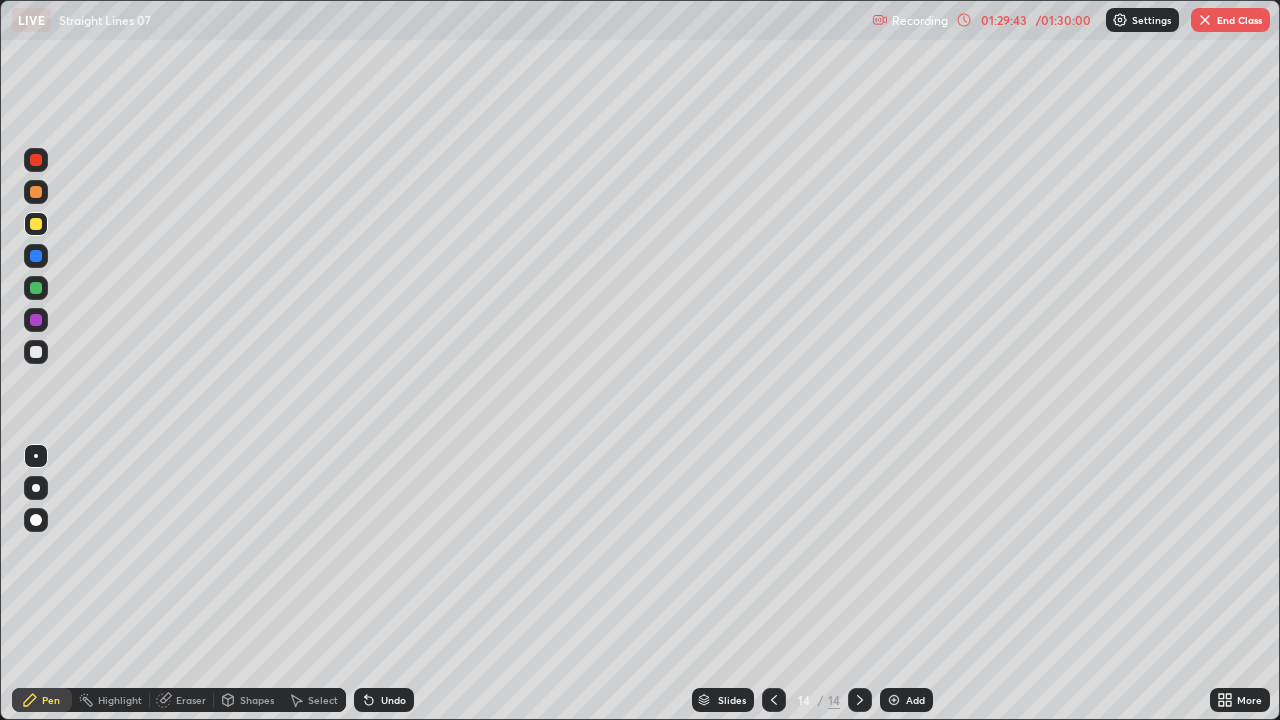 click on "Undo" at bounding box center (384, 700) 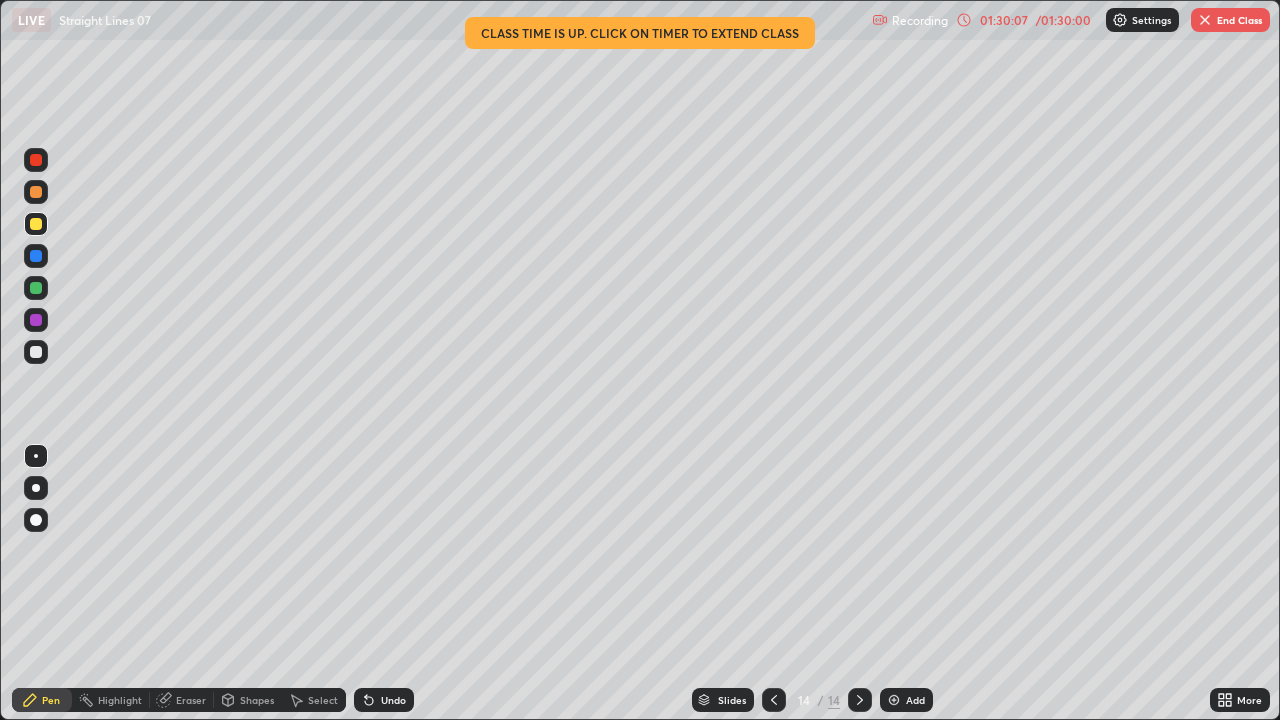 click on "01:30:07" at bounding box center [1004, 20] 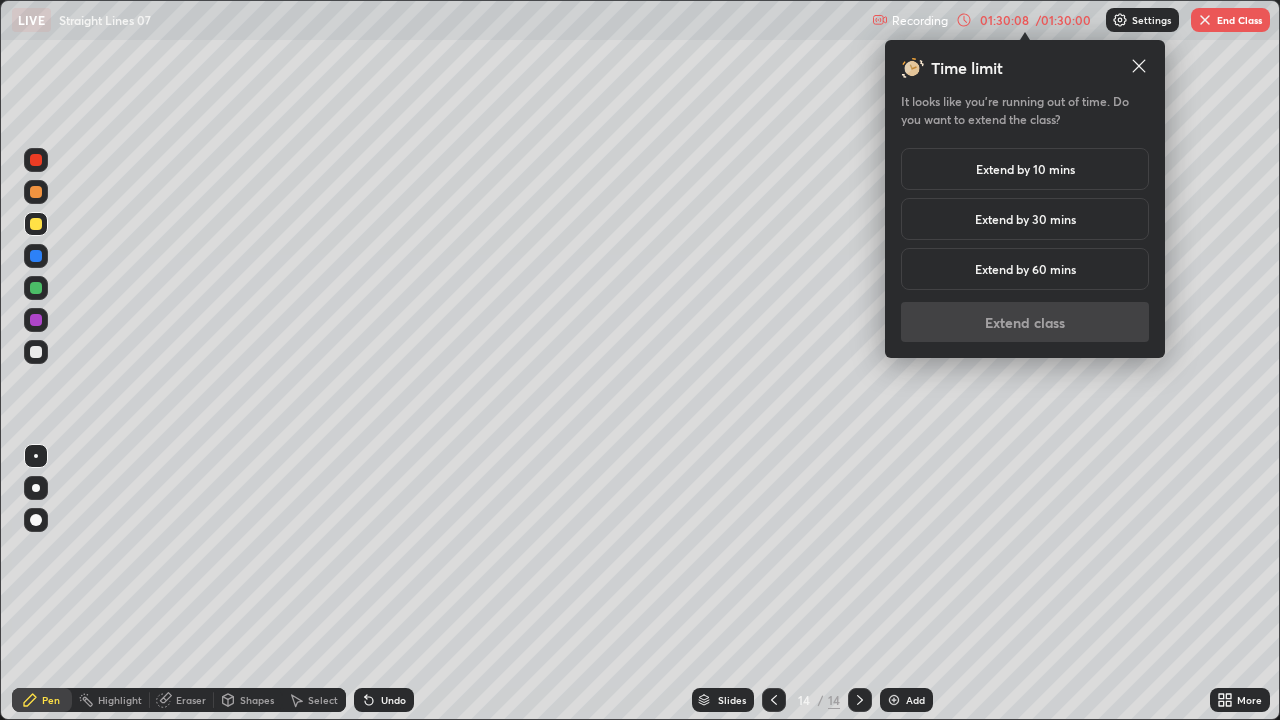 click on "Extend by 10 mins" at bounding box center [1025, 169] 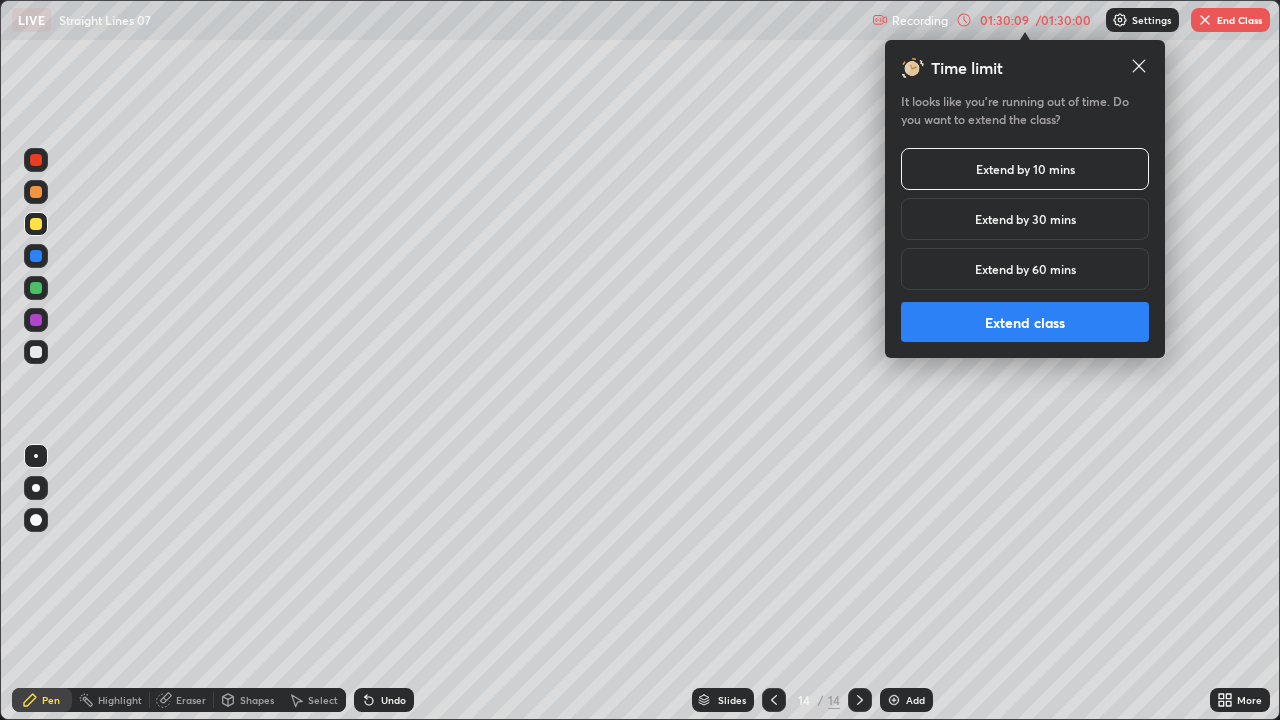 click on "Extend class" at bounding box center (1025, 322) 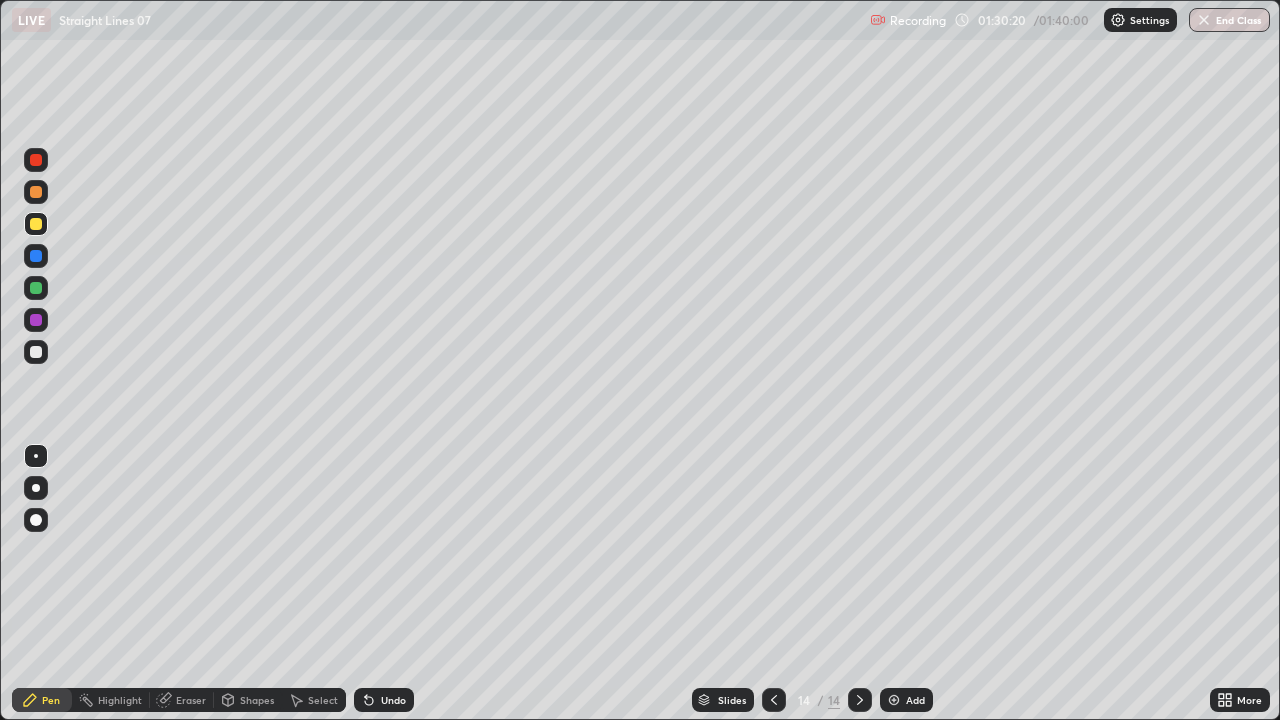 click on "Undo" at bounding box center [393, 700] 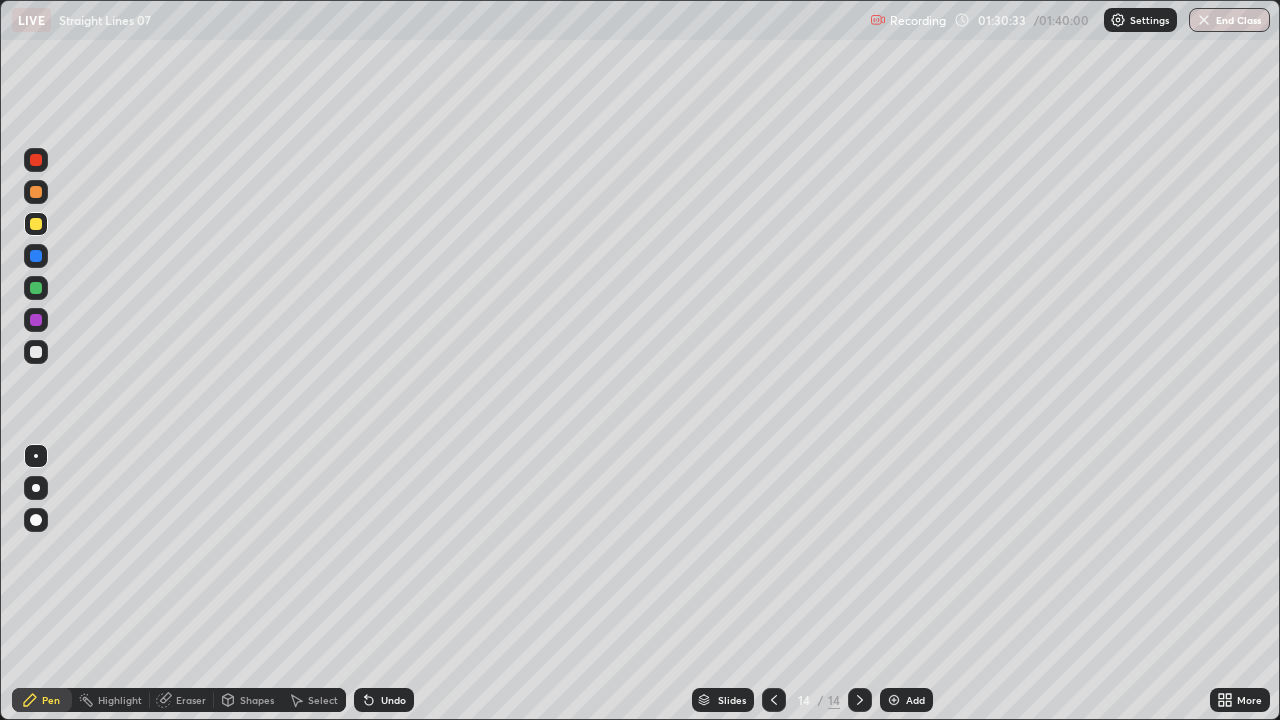 click 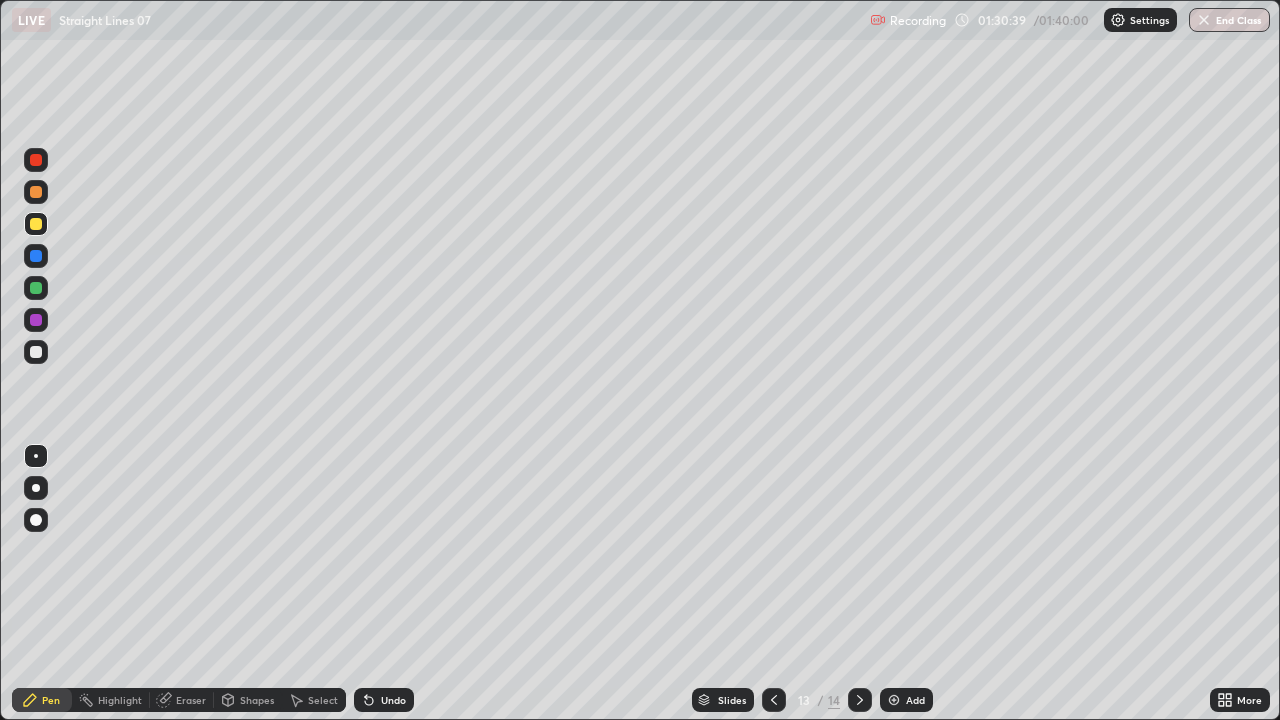 click 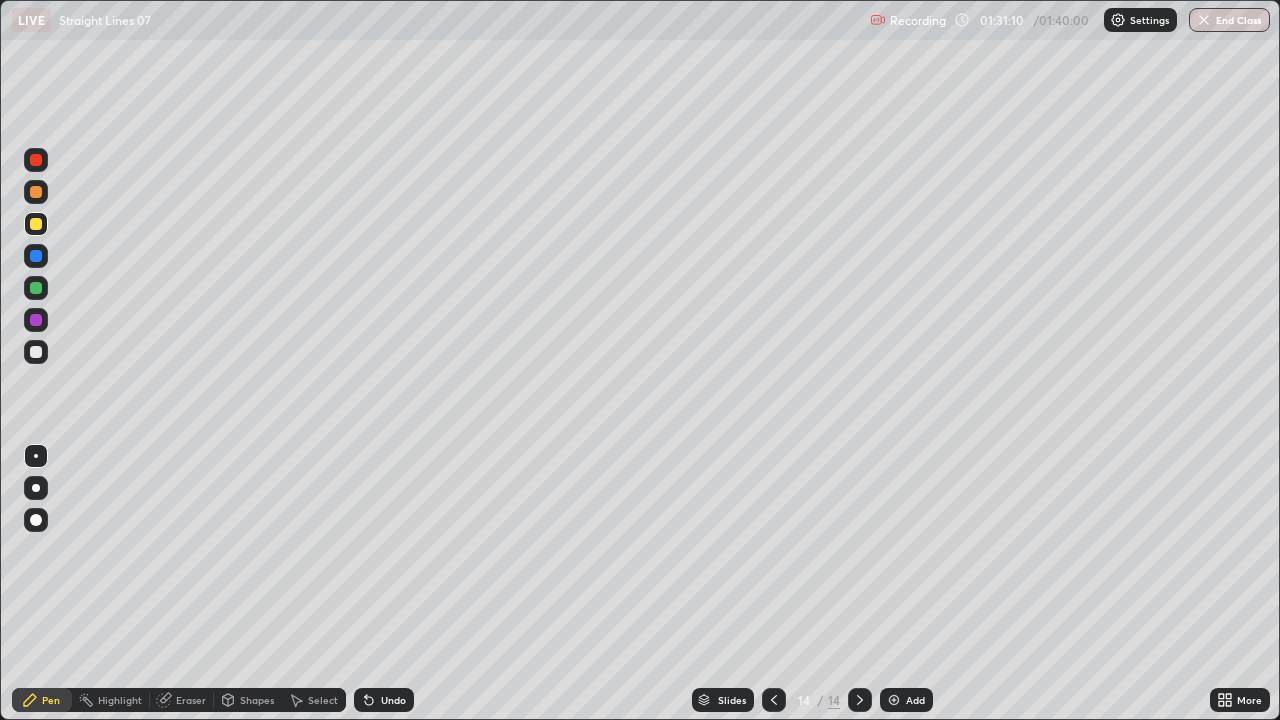 click 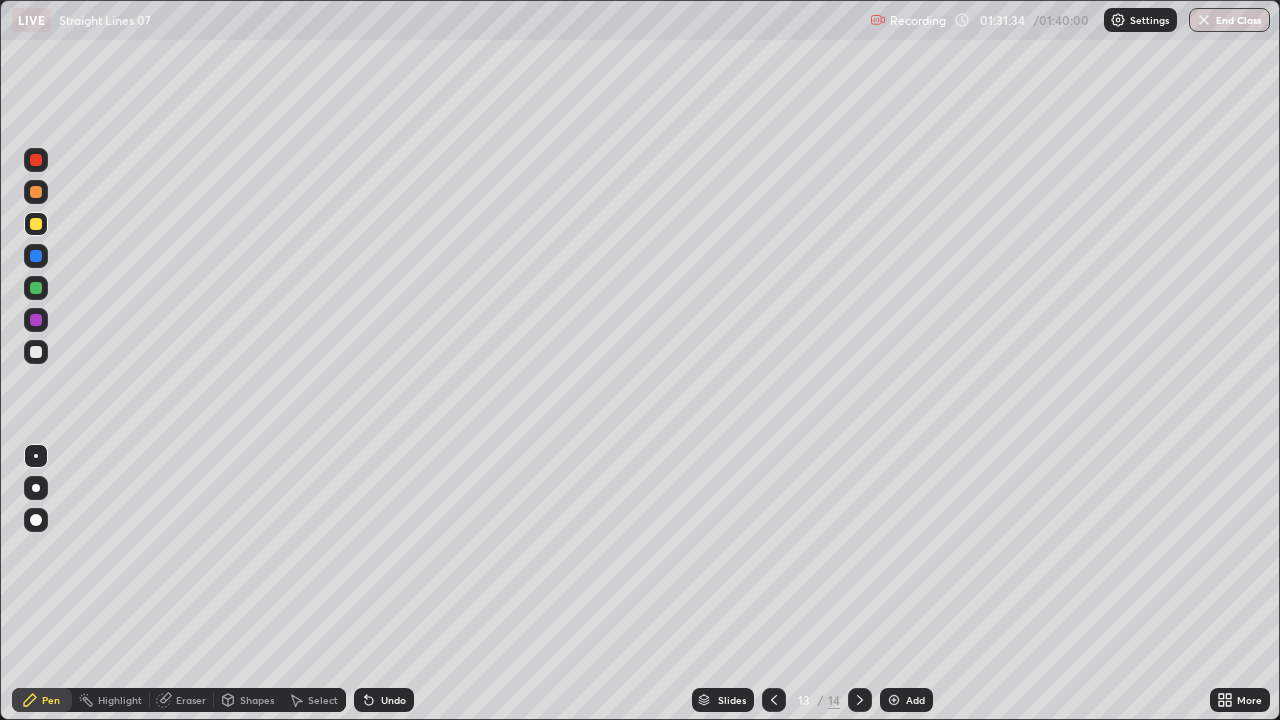 click 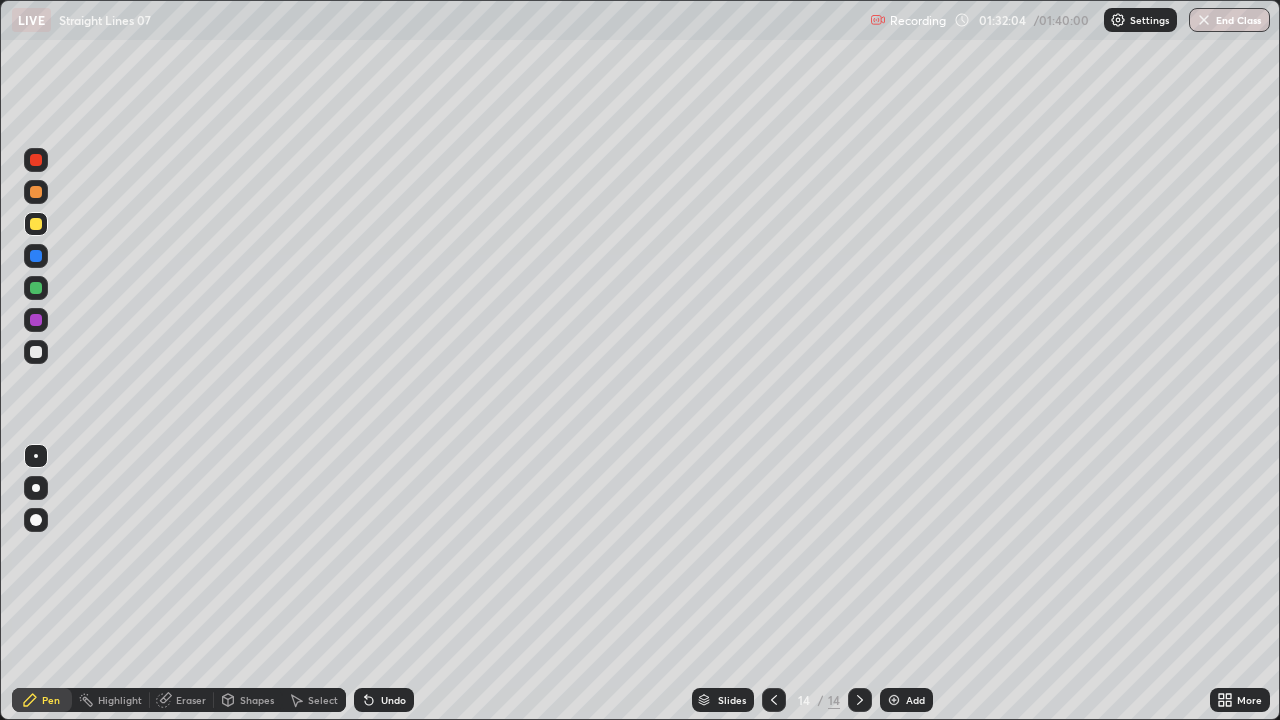 click on "Eraser" at bounding box center (182, 700) 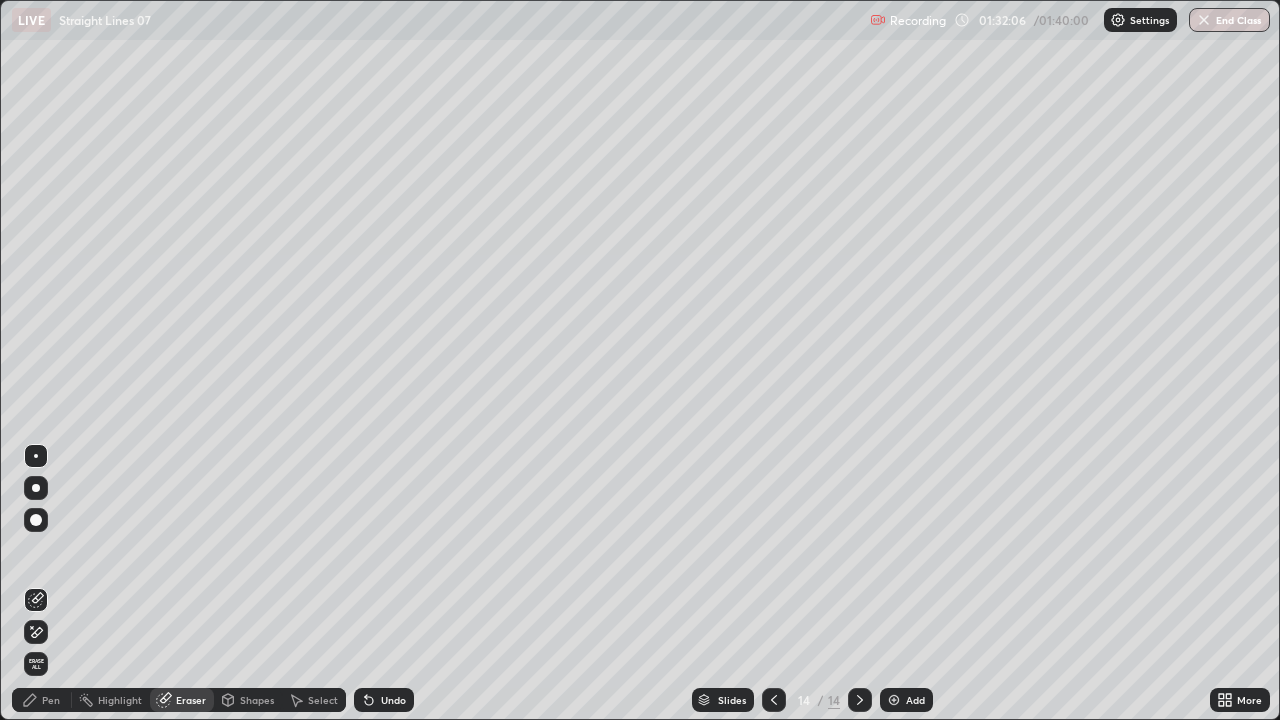 click on "Pen" at bounding box center [51, 700] 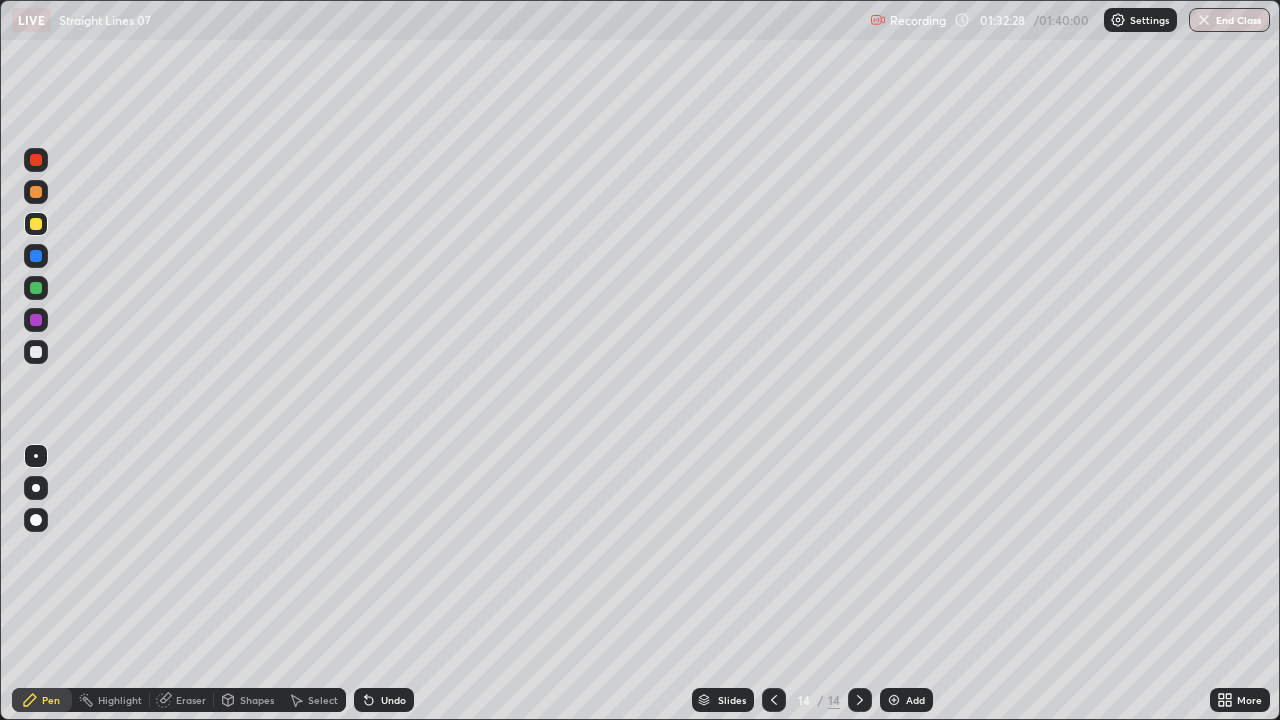 click on "Eraser" at bounding box center (191, 700) 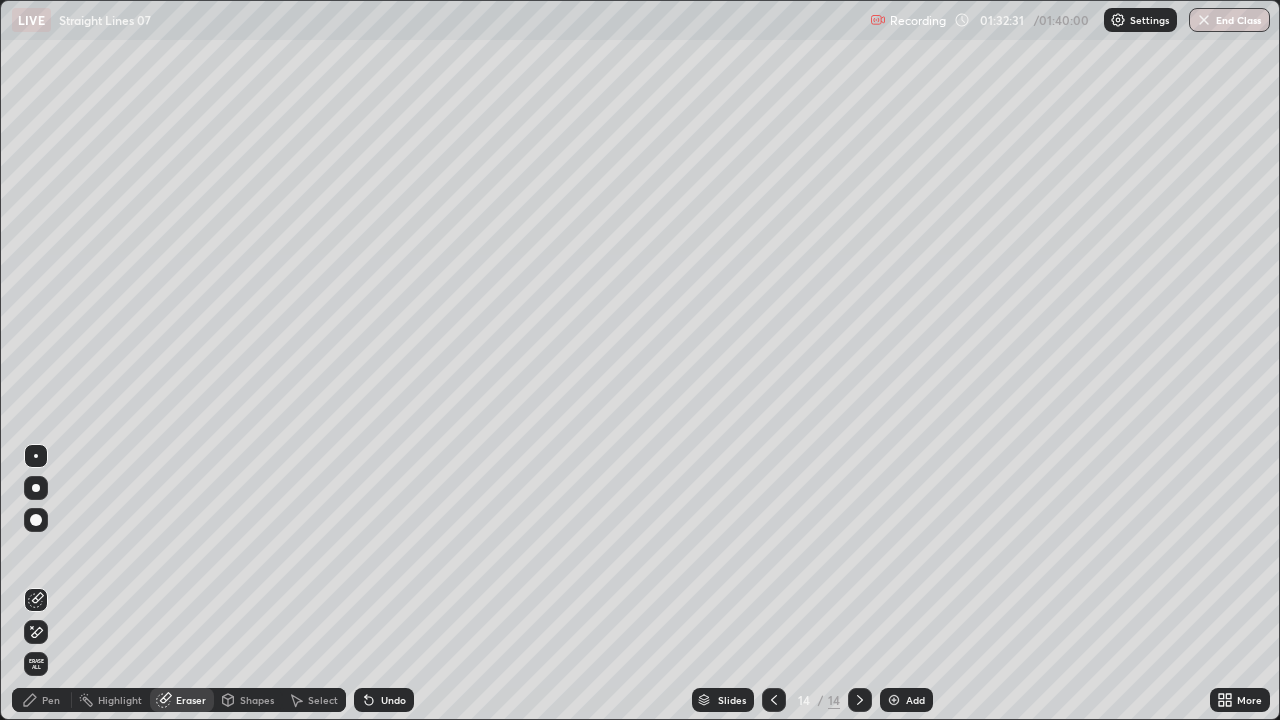 click on "Pen" at bounding box center [51, 700] 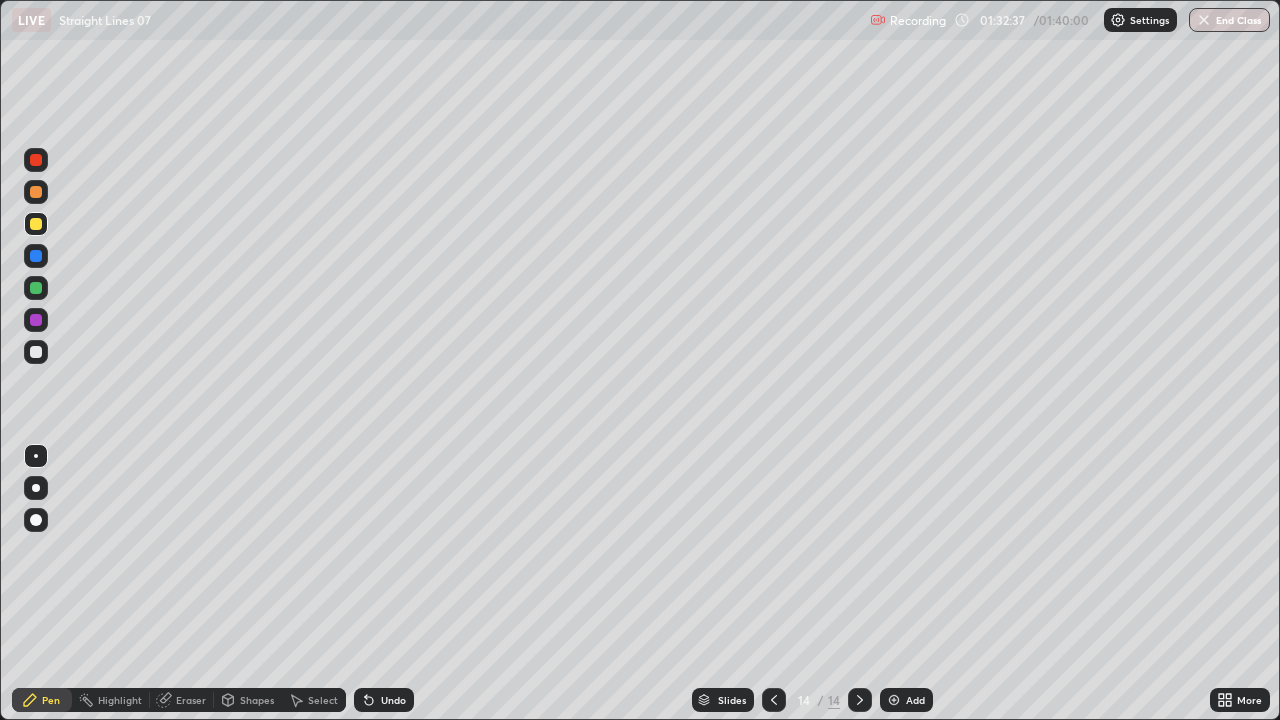 click on "Eraser" at bounding box center [191, 700] 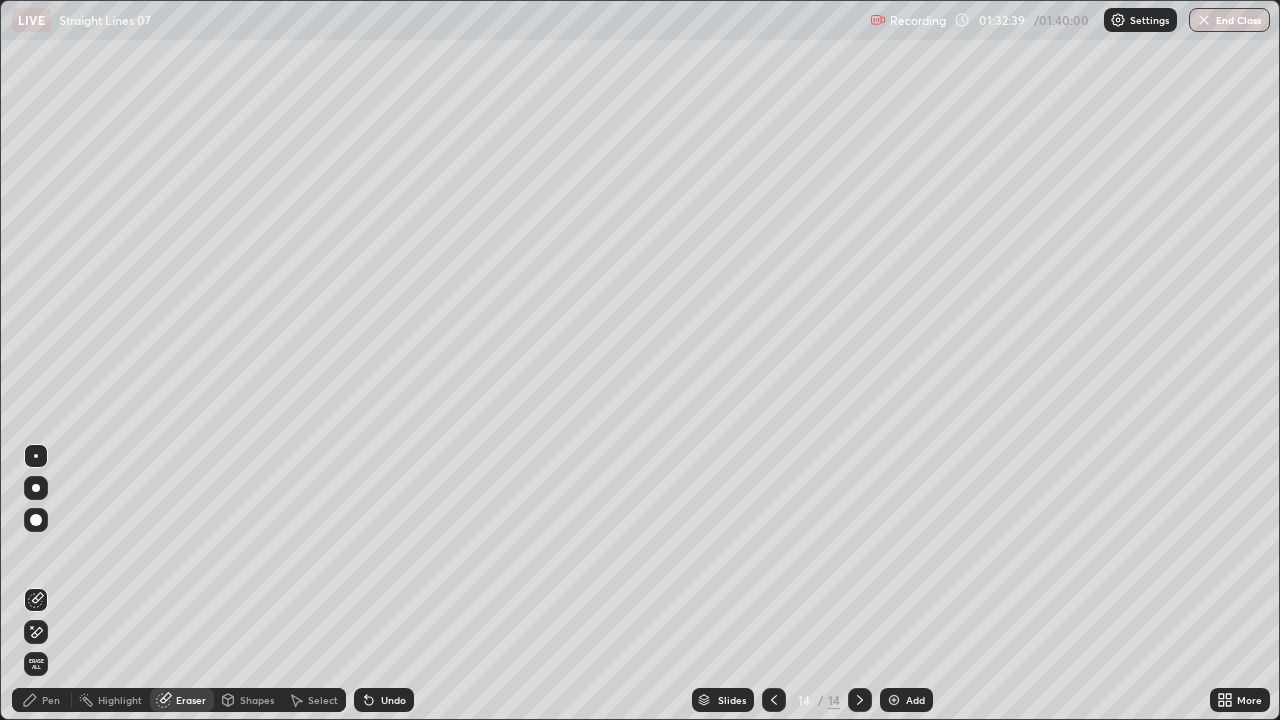 click on "Pen" at bounding box center (42, 700) 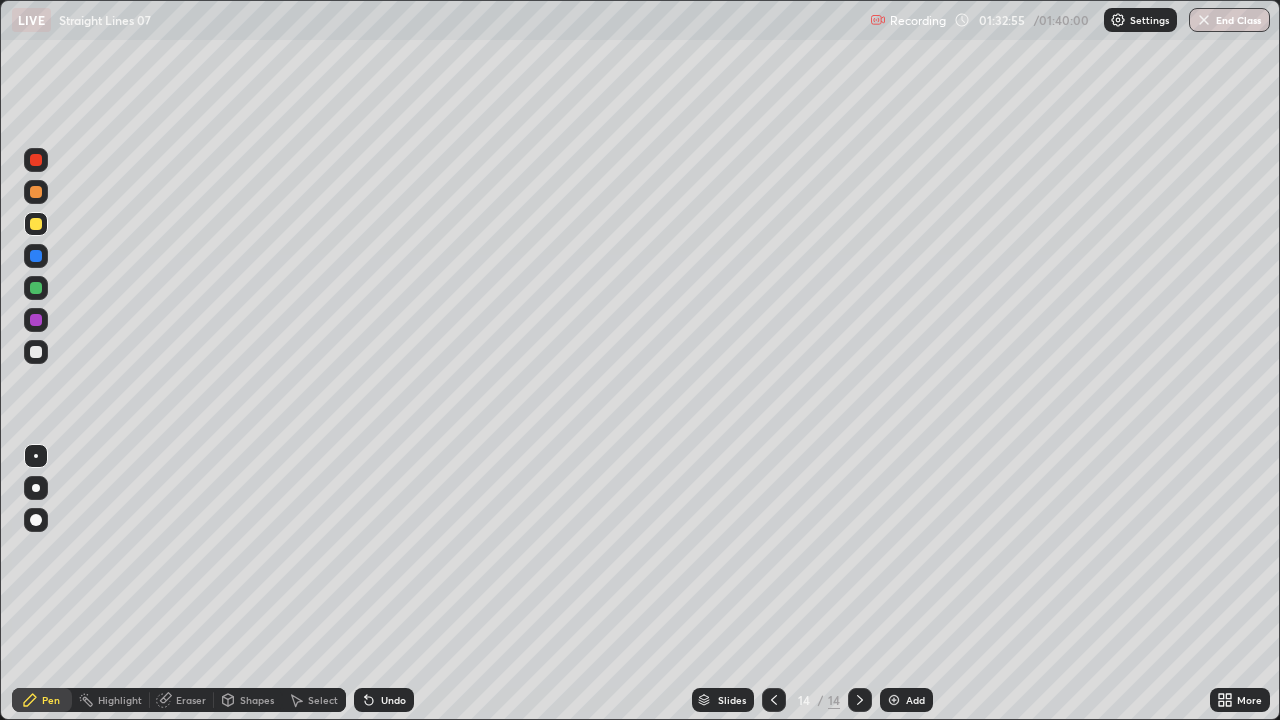 click 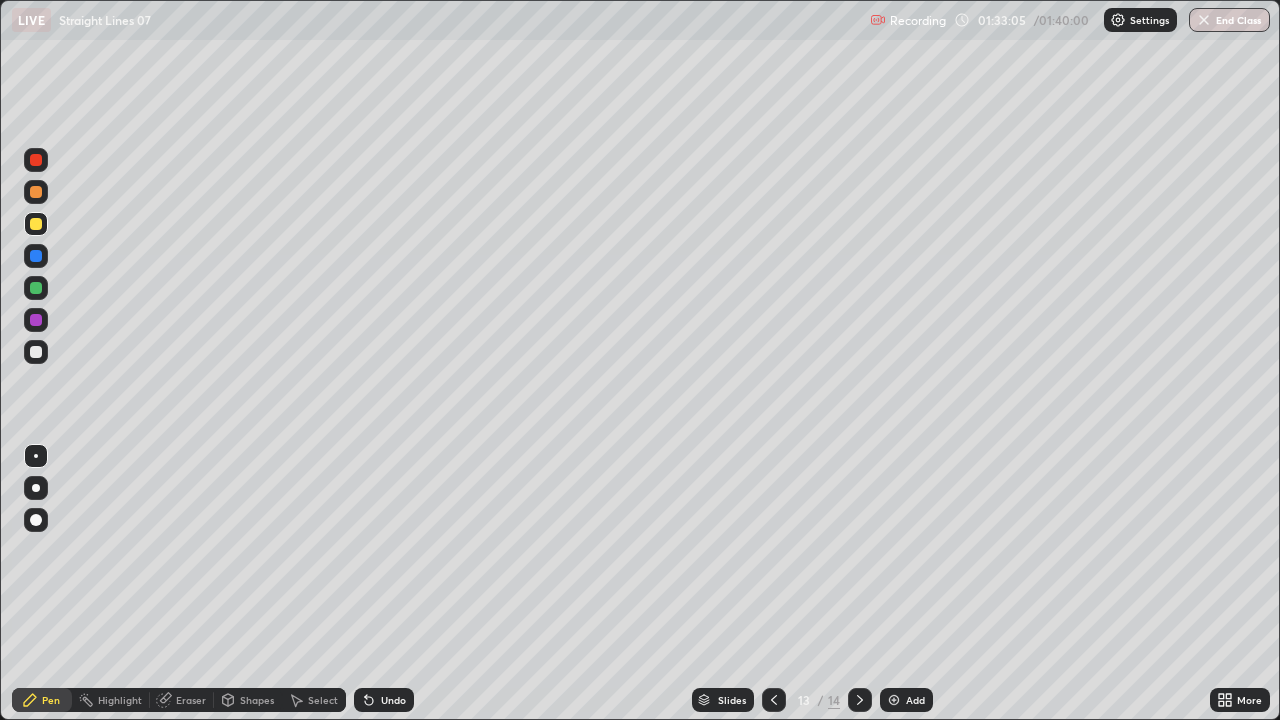 click 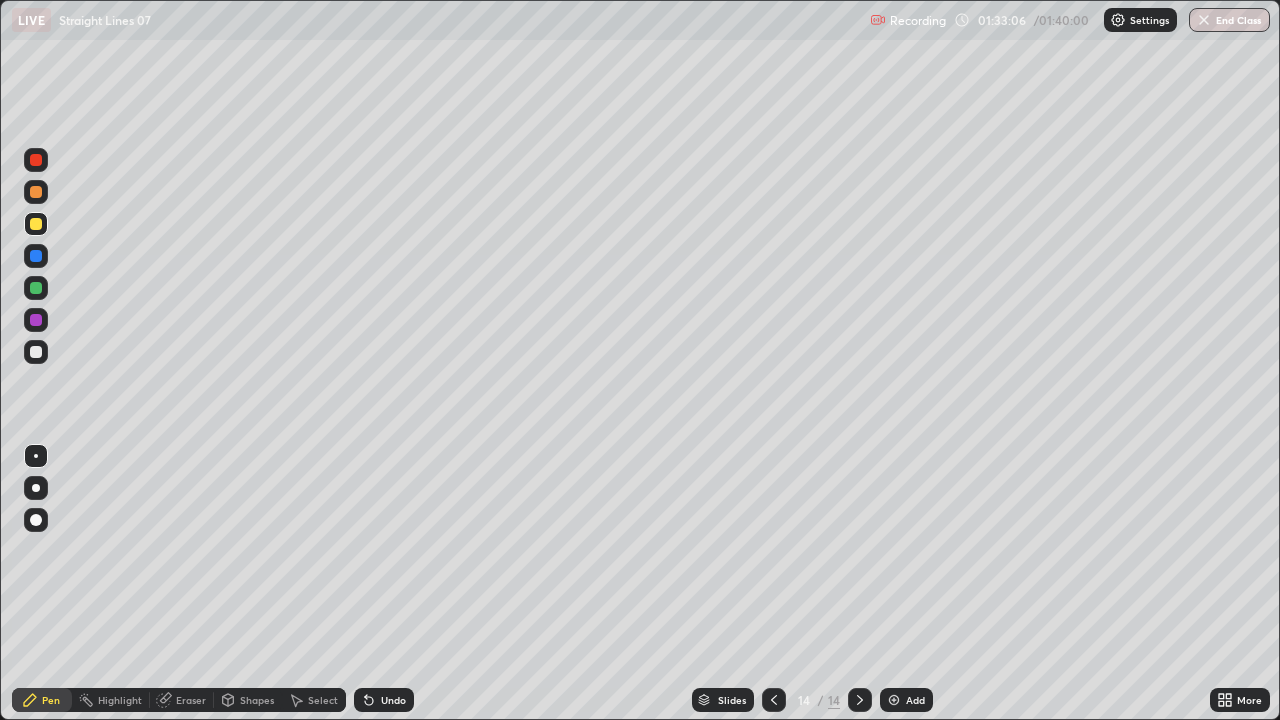 click at bounding box center [774, 700] 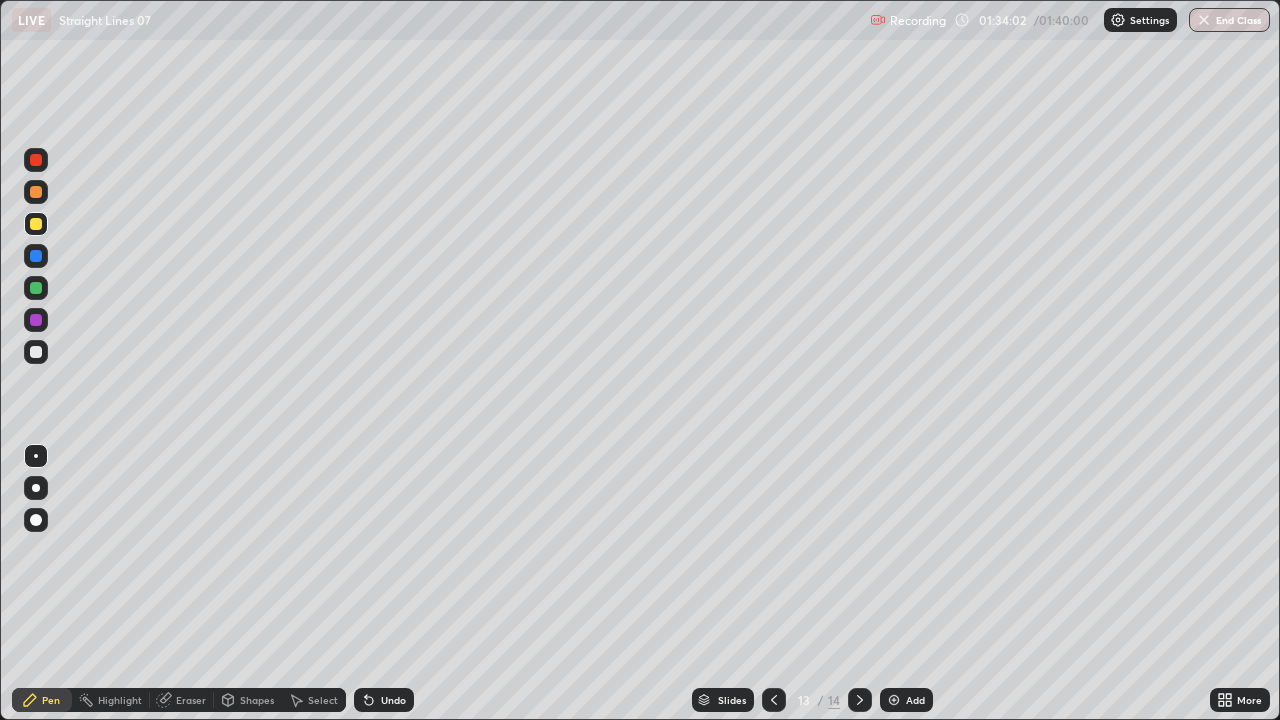 click 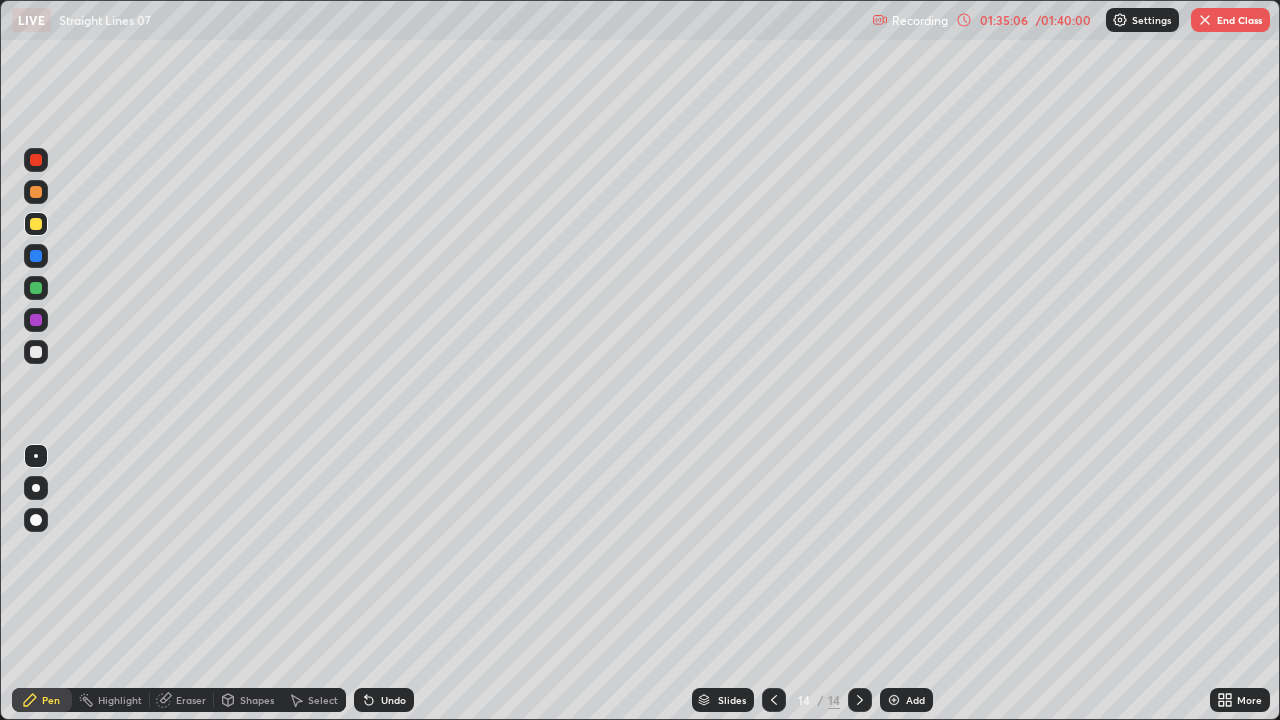 click on "End Class" at bounding box center (1230, 20) 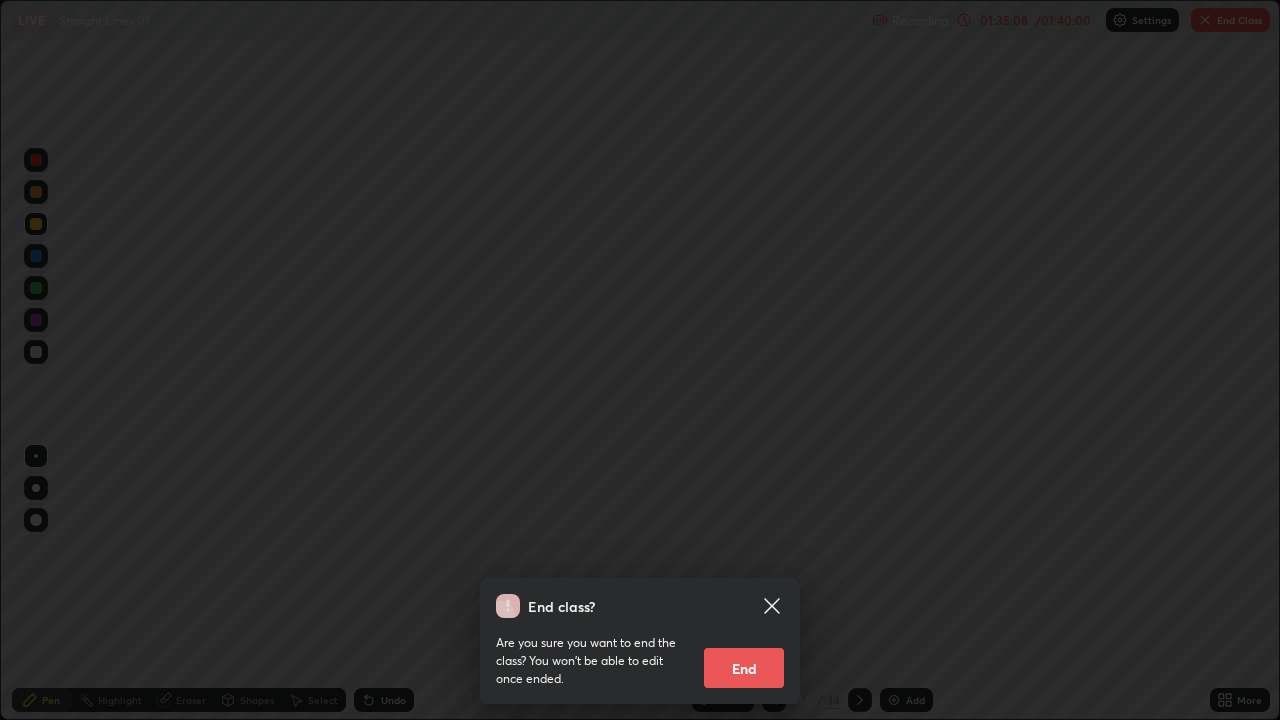 click on "End" at bounding box center [744, 668] 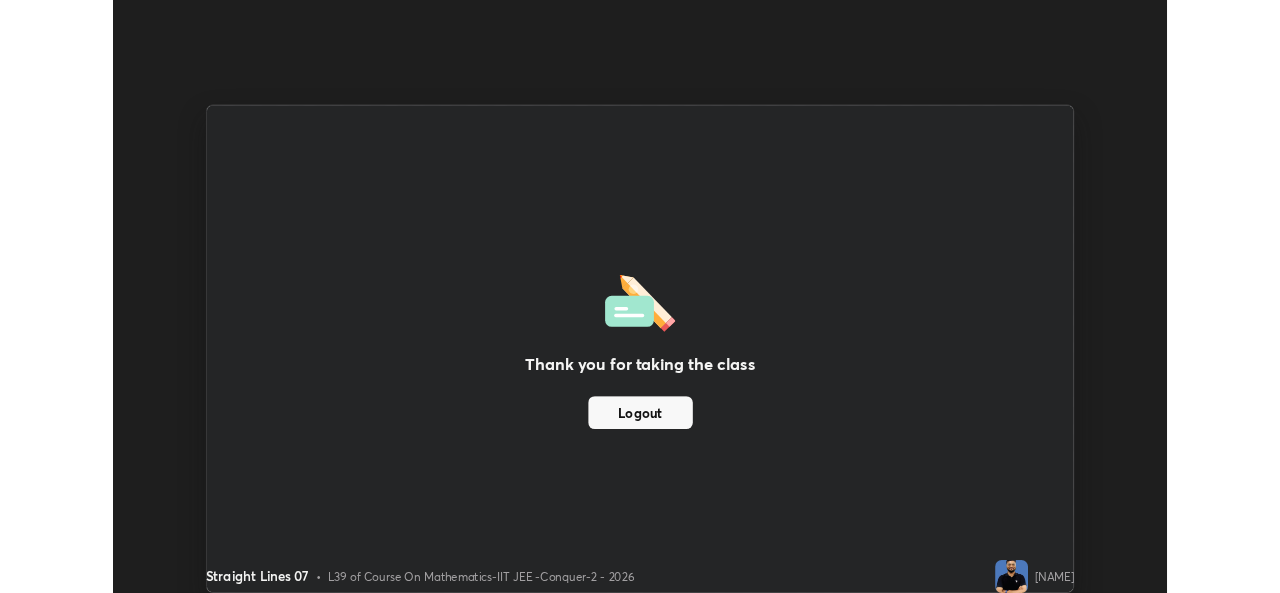 scroll, scrollTop: 593, scrollLeft: 1280, axis: both 